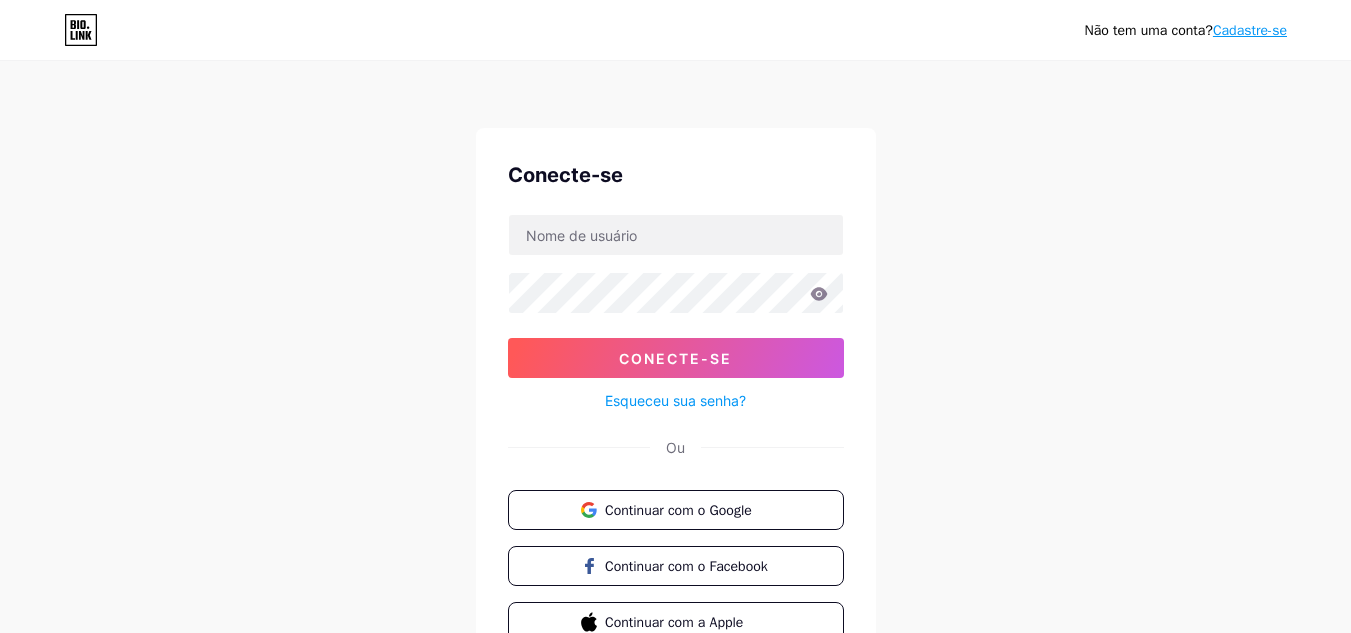 scroll, scrollTop: 104, scrollLeft: 0, axis: vertical 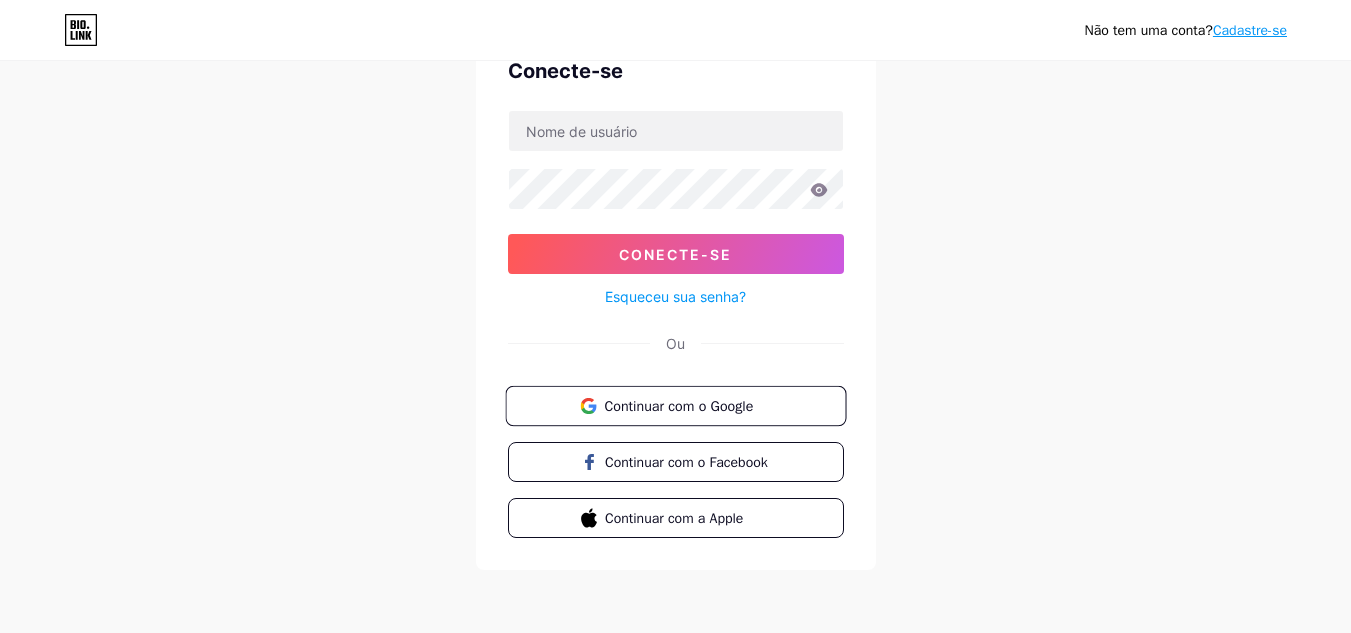 click on "Continuar com o Google" at bounding box center [678, 405] 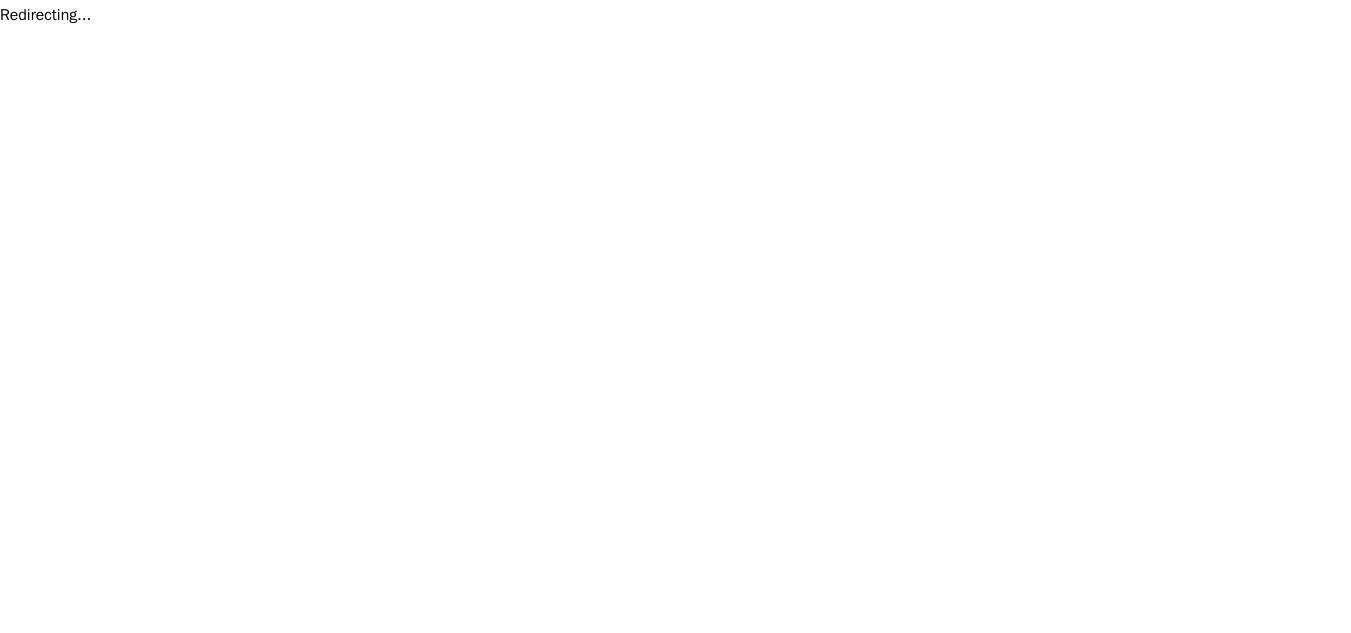 scroll, scrollTop: 0, scrollLeft: 0, axis: both 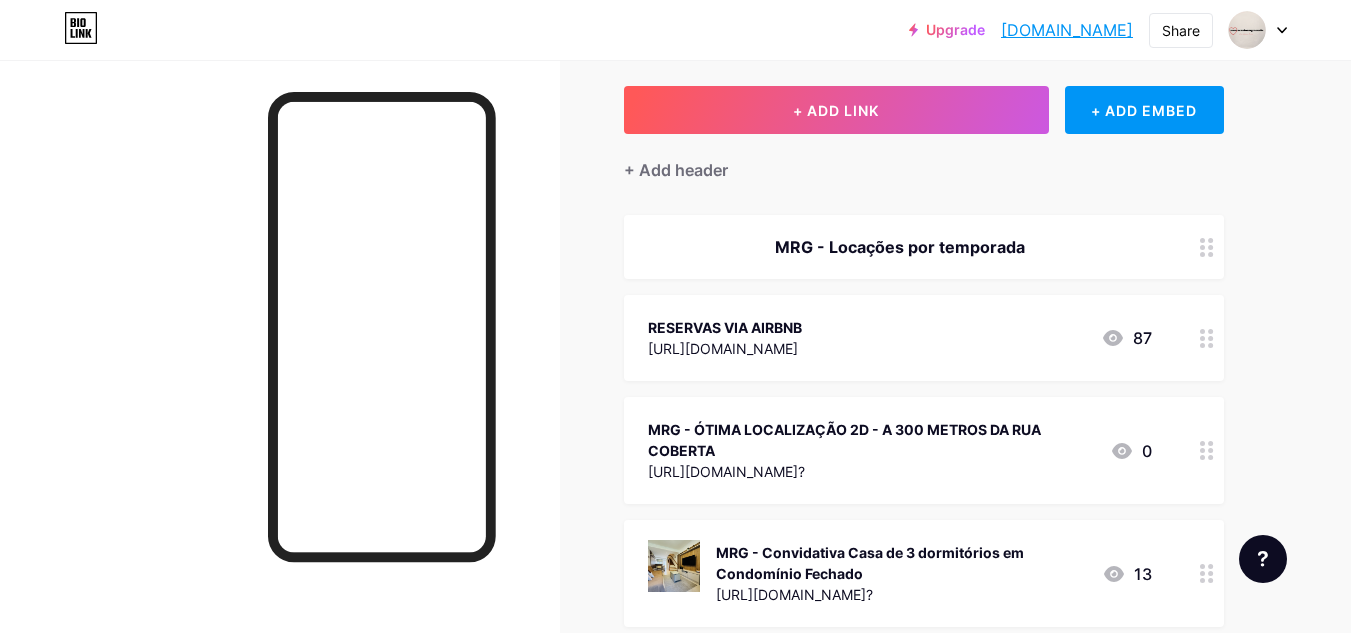 click 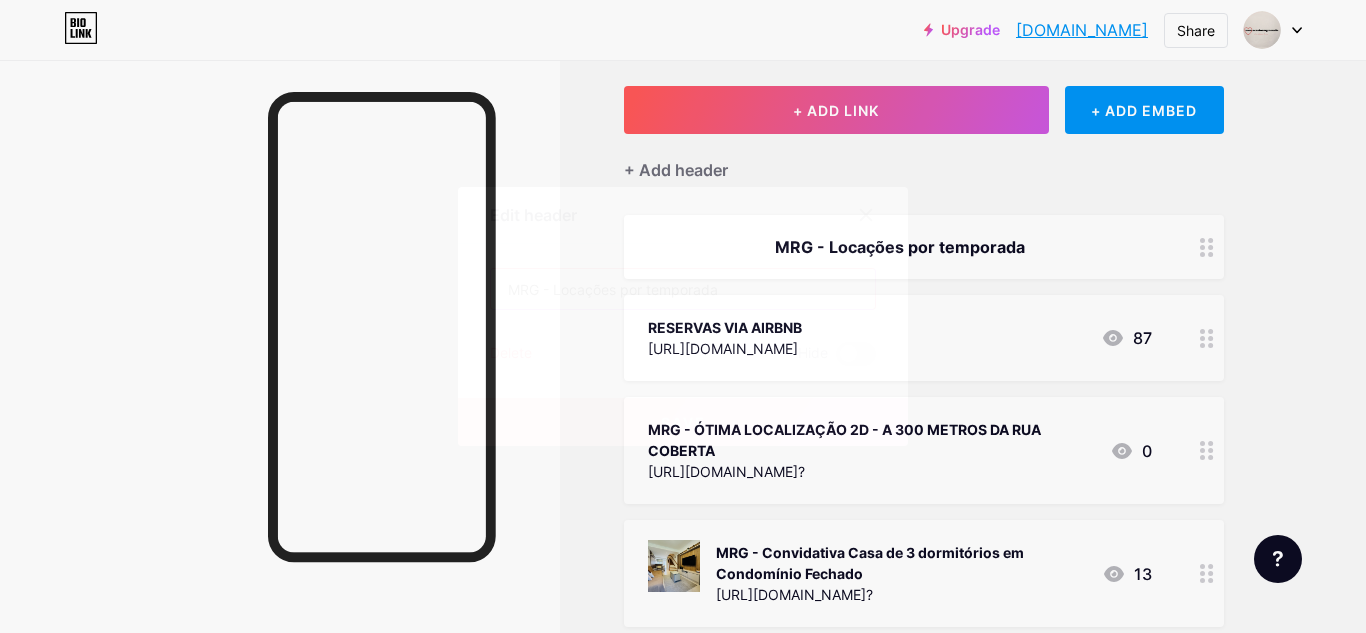 click on "MRG - Locações por temporada" at bounding box center [683, 289] 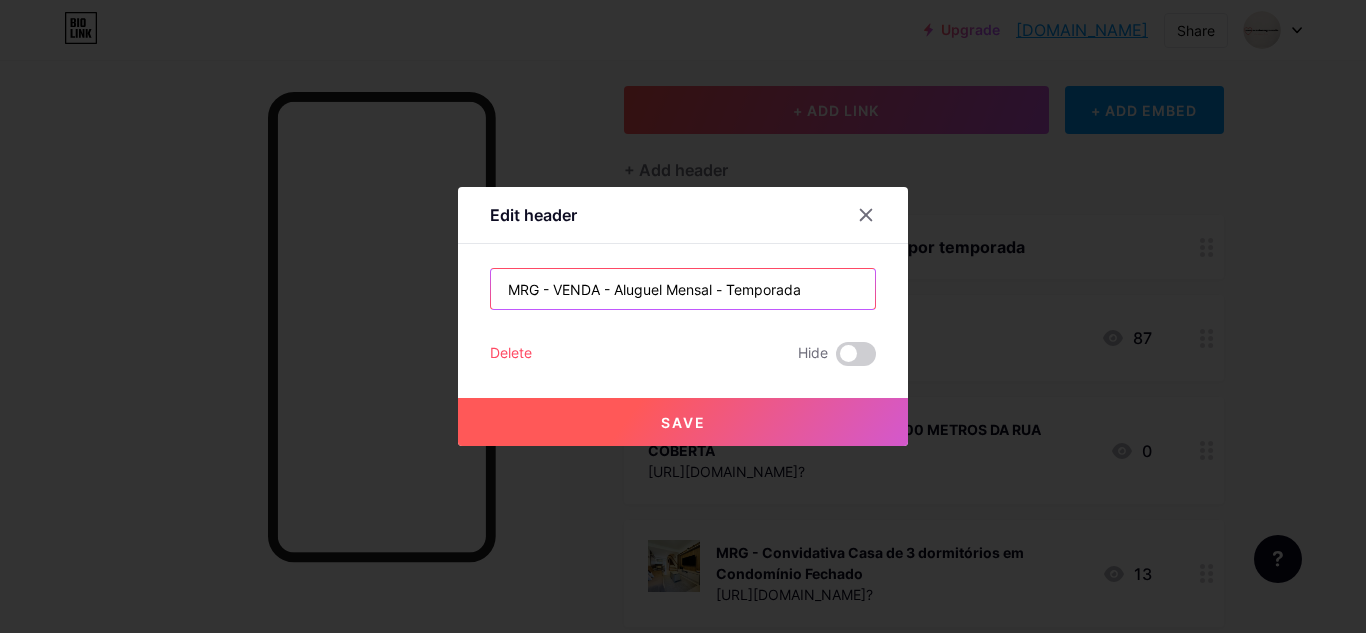 click on "MRG - VENDA - Aluguel Mensal - Temporada" at bounding box center (683, 289) 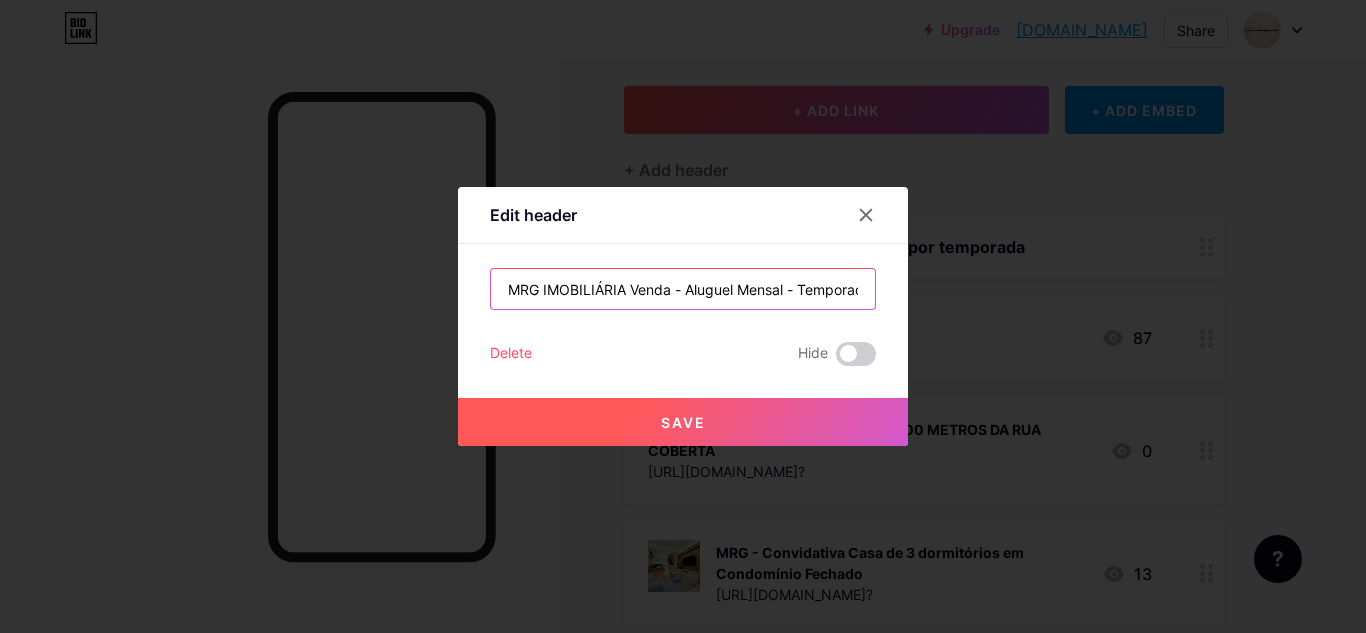 click on "MRG IMOBILIÁRIA Venda - Aluguel Mensal - Temporada" at bounding box center (683, 289) 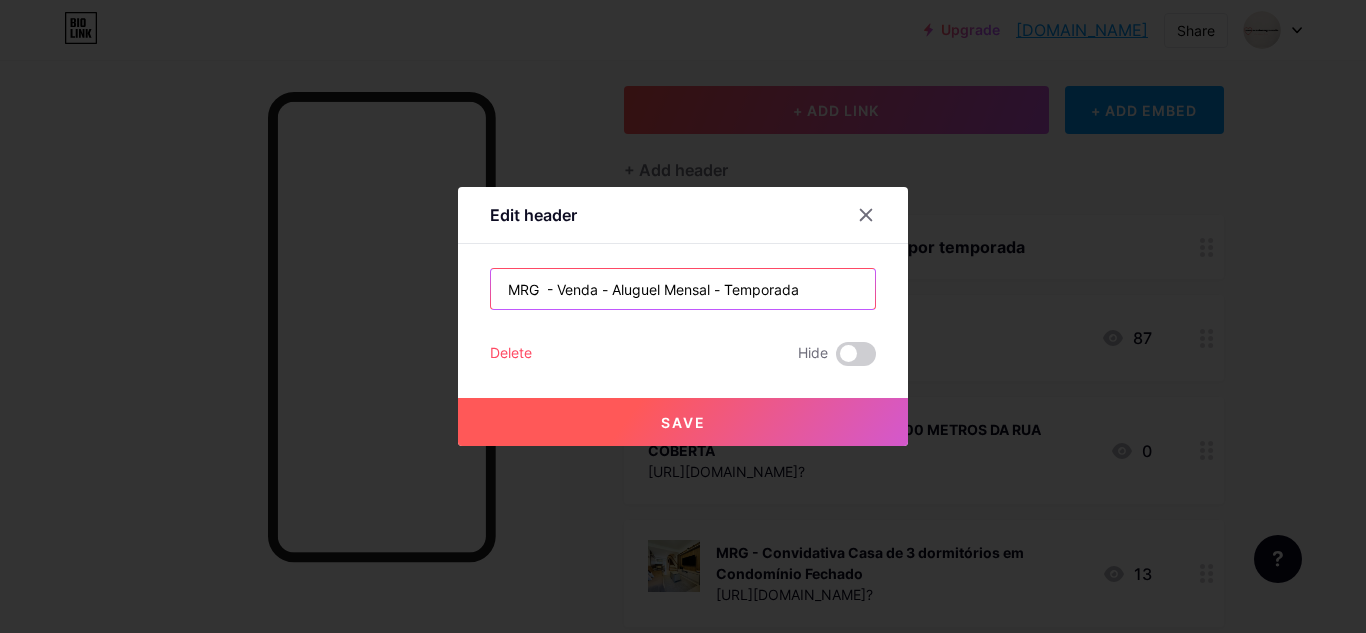 click on "MRG  - Venda - Aluguel Mensal - Temporada" at bounding box center (683, 289) 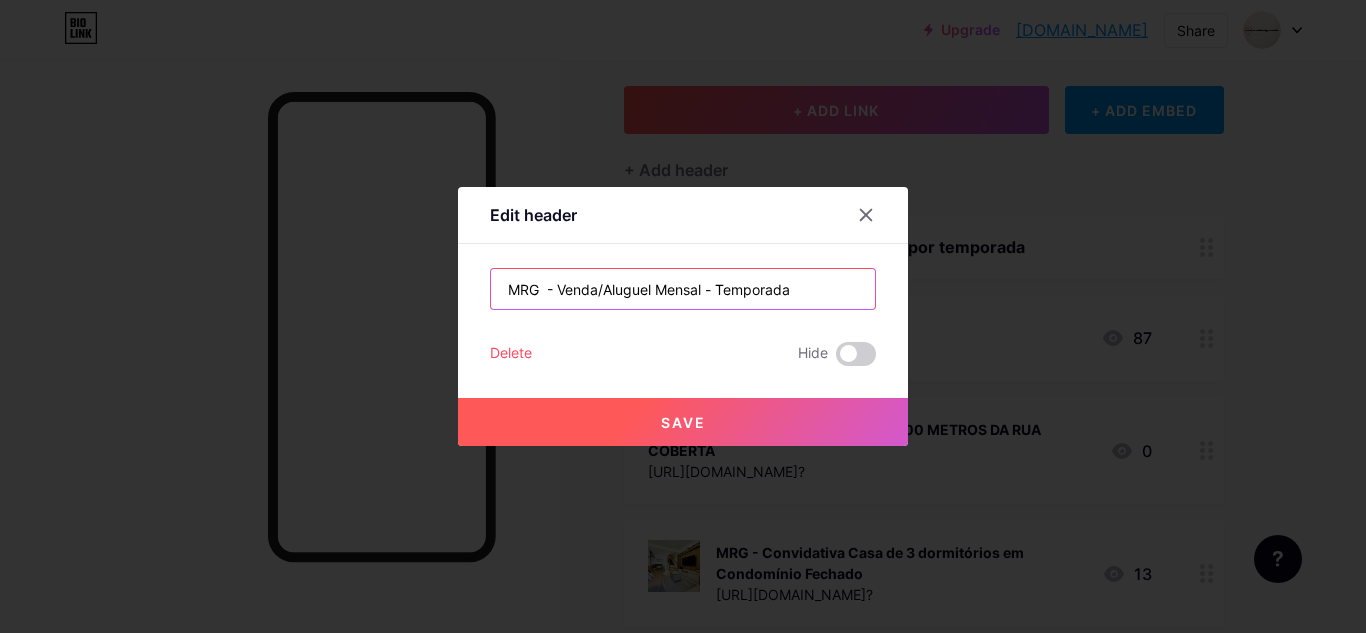 click on "MRG  - Venda/Aluguel Mensal - Temporada" at bounding box center [683, 289] 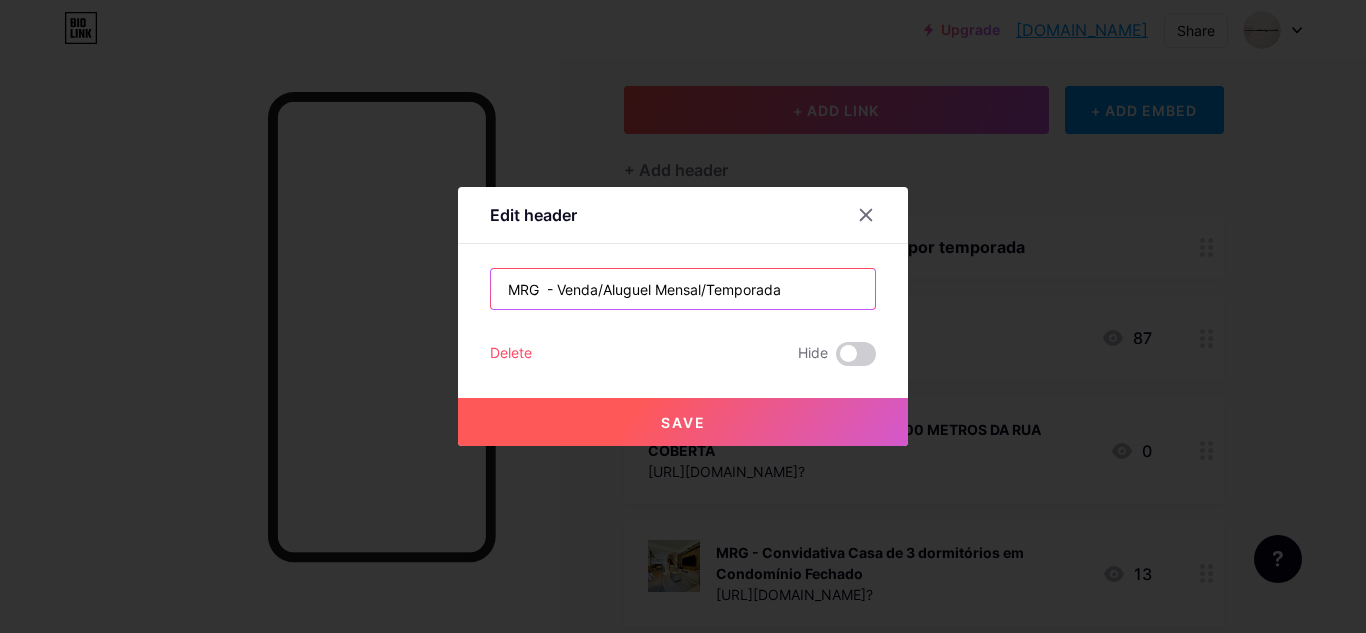 type on "MRG  - Venda/Aluguel Mensal/Temporada" 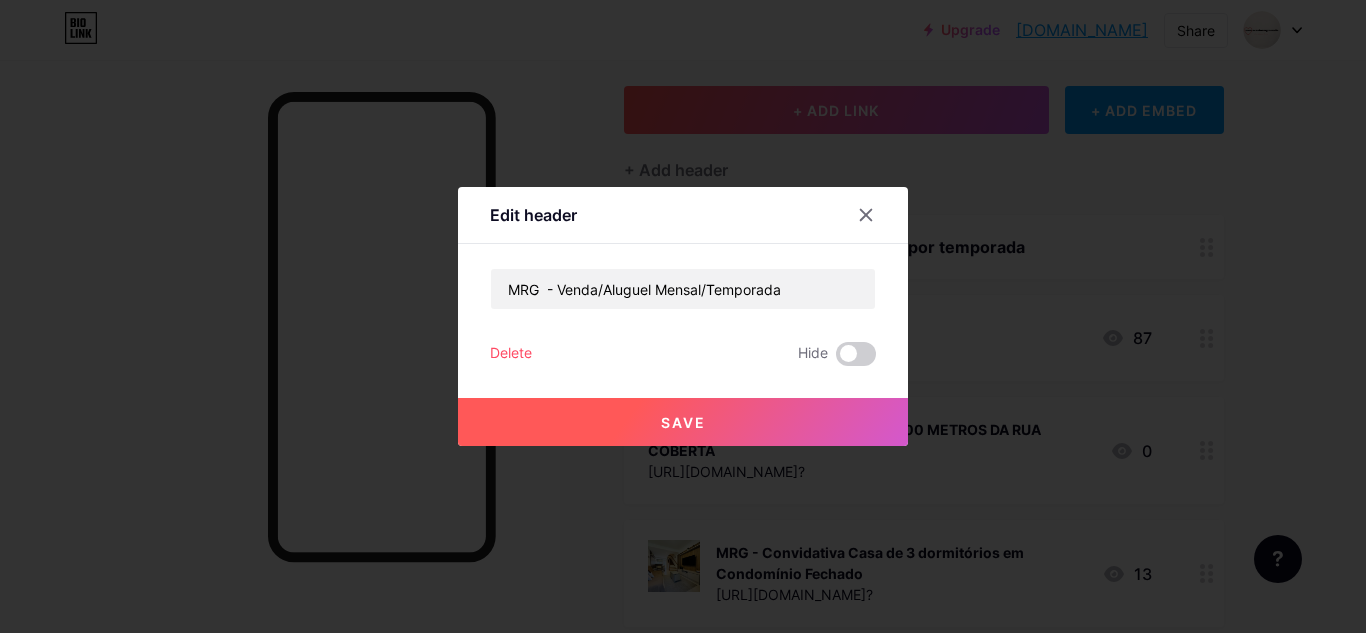 click on "Save" at bounding box center [683, 422] 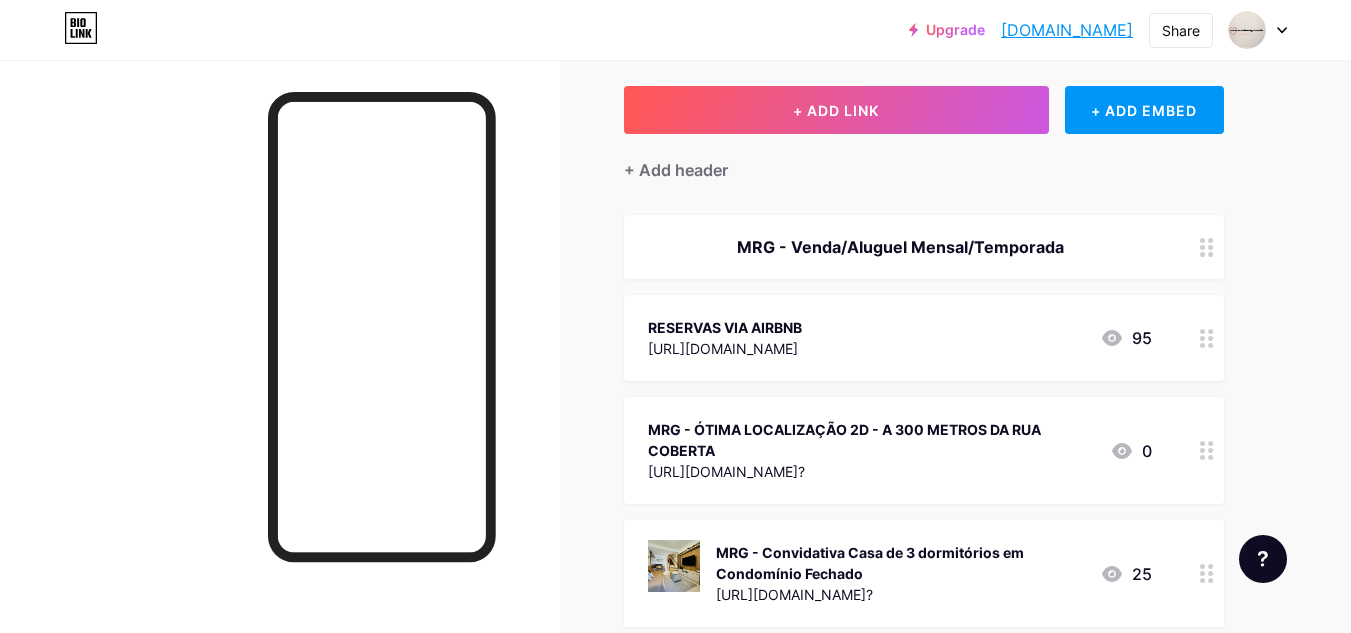 click at bounding box center (1207, 338) 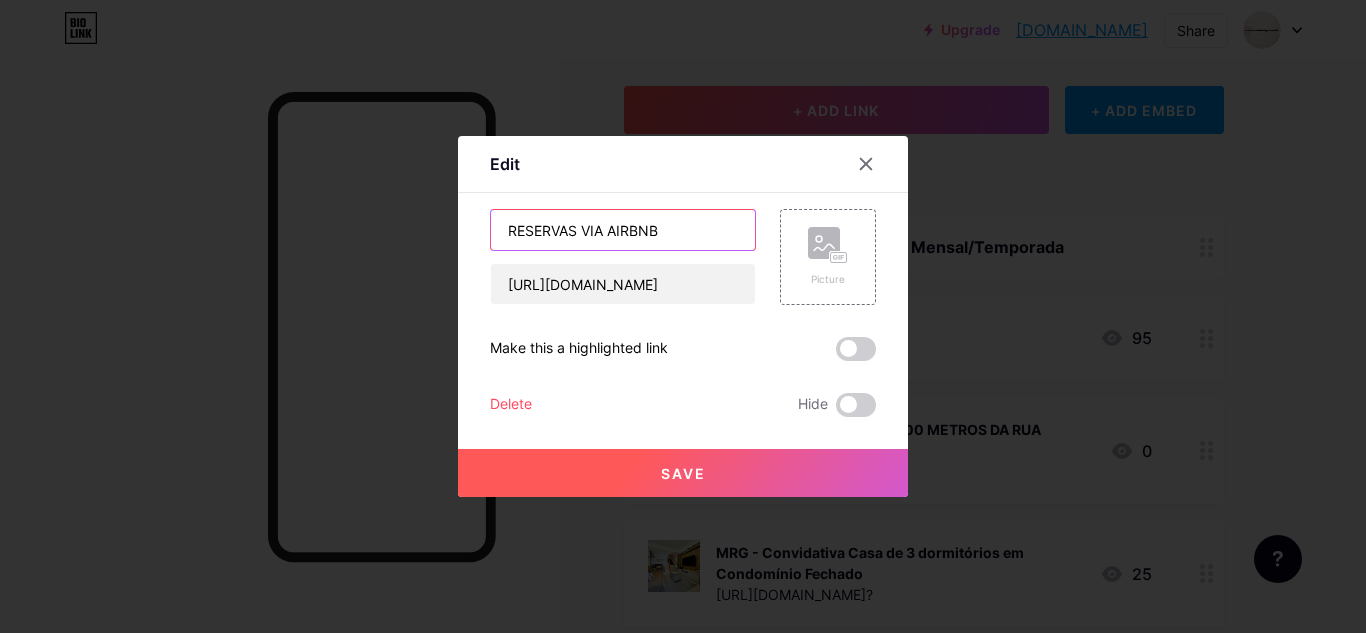 click on "RESERVAS VIA AIRBNB" at bounding box center (623, 230) 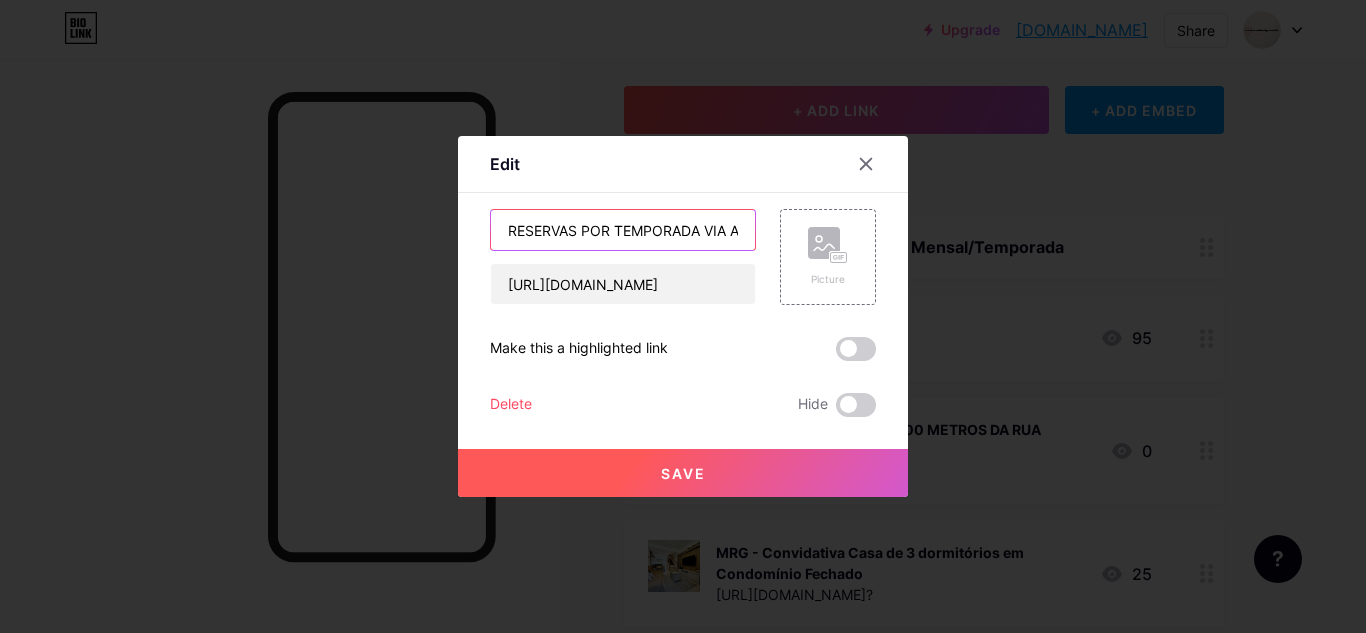 type on "RESERVAS POR TEMPORADA VIA AIRBNB" 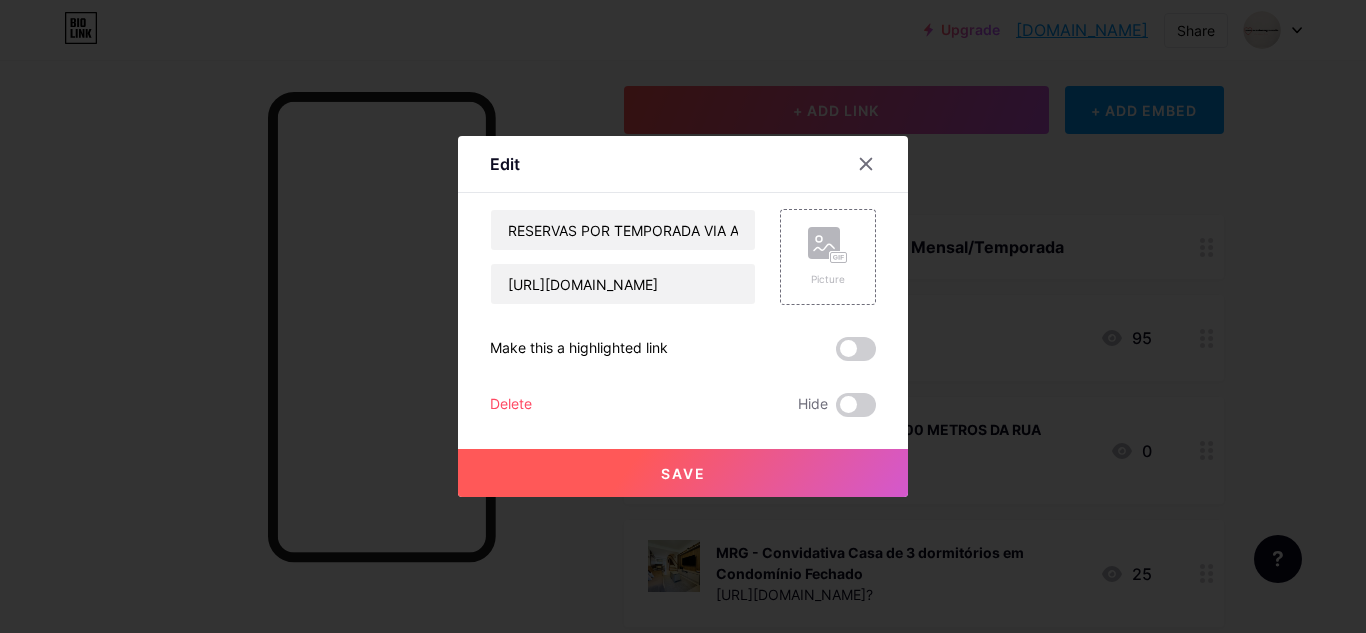 click on "Save" at bounding box center [683, 473] 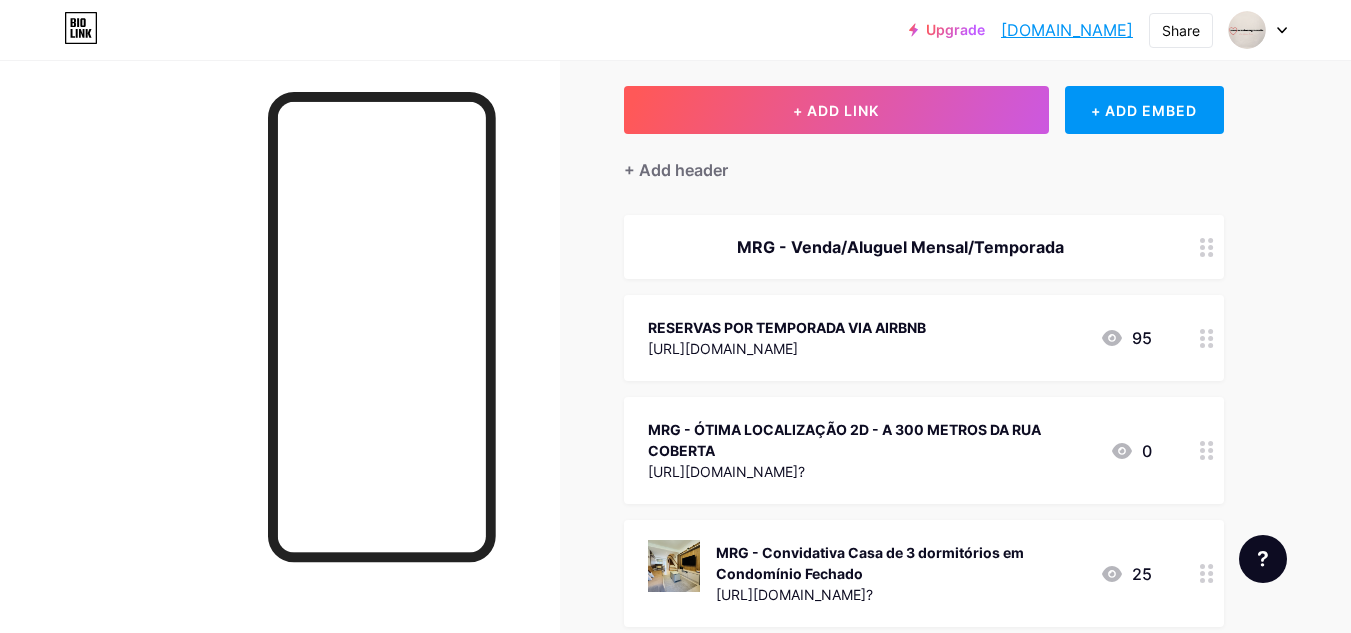 click at bounding box center [1207, 247] 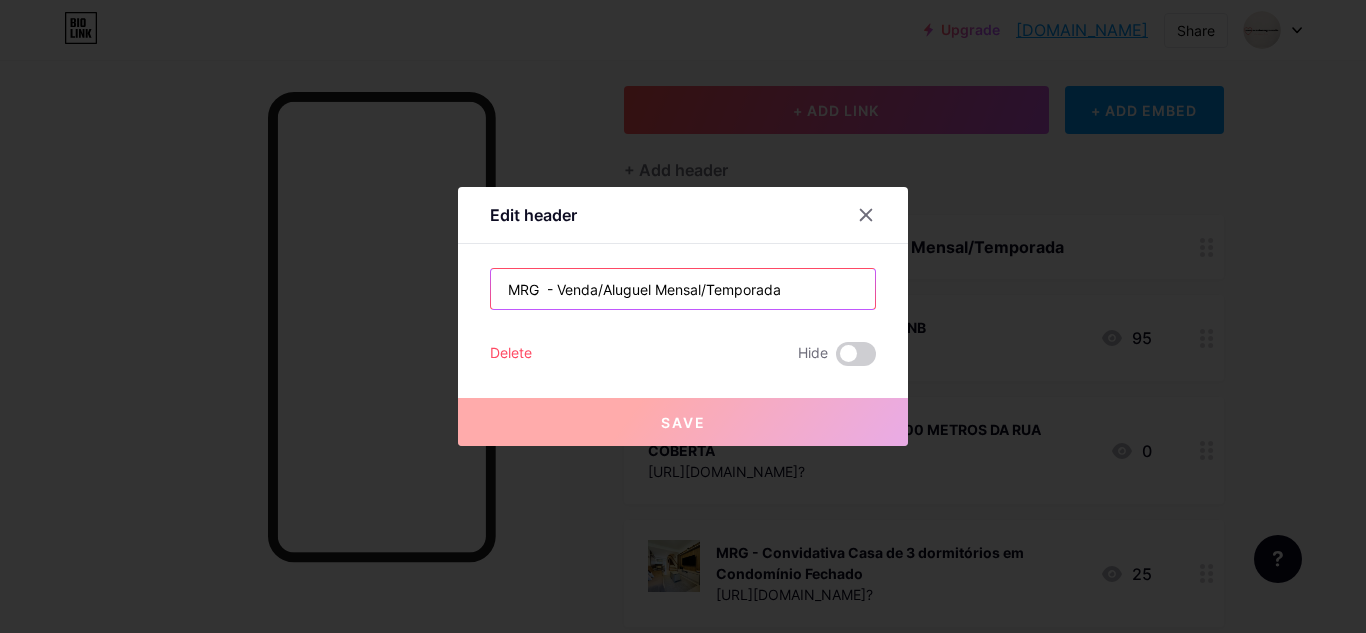 drag, startPoint x: 545, startPoint y: 288, endPoint x: 574, endPoint y: 289, distance: 29.017237 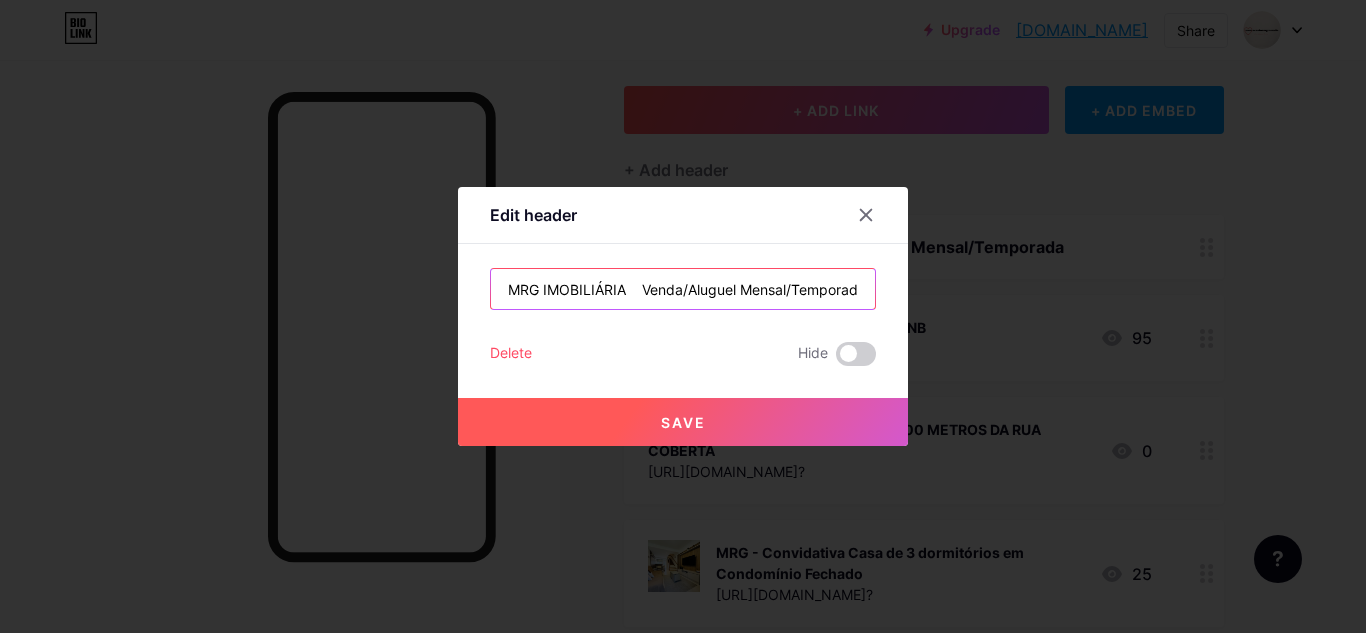 type on "MRG IMOBILIÁRIA    Venda/Aluguel Mensal/Temporada" 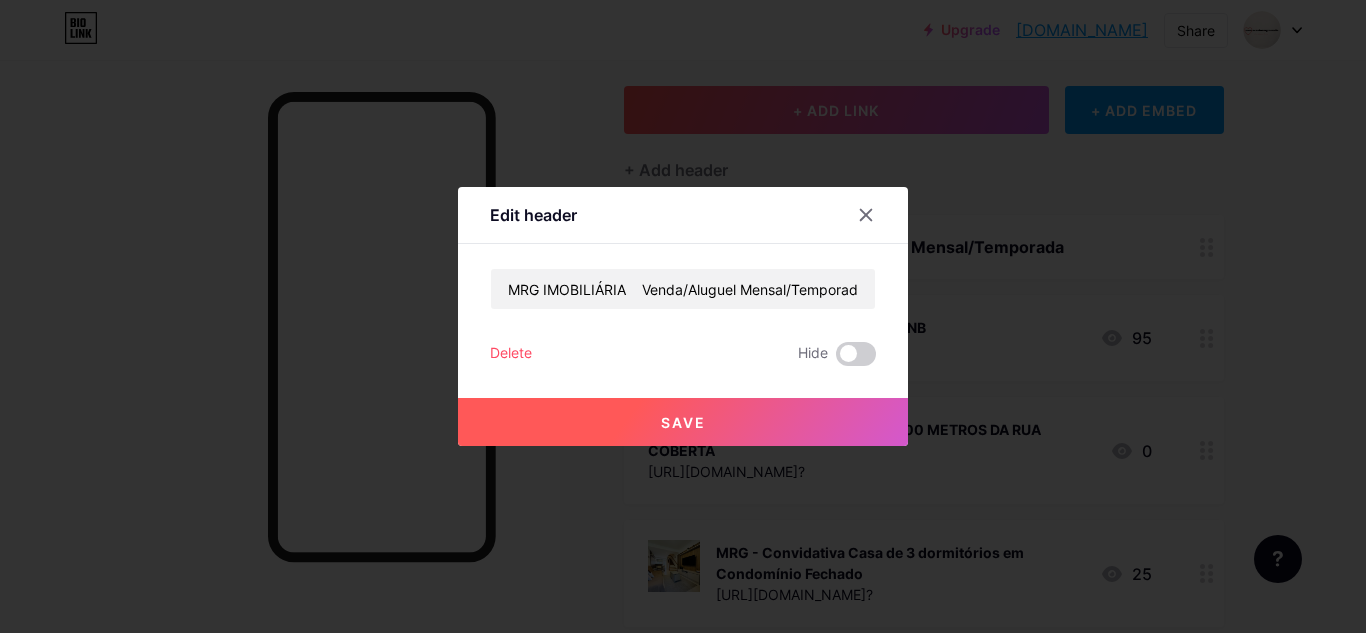 click on "Save" at bounding box center (683, 422) 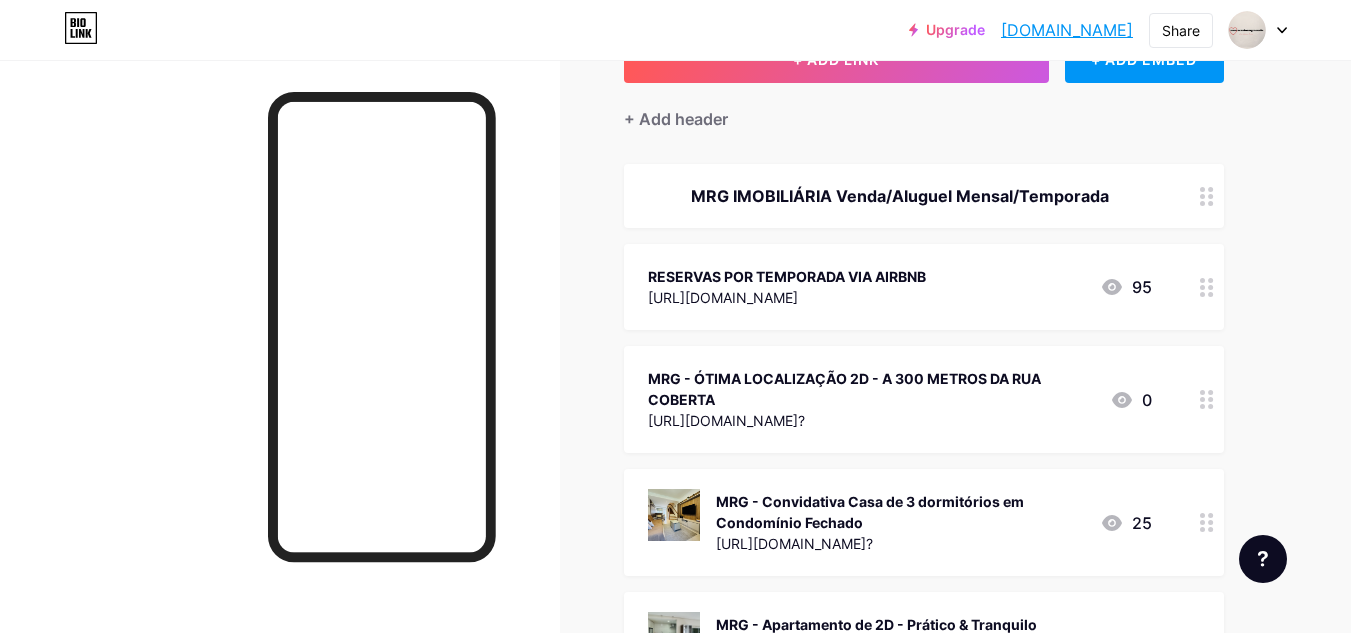 scroll, scrollTop: 200, scrollLeft: 0, axis: vertical 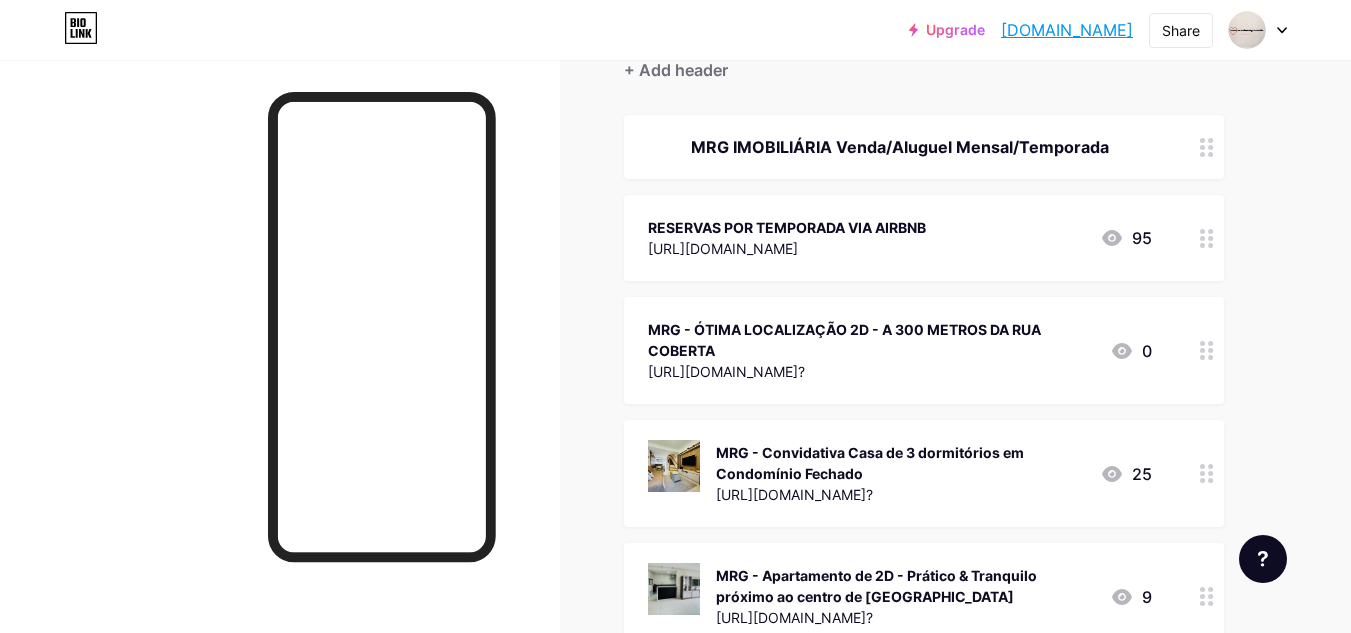 click 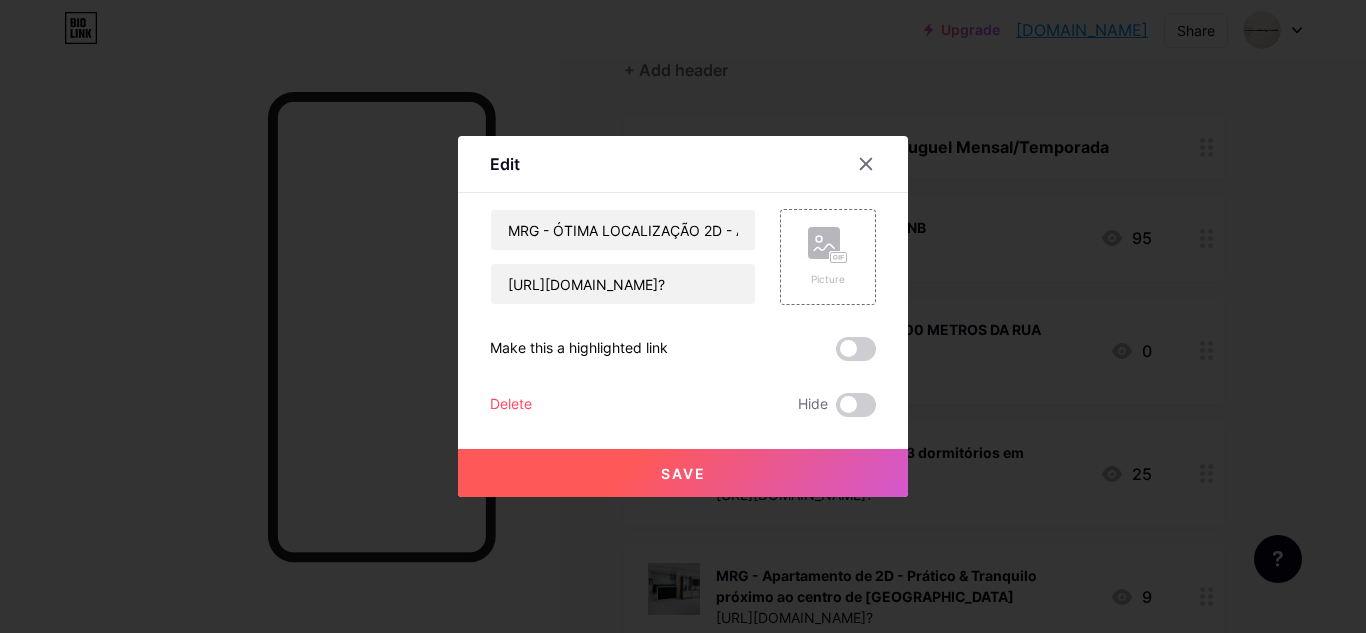 click on "Delete" at bounding box center (511, 405) 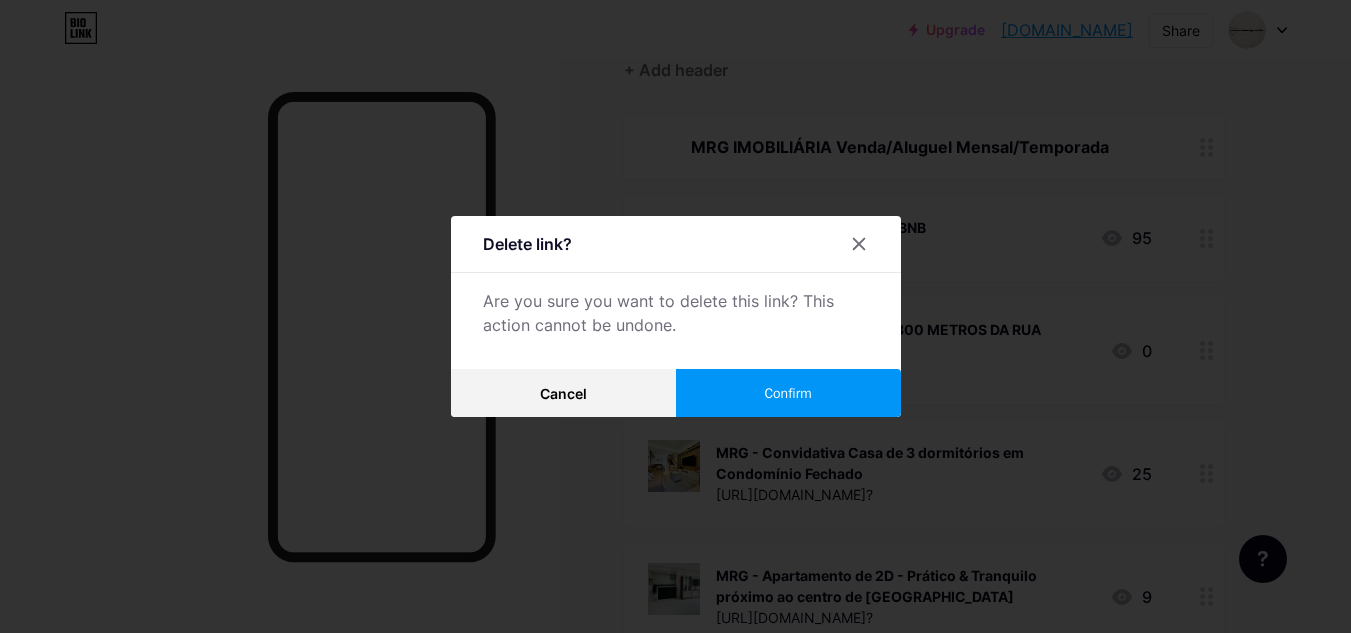 click on "Confirm" at bounding box center [788, 393] 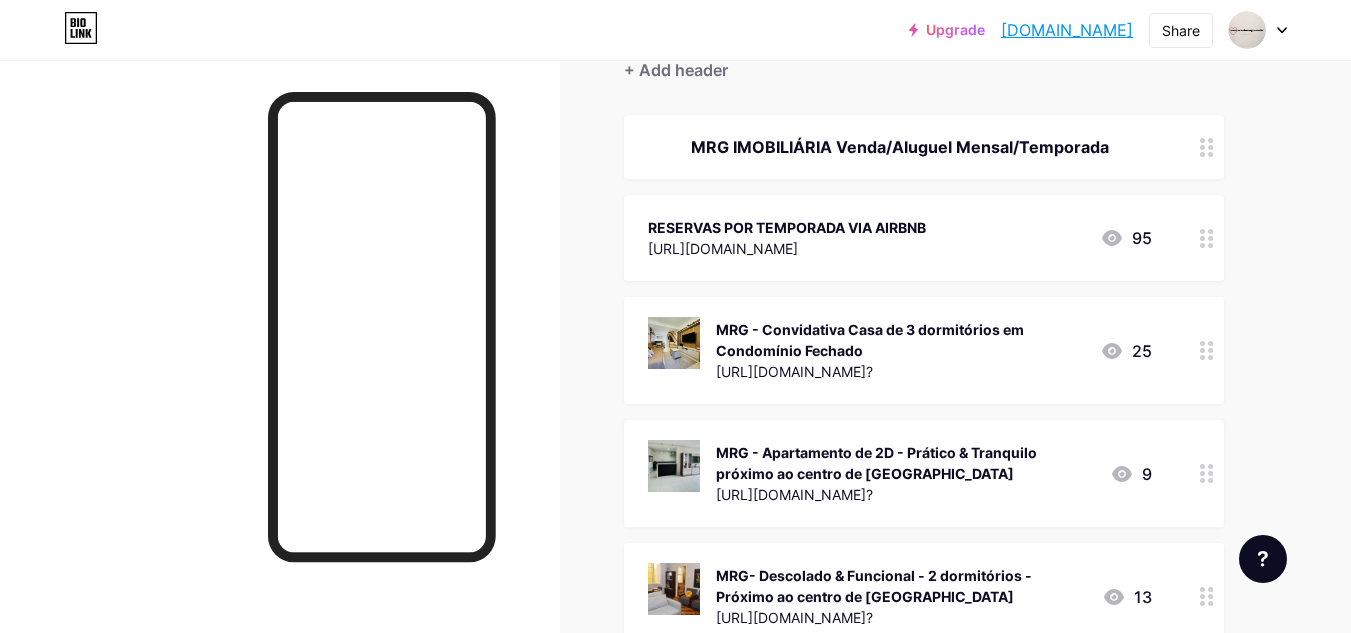 click 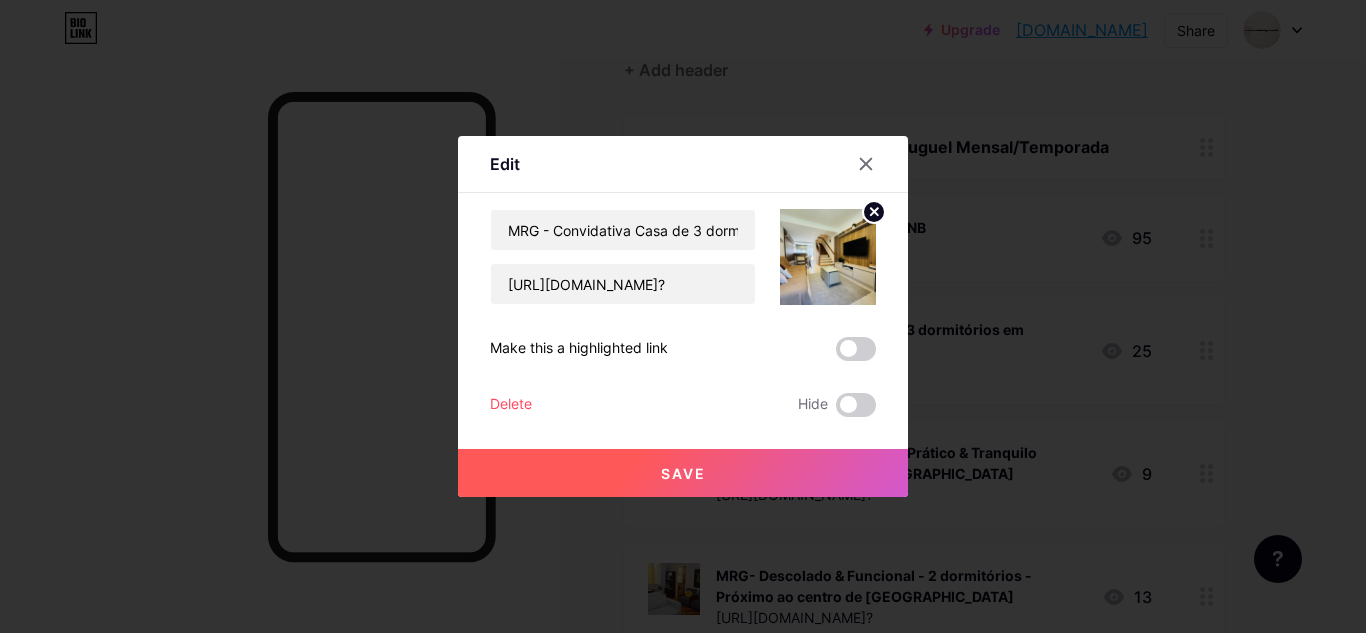 click on "Delete" at bounding box center (511, 405) 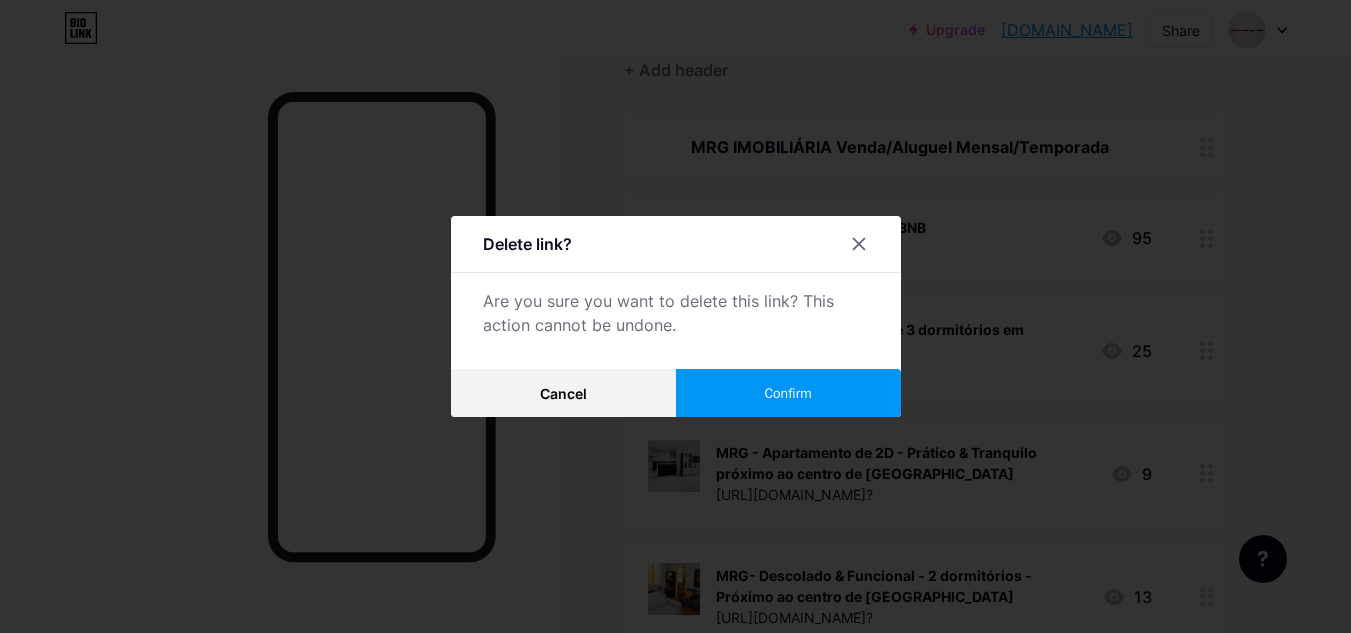 click on "Confirm" at bounding box center (787, 393) 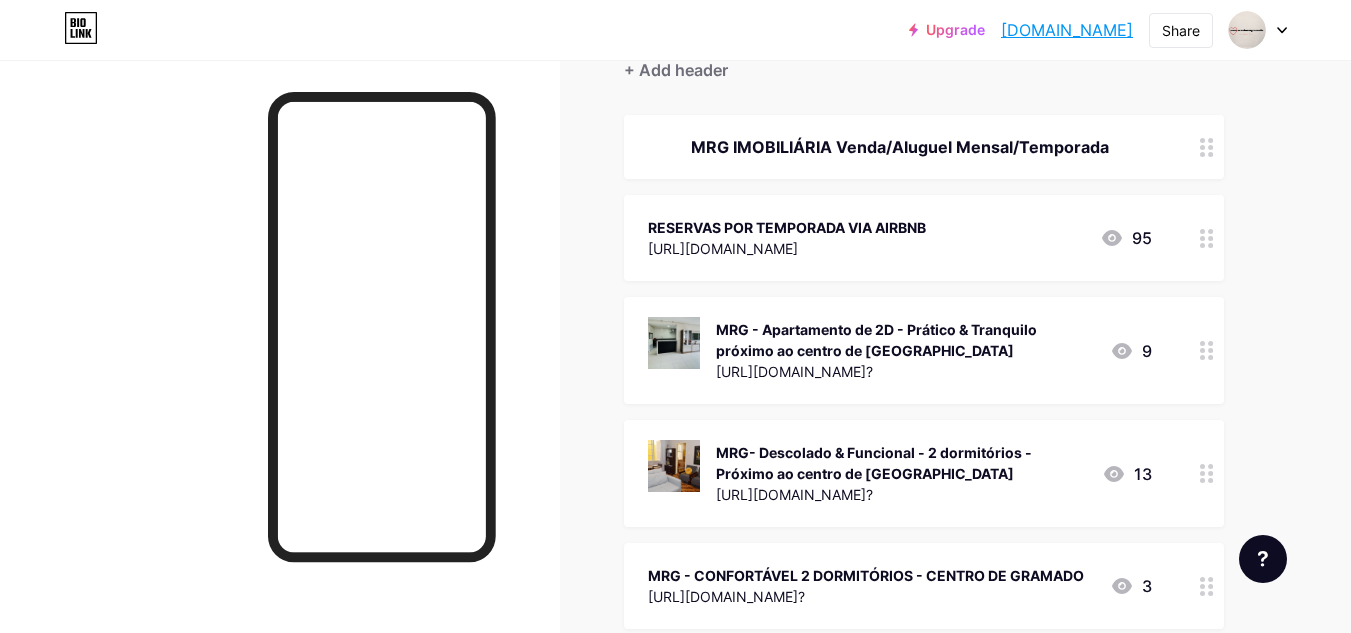 click 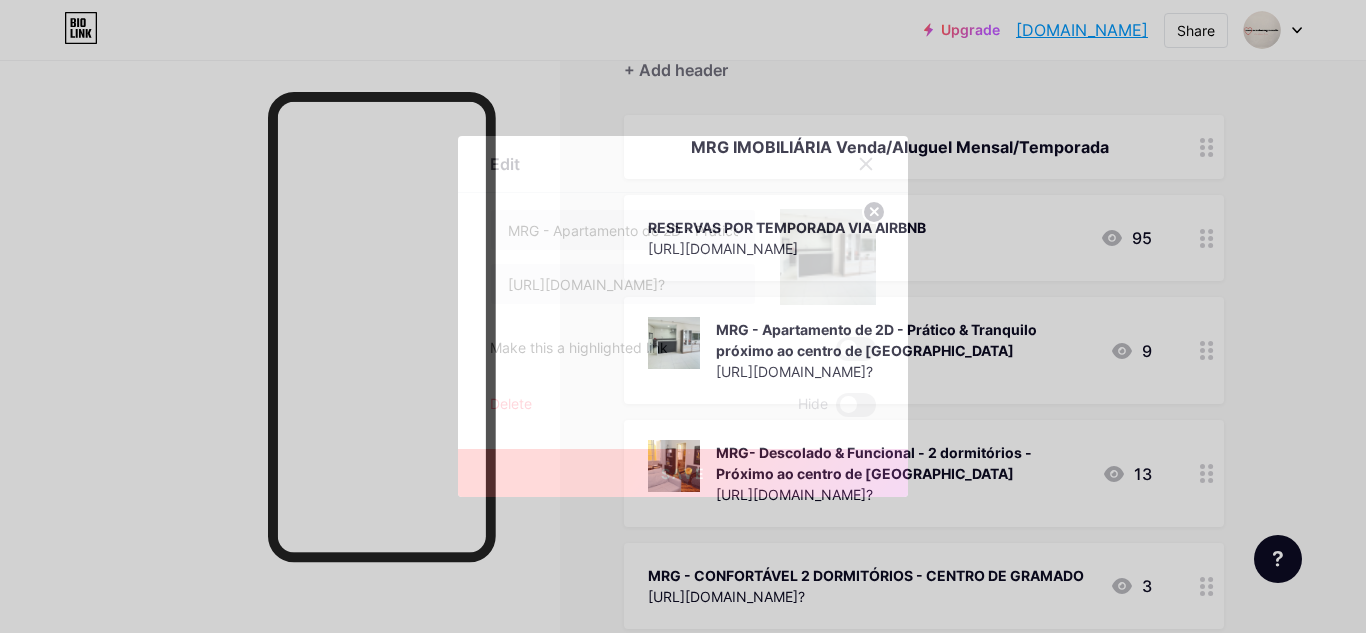 click on "Delete" at bounding box center [511, 405] 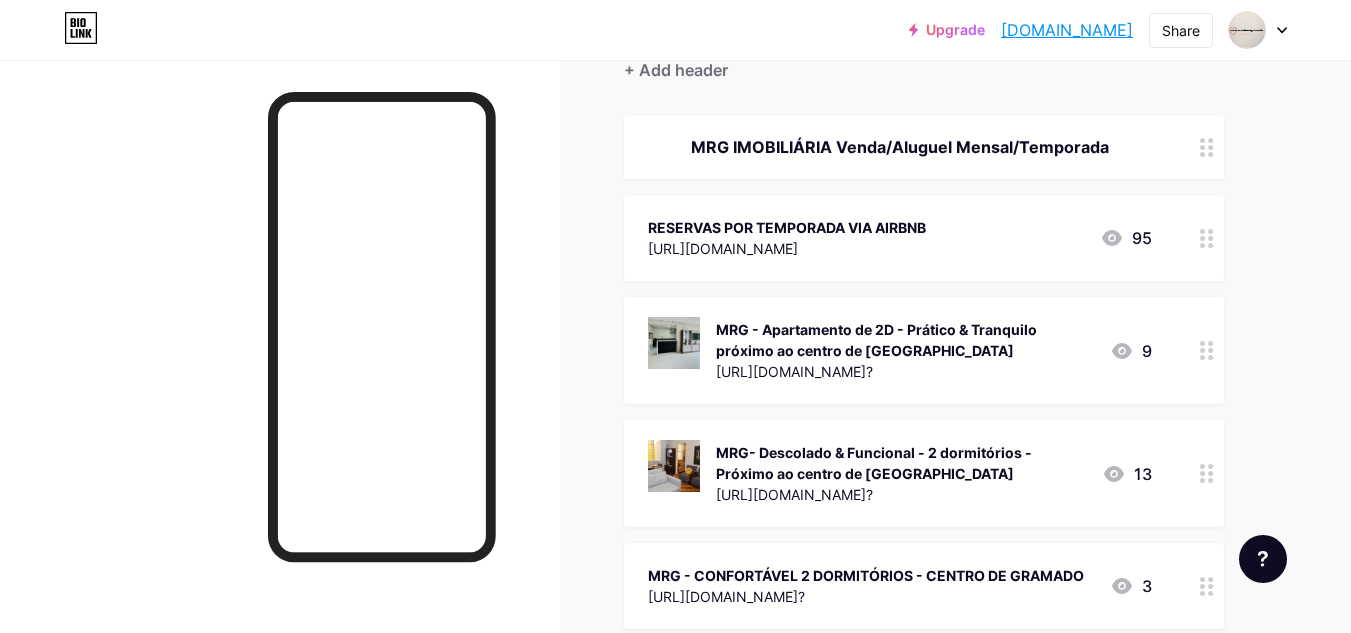 click on "Confirm" at bounding box center (787, 393) 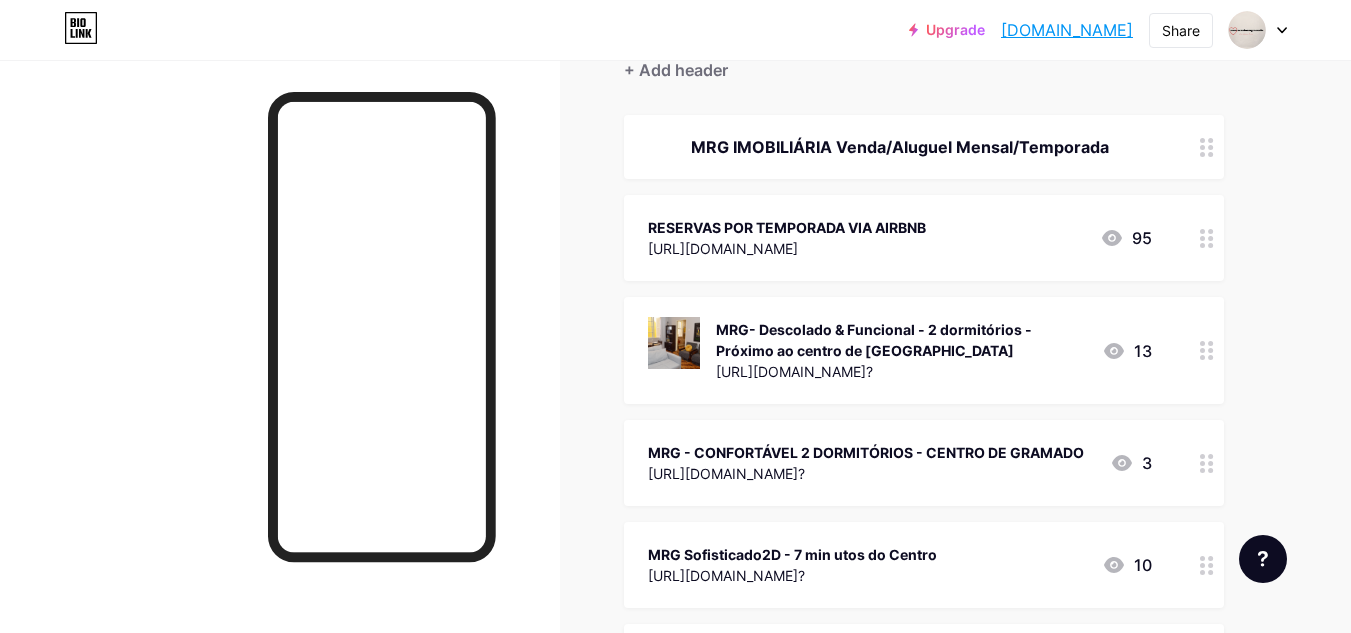 click 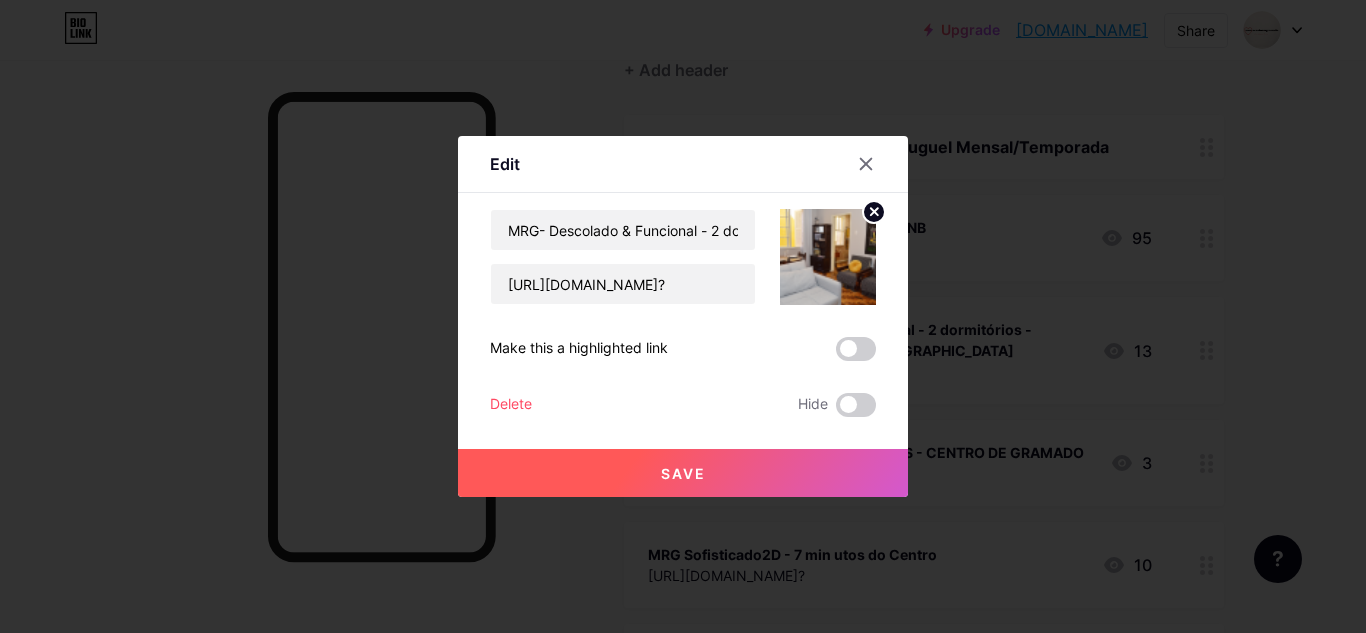 click on "Delete" at bounding box center [511, 405] 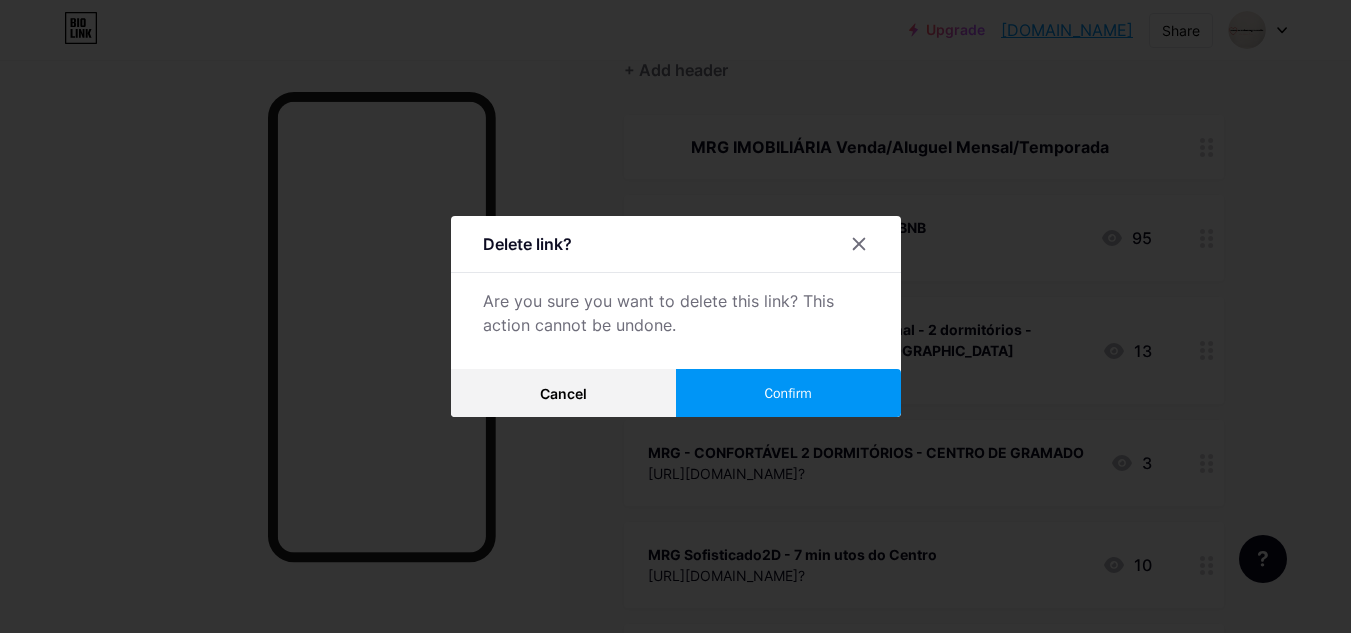 click on "Confirm" at bounding box center (788, 393) 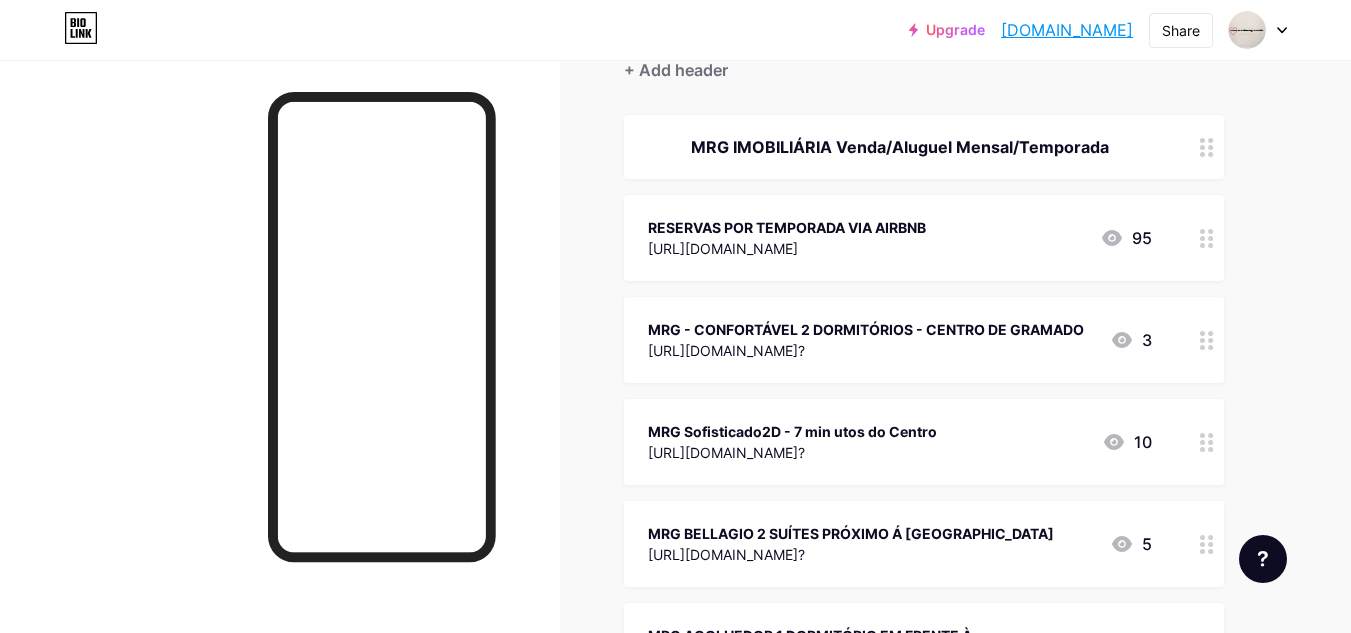 click at bounding box center (1207, 340) 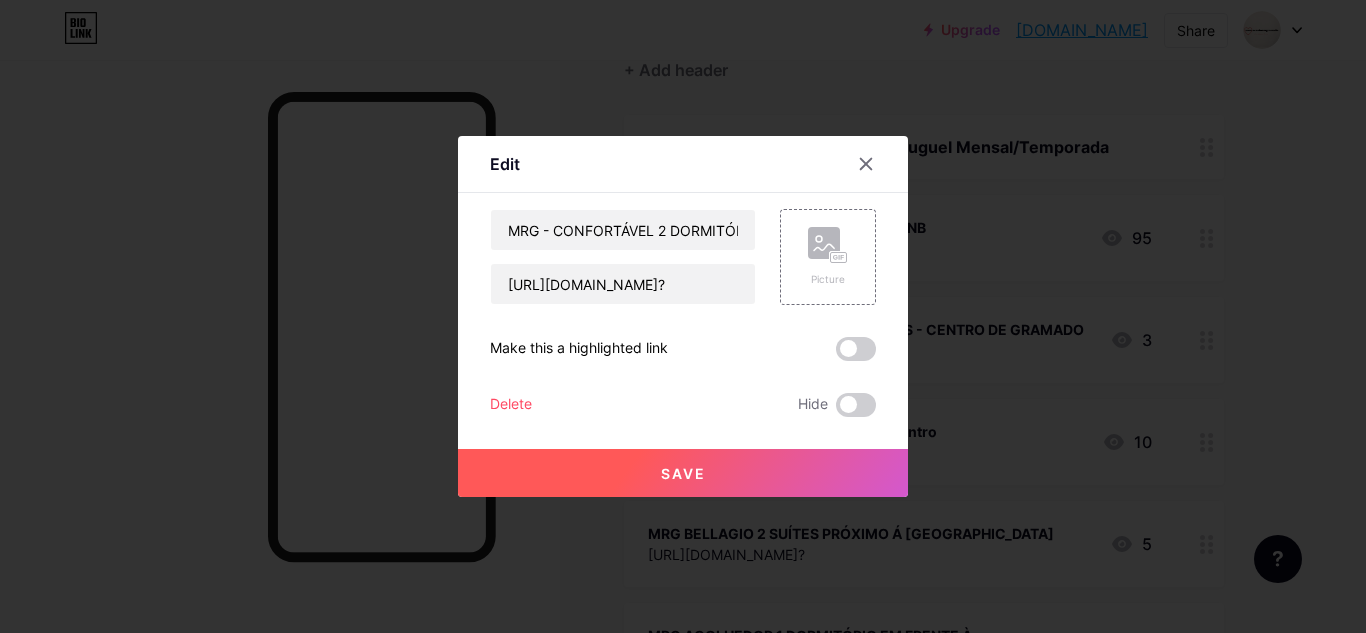 click on "Delete" at bounding box center [511, 405] 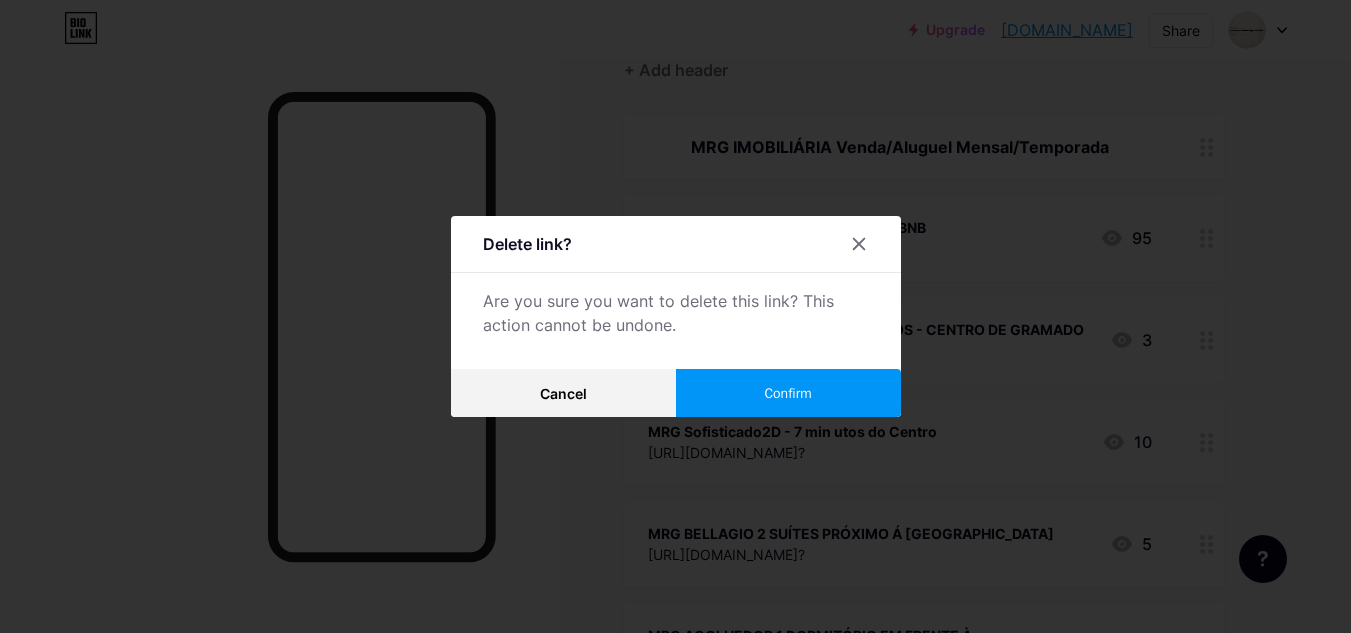 click on "Confirm" at bounding box center (787, 393) 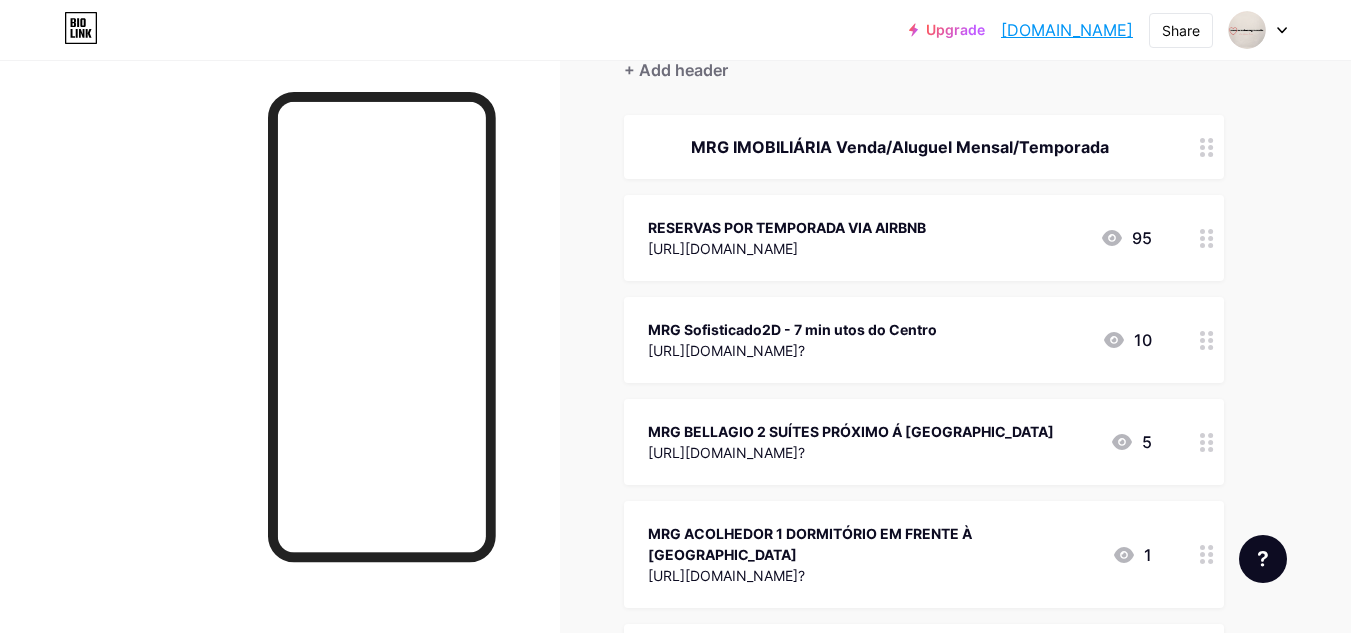 click 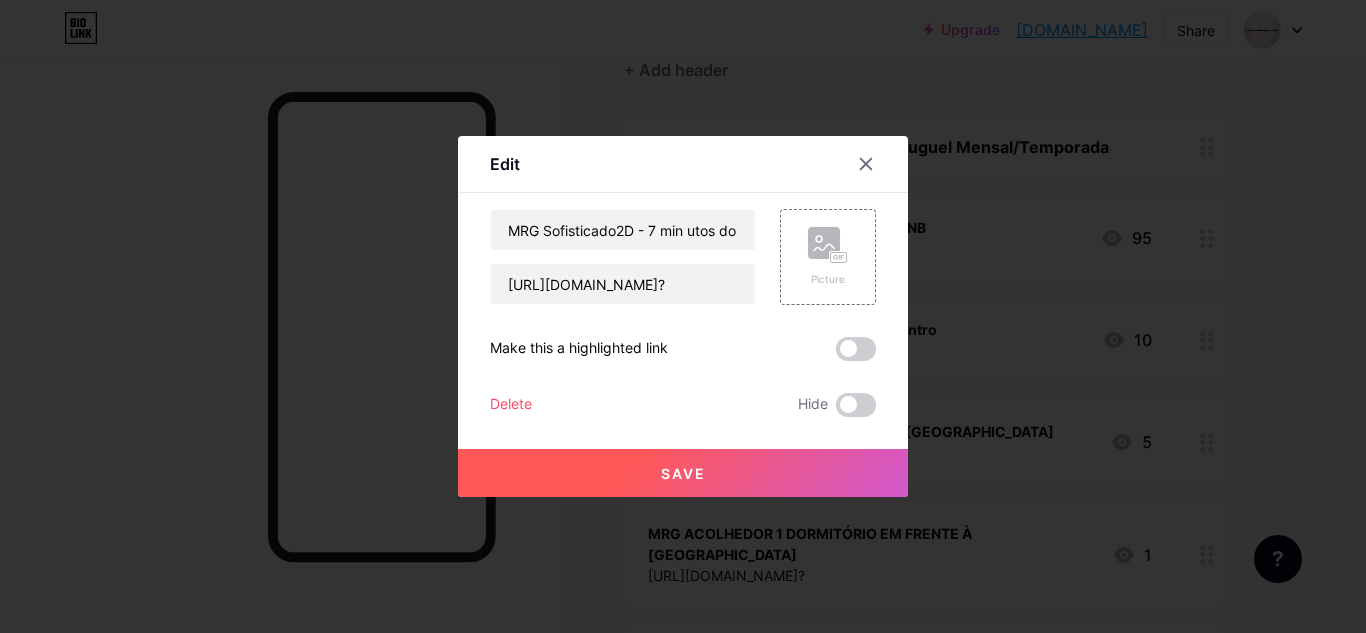click on "Delete" at bounding box center (511, 405) 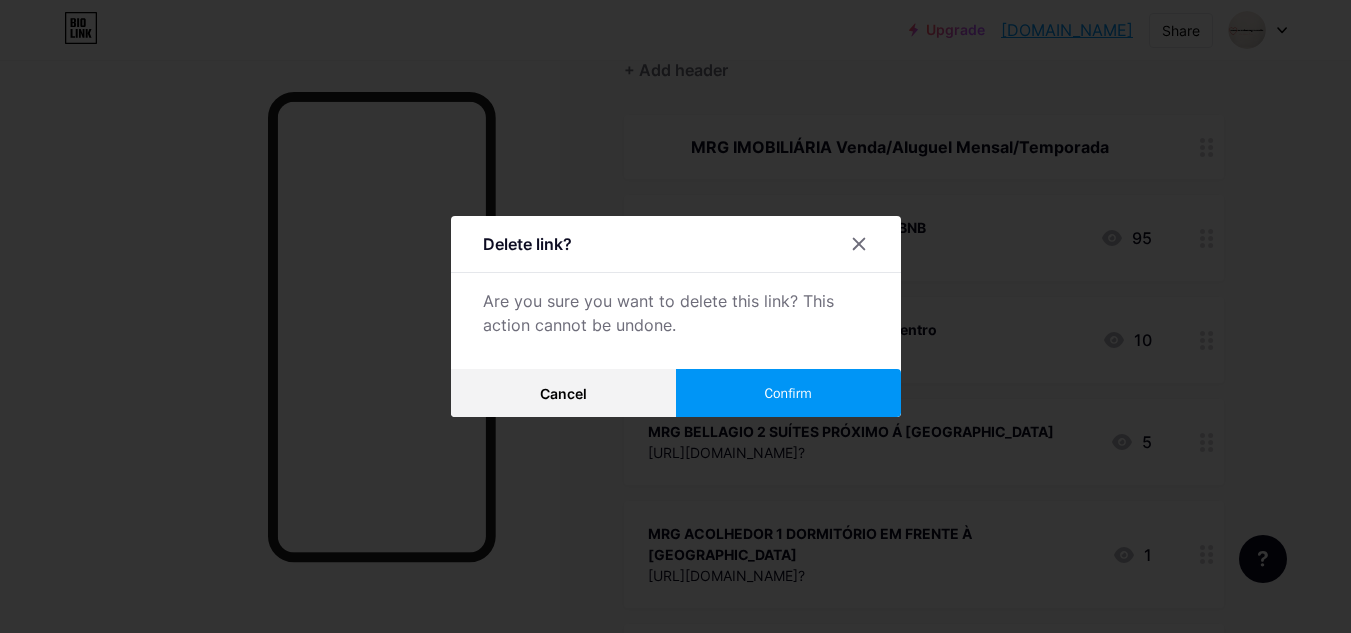 click on "Confirm" at bounding box center [787, 393] 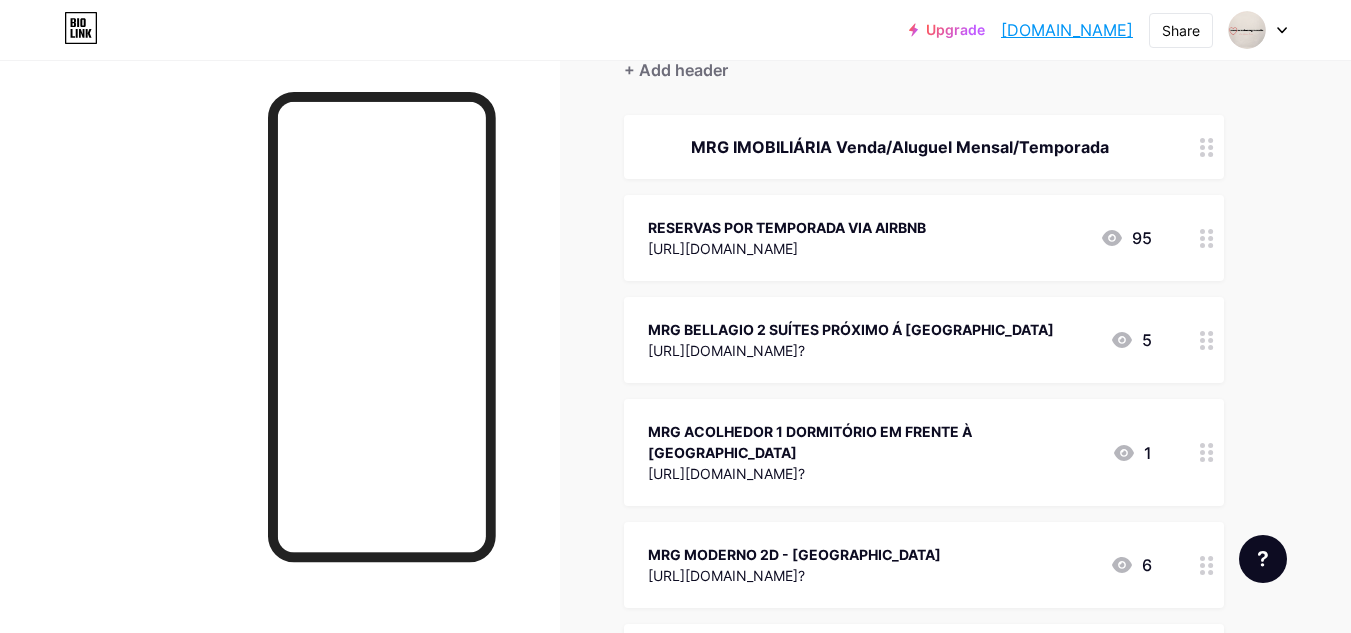 click 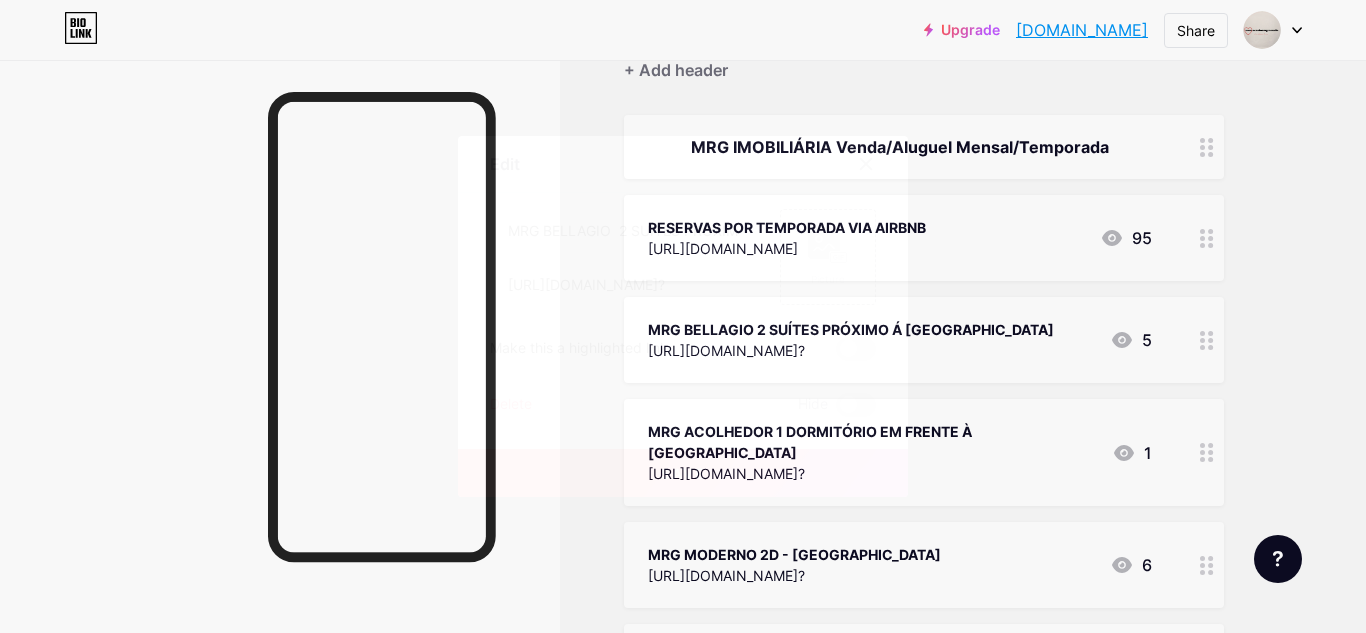 click on "Delete" at bounding box center [511, 405] 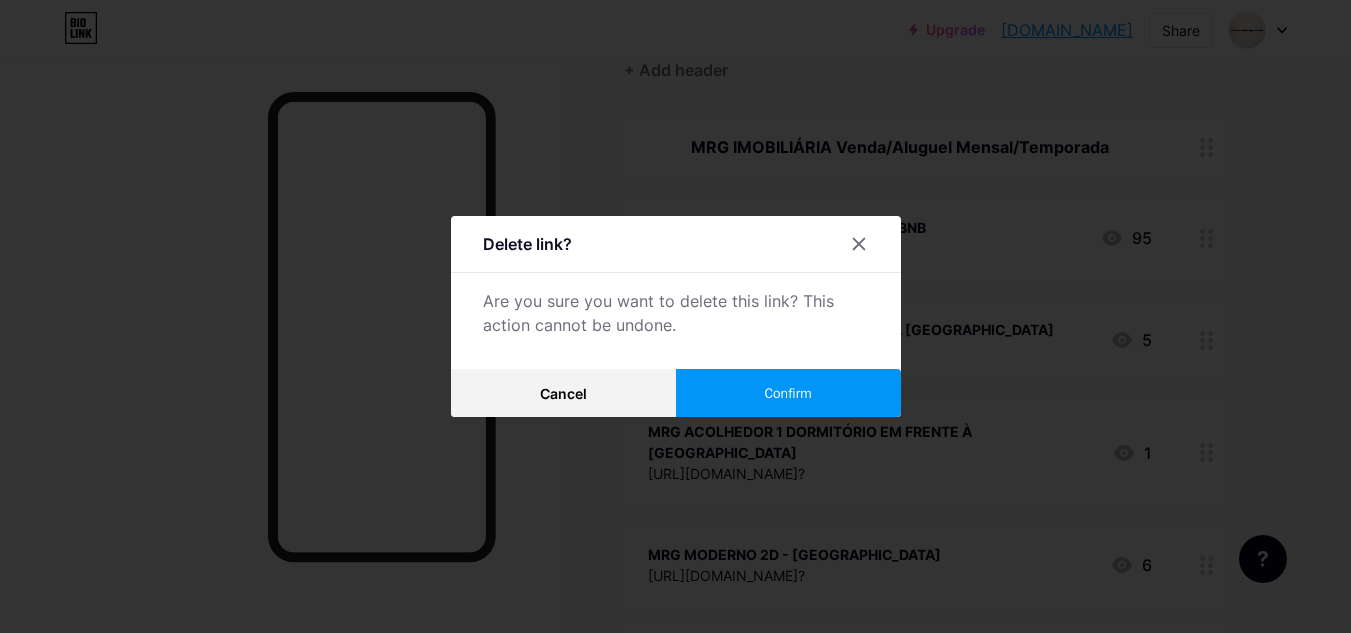 click on "Confirm" at bounding box center (788, 393) 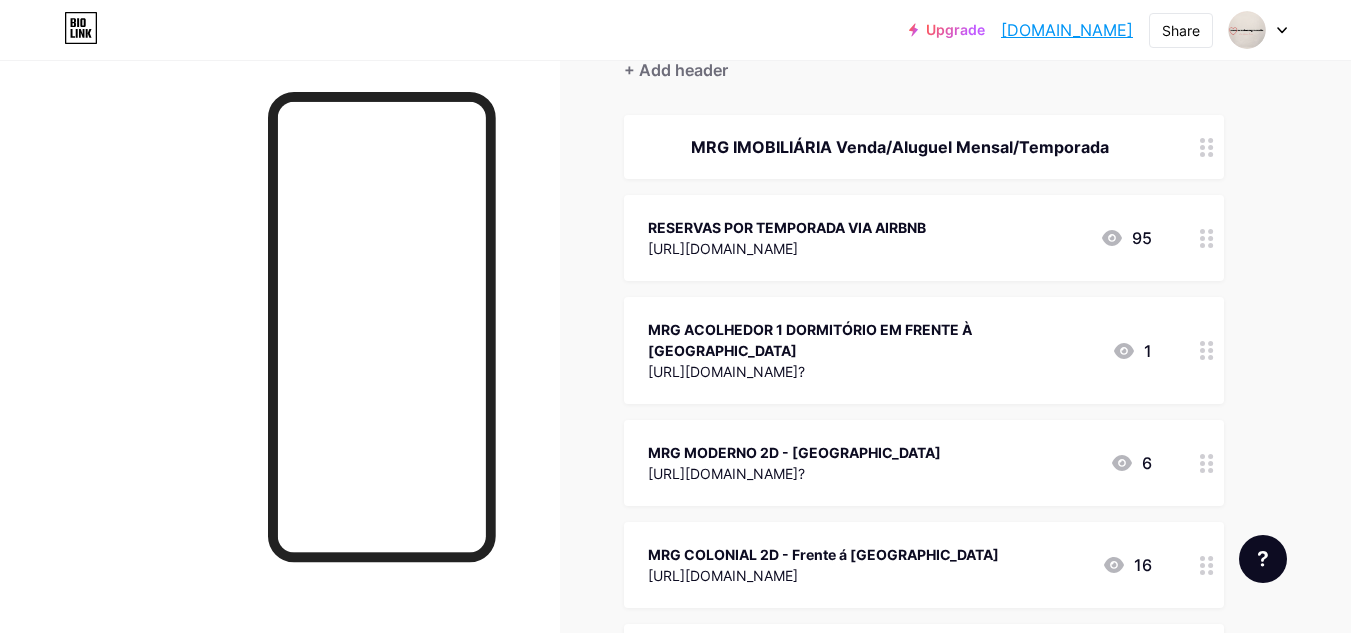 click at bounding box center [1207, 350] 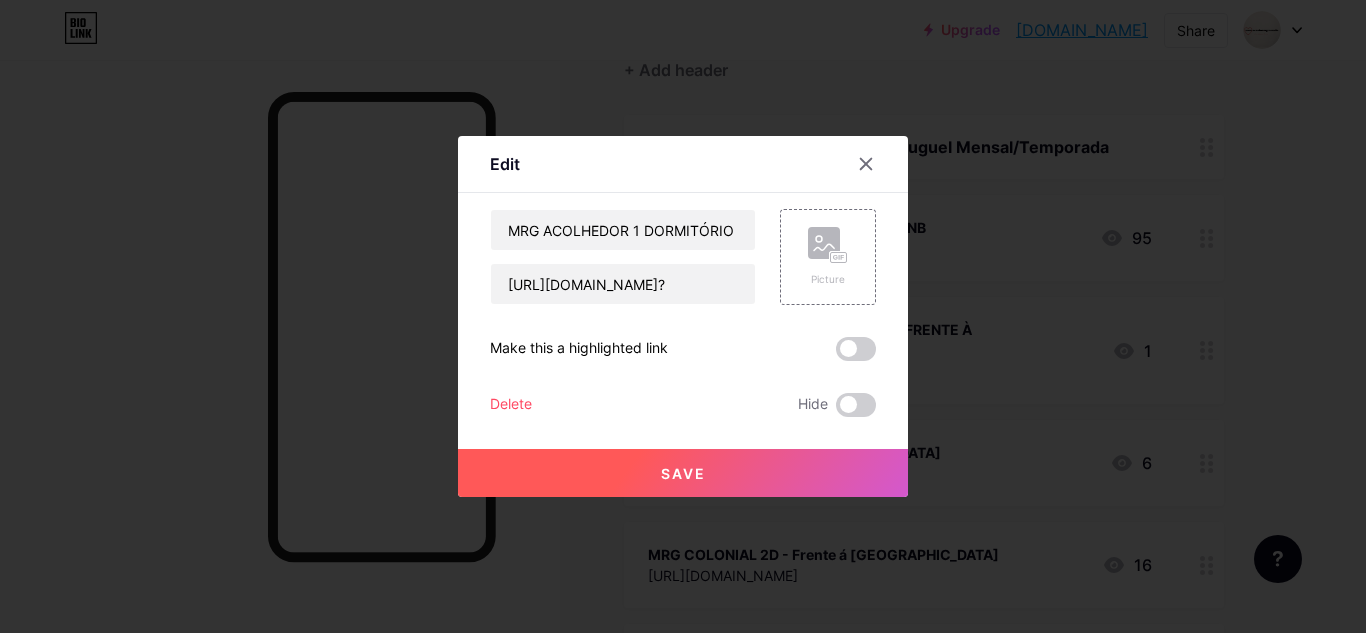 click on "Delete" at bounding box center [511, 405] 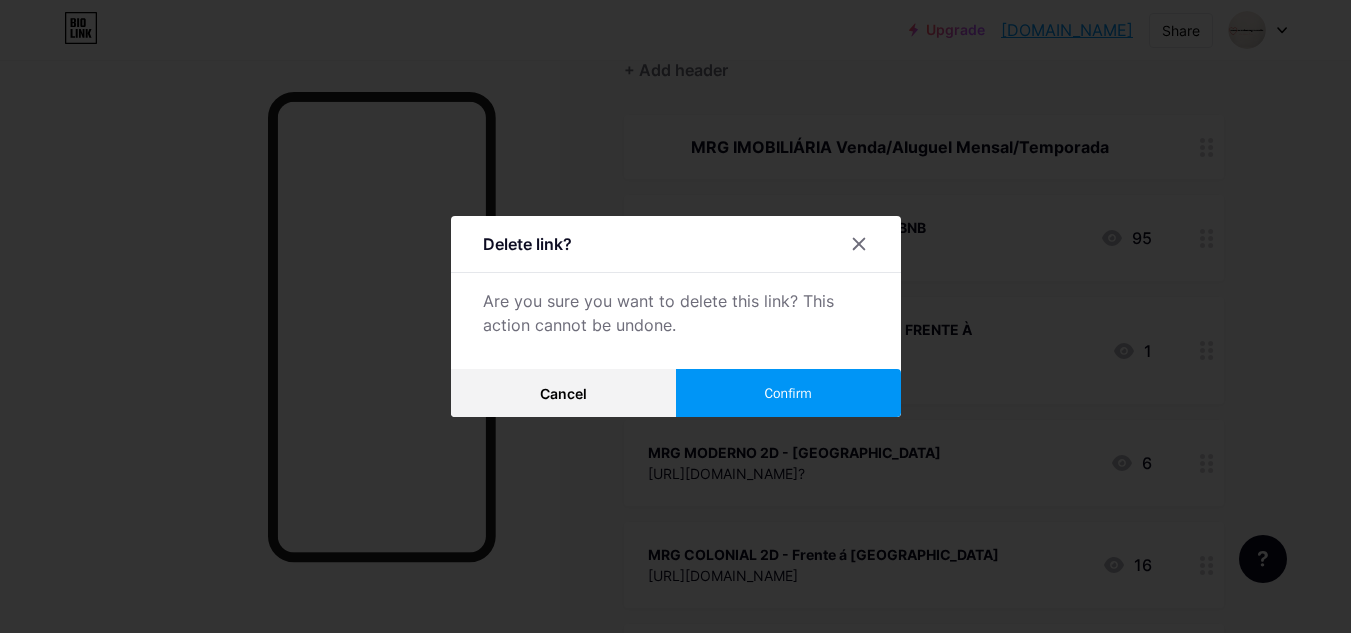 click on "Confirm" at bounding box center [788, 393] 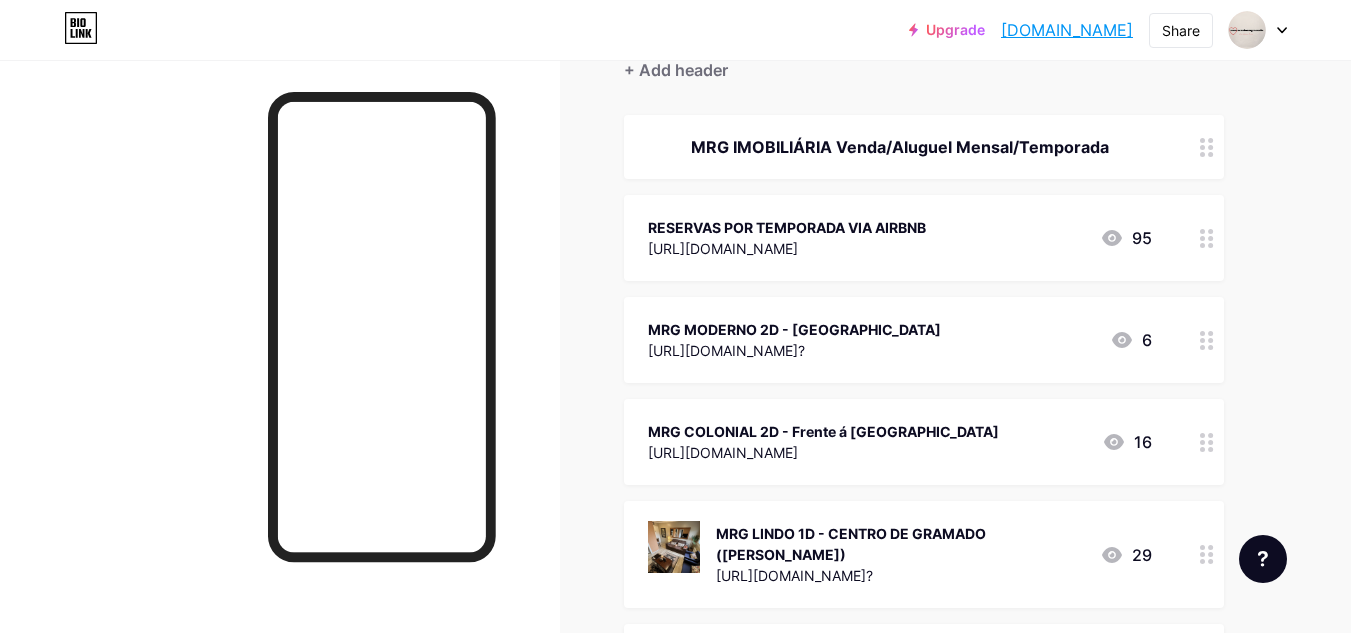 click at bounding box center [1207, 340] 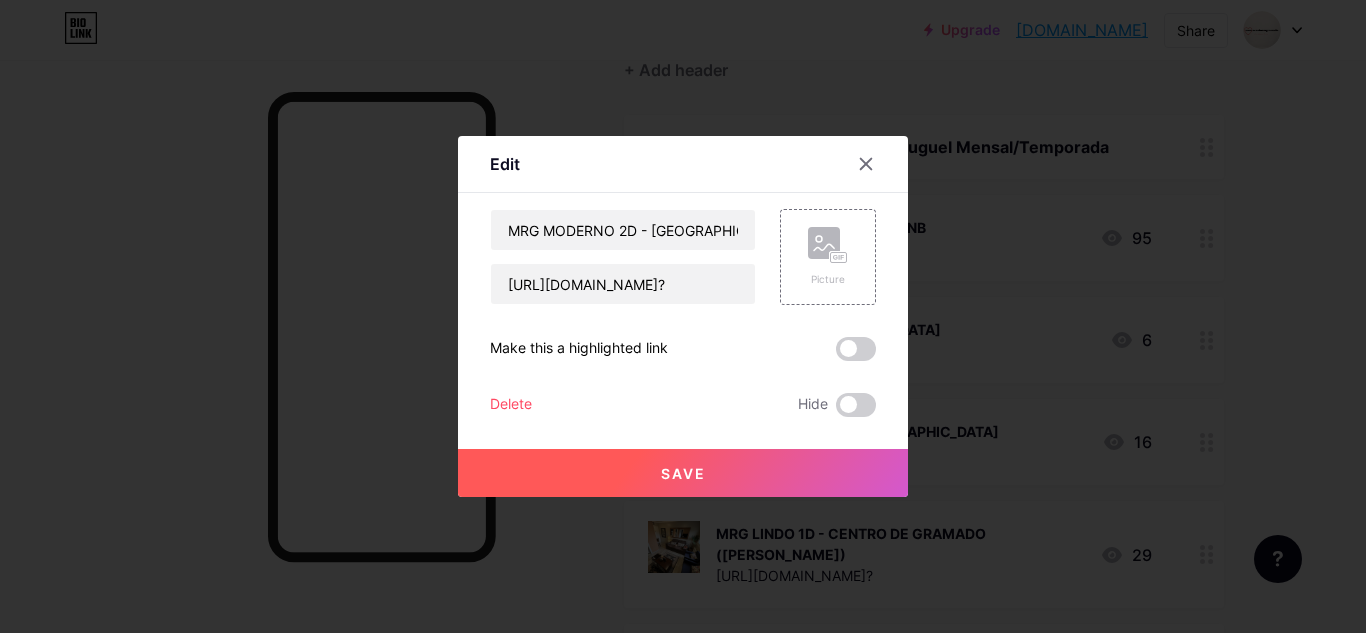 click on "Delete" at bounding box center [511, 405] 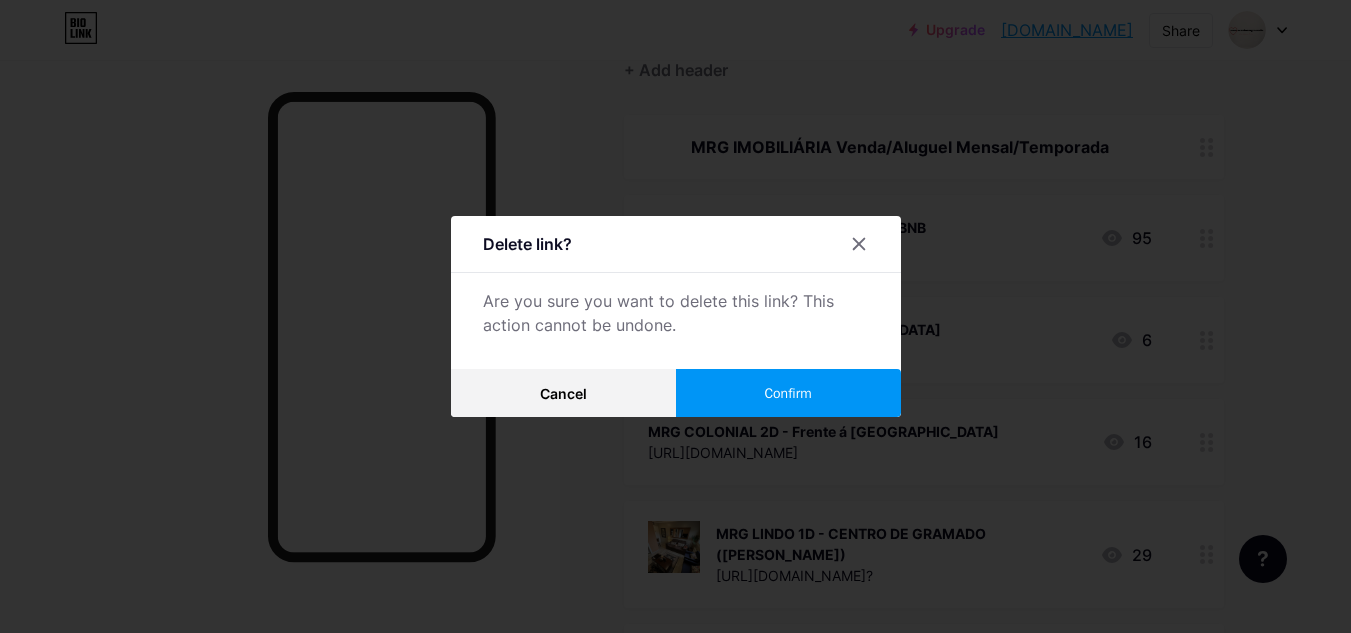 click on "Confirm" at bounding box center (788, 393) 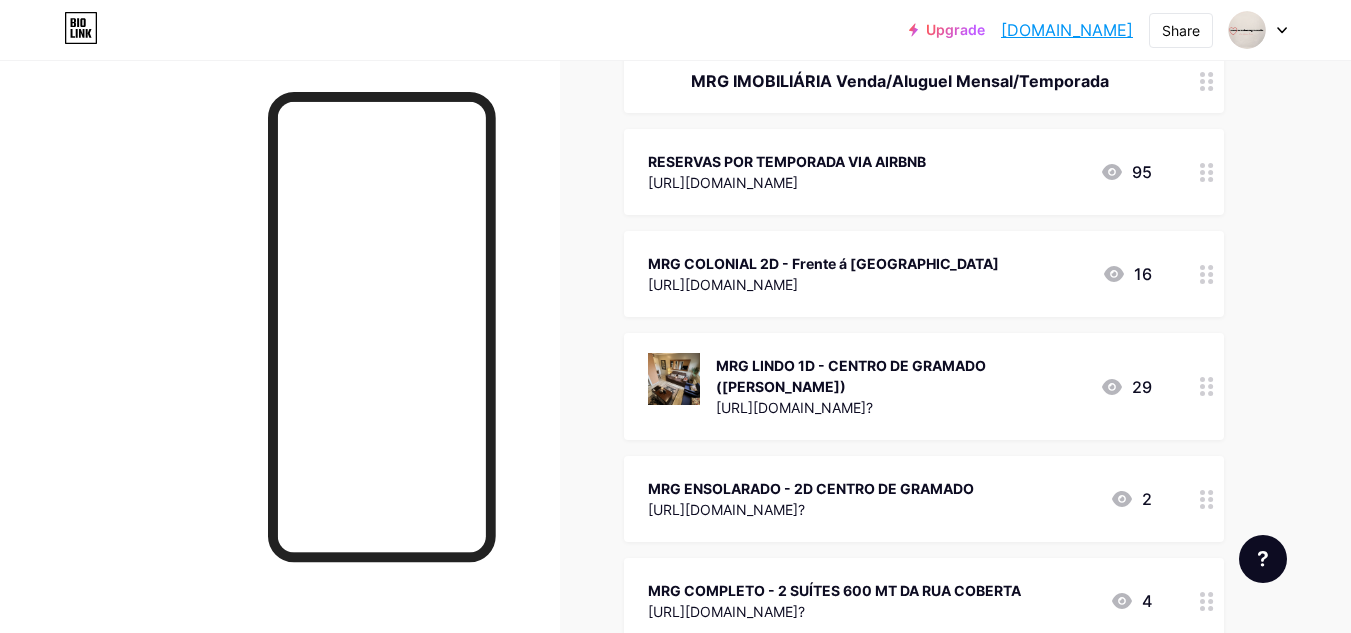 scroll, scrollTop: 300, scrollLeft: 0, axis: vertical 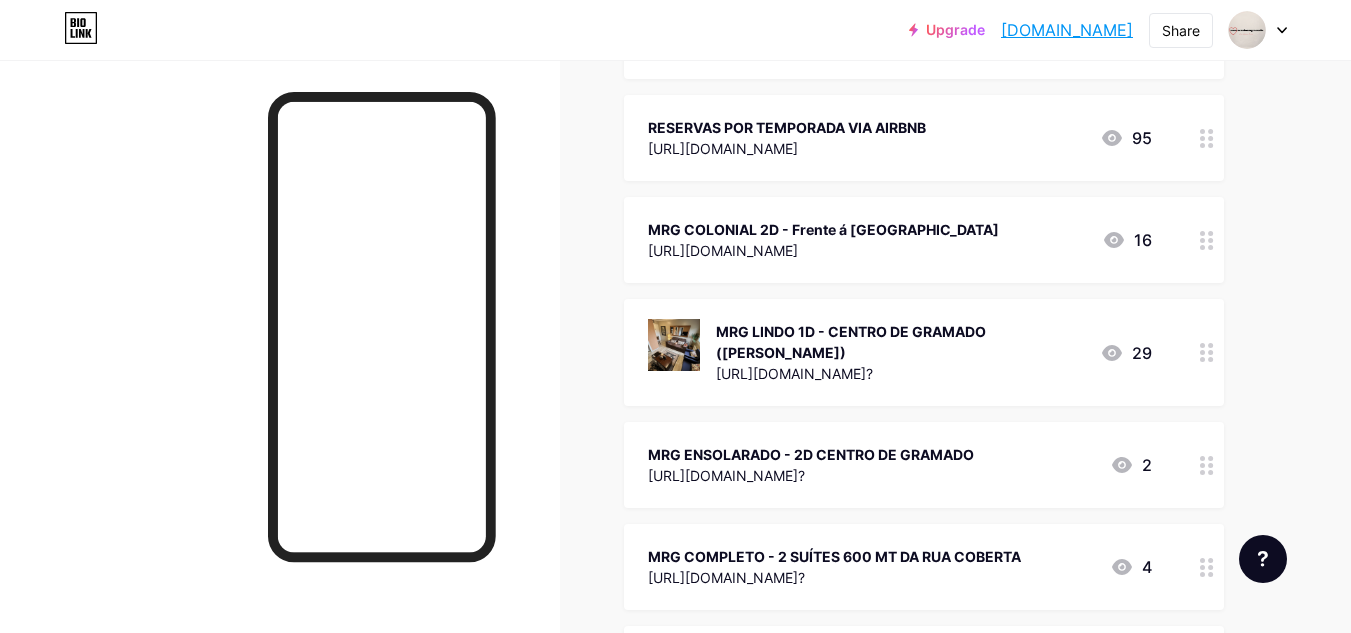 click 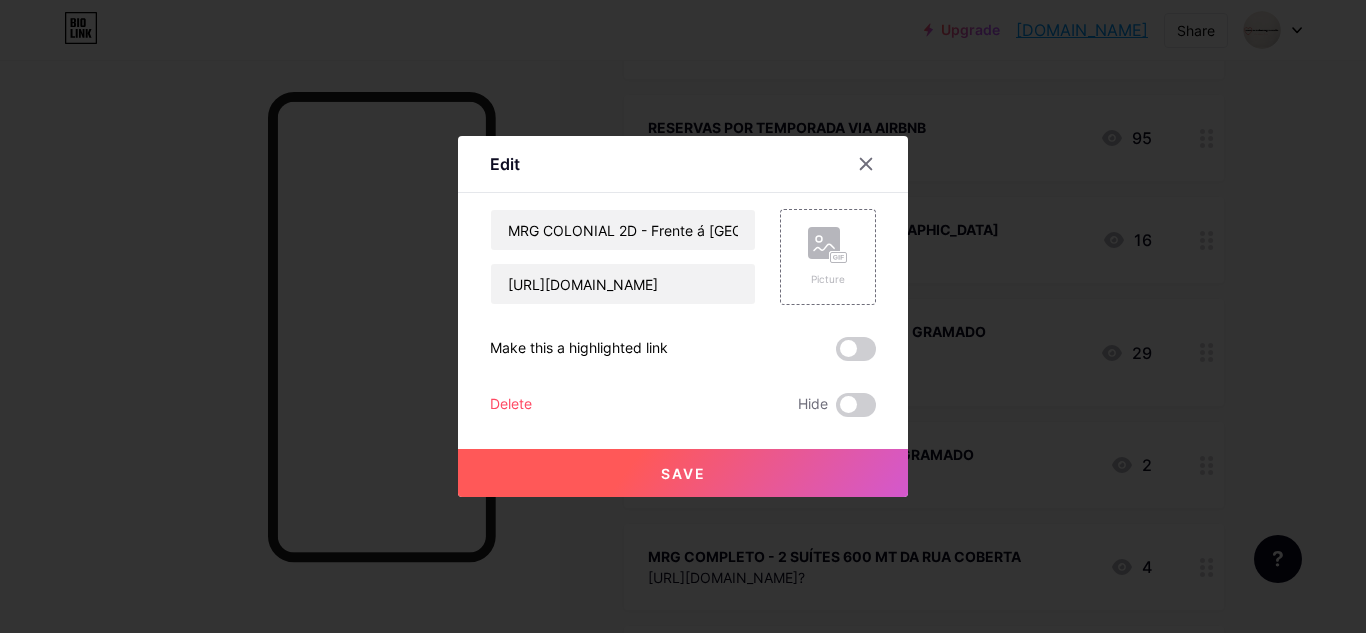 click on "Delete" at bounding box center [511, 405] 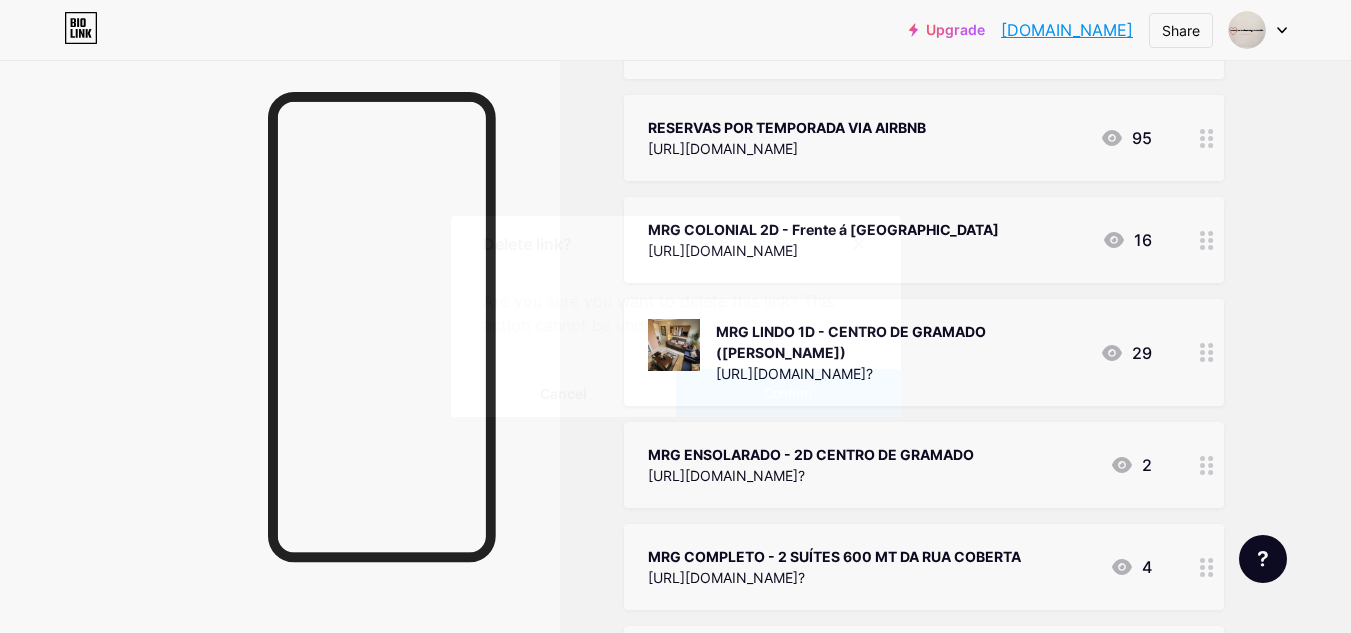 click on "Confirm" at bounding box center (788, 393) 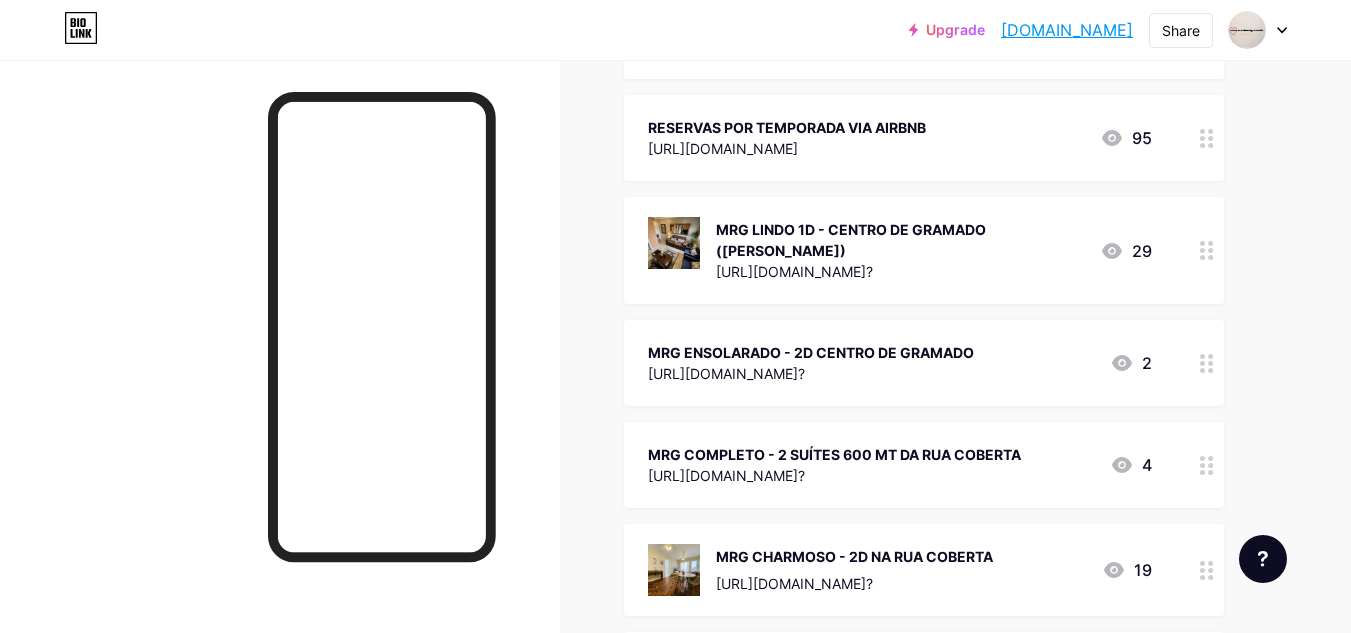 click 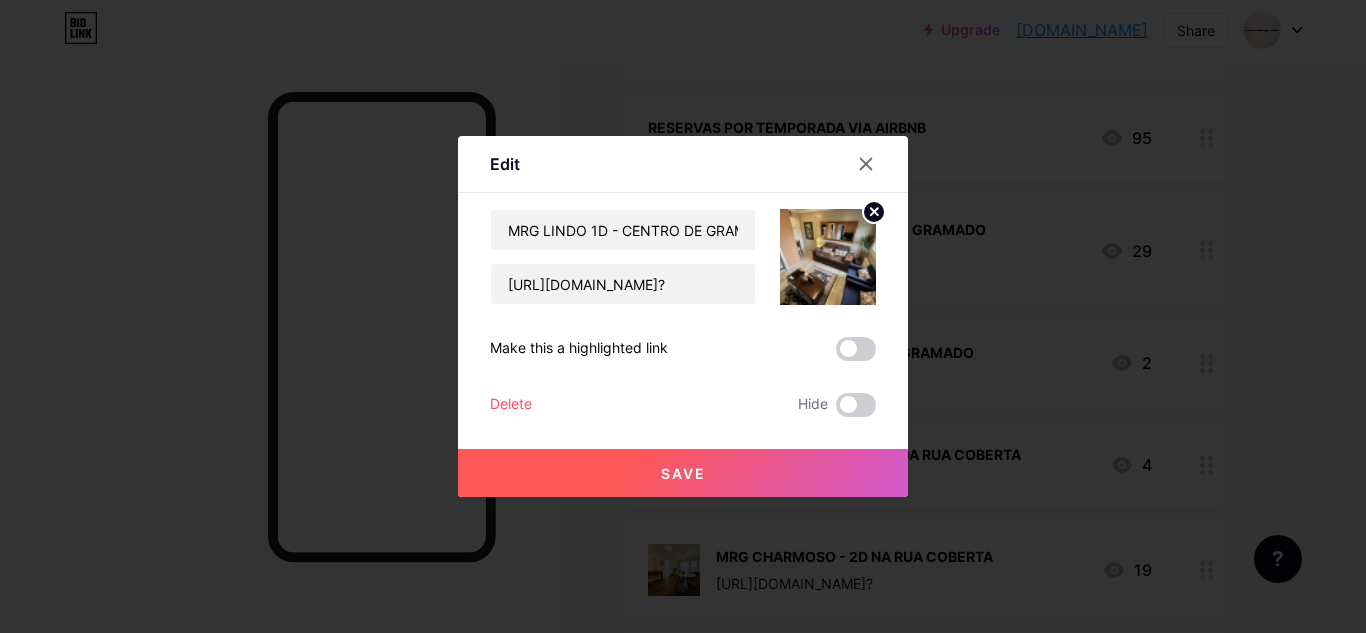 click on "Delete
Hide" at bounding box center (683, 405) 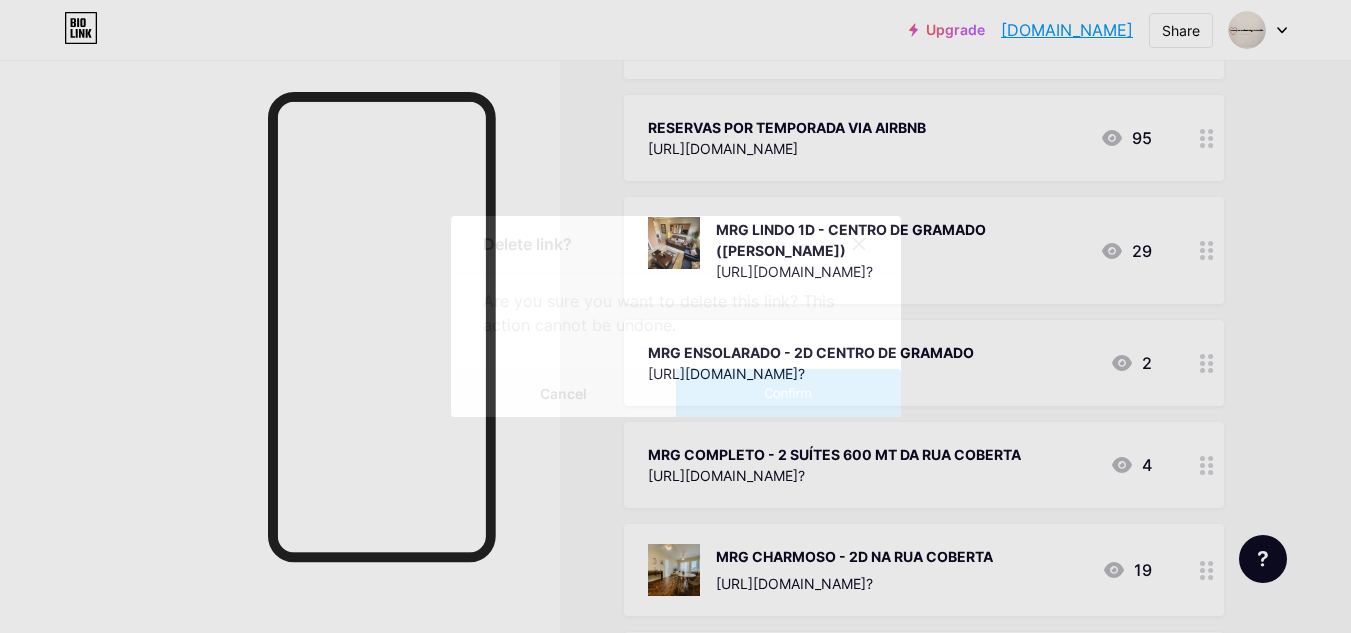 click on "Confirm" at bounding box center (787, 393) 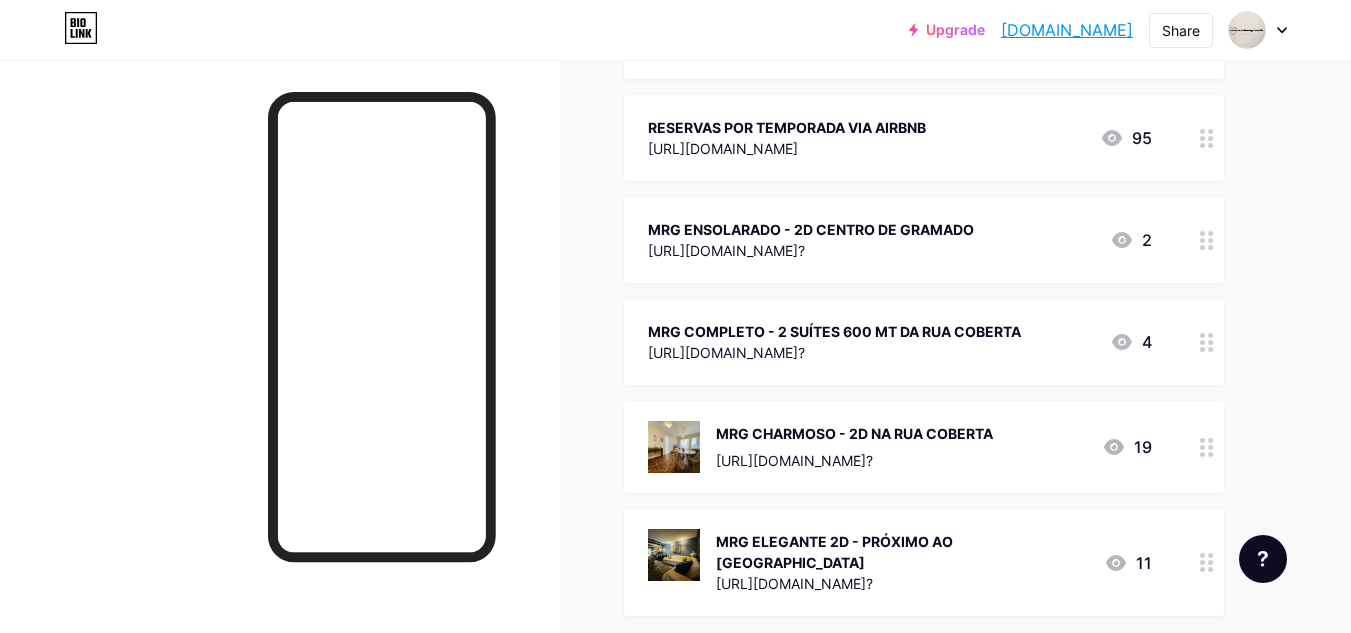 click at bounding box center (1207, 240) 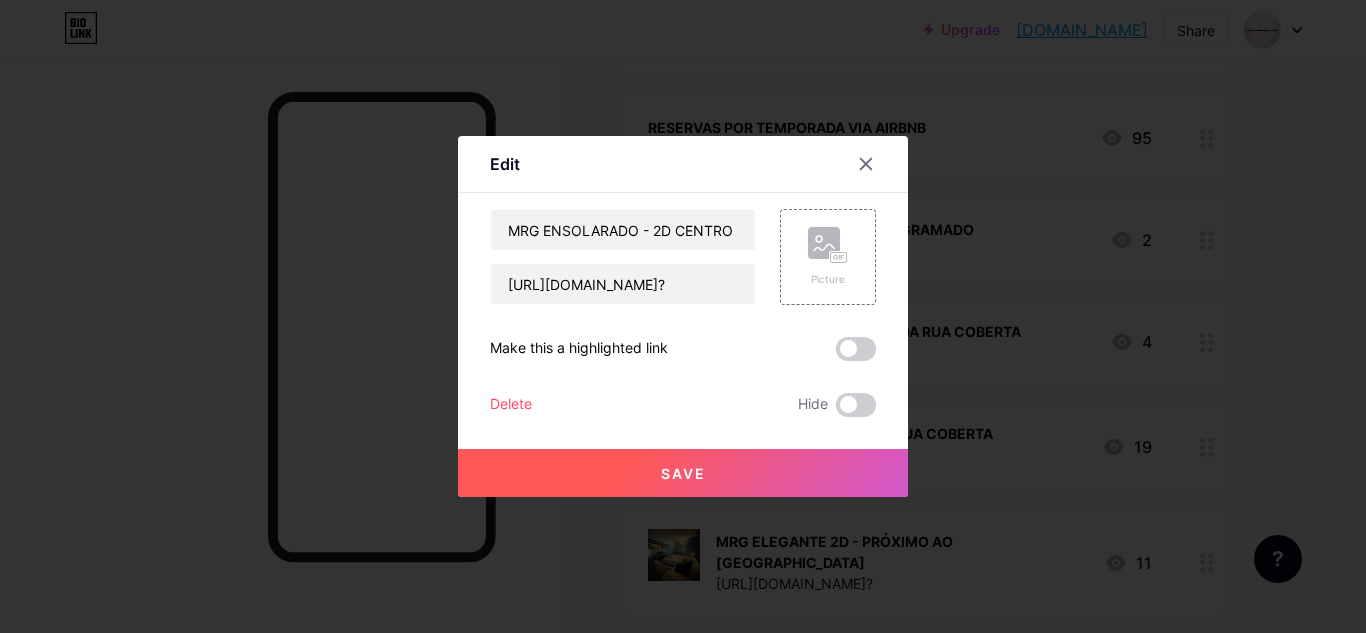 click on "Delete" at bounding box center (511, 405) 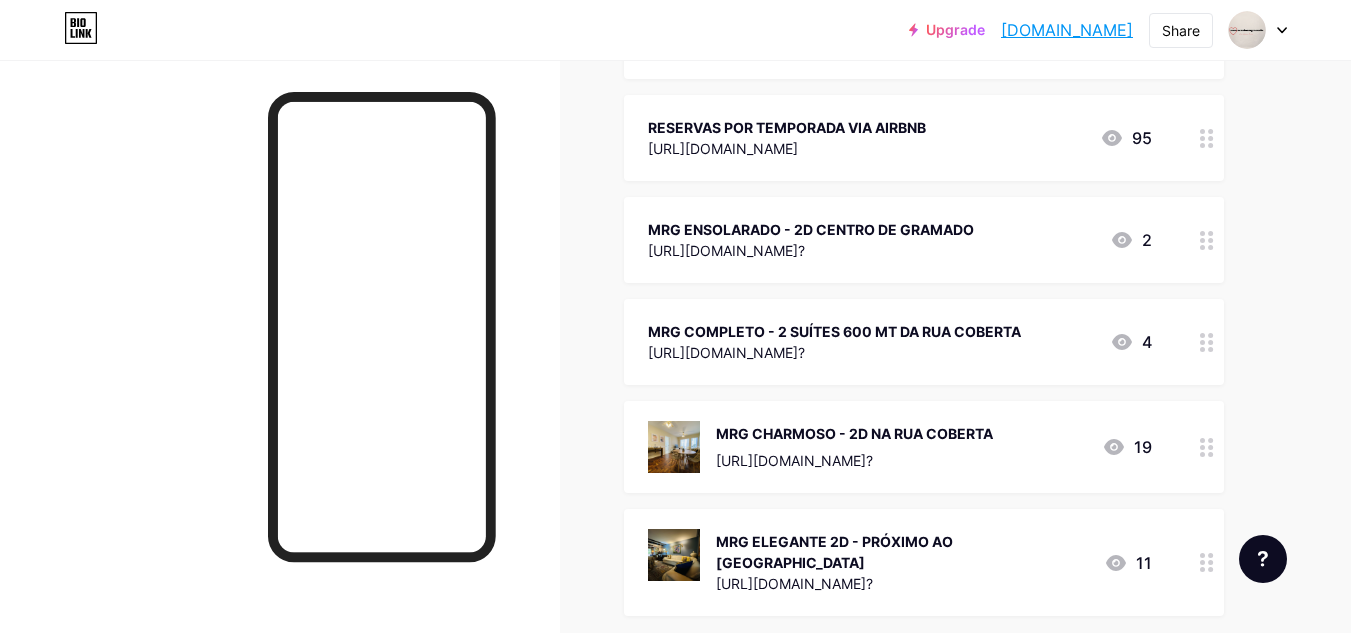 click on "Confirm" at bounding box center (788, 393) 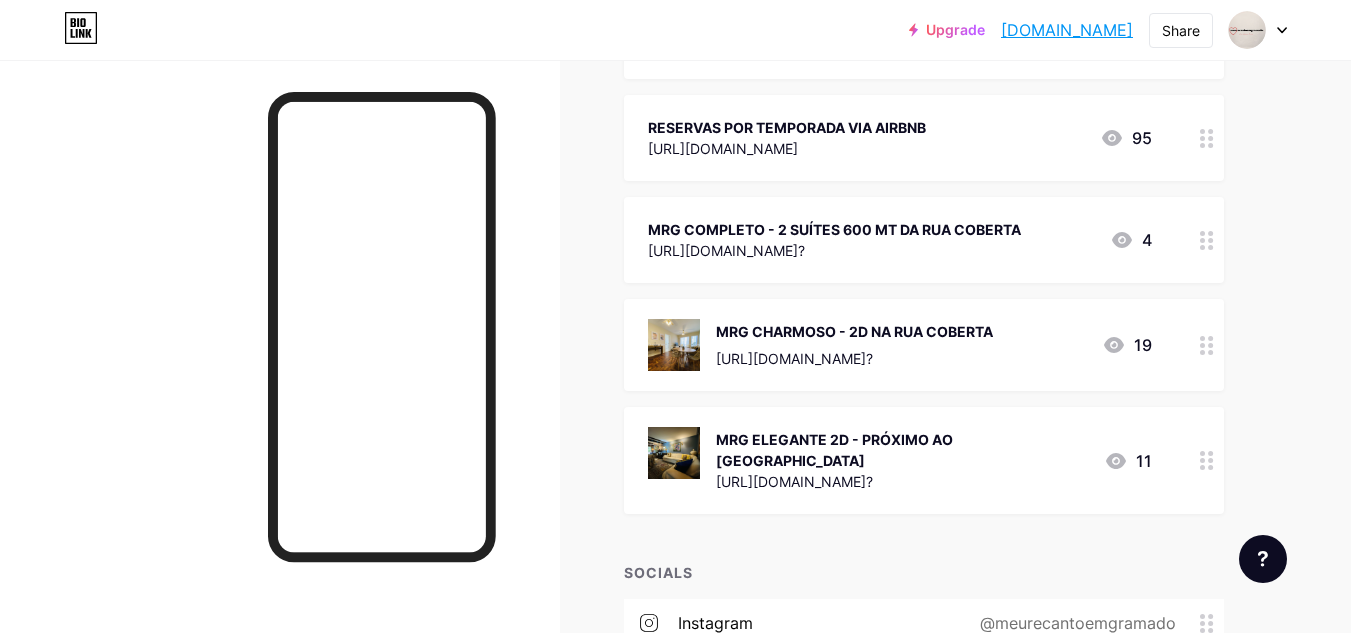 click at bounding box center [1207, 240] 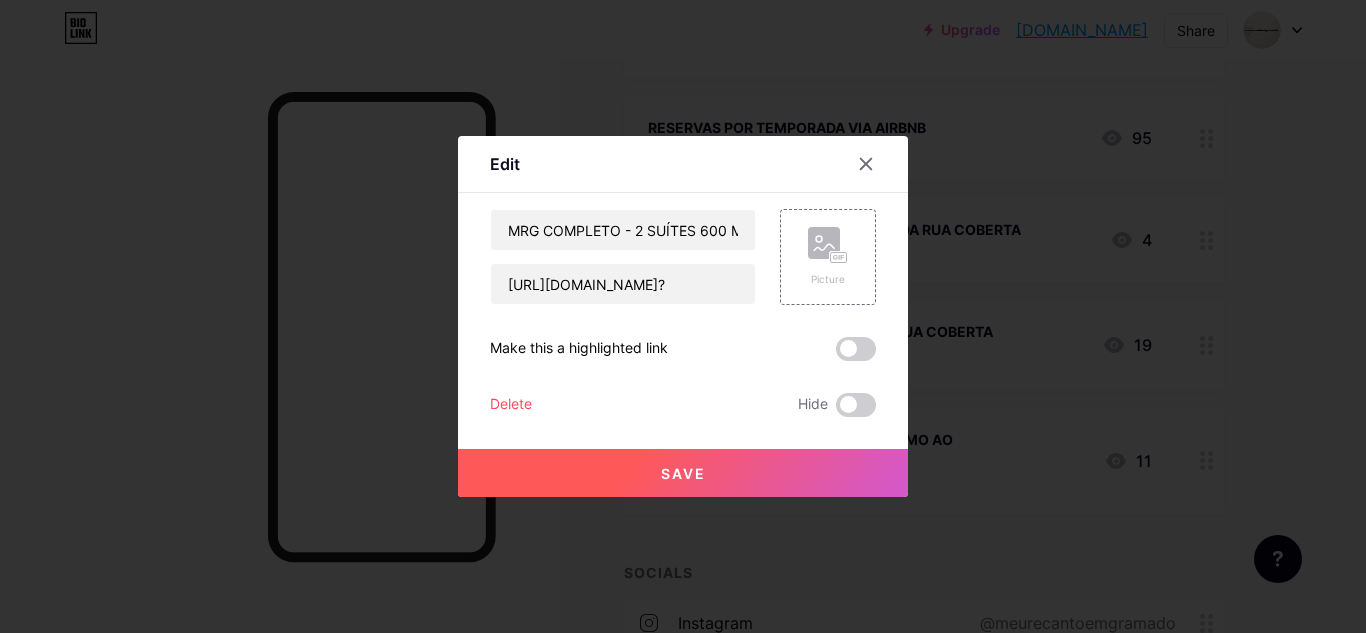 click on "Delete" at bounding box center (511, 405) 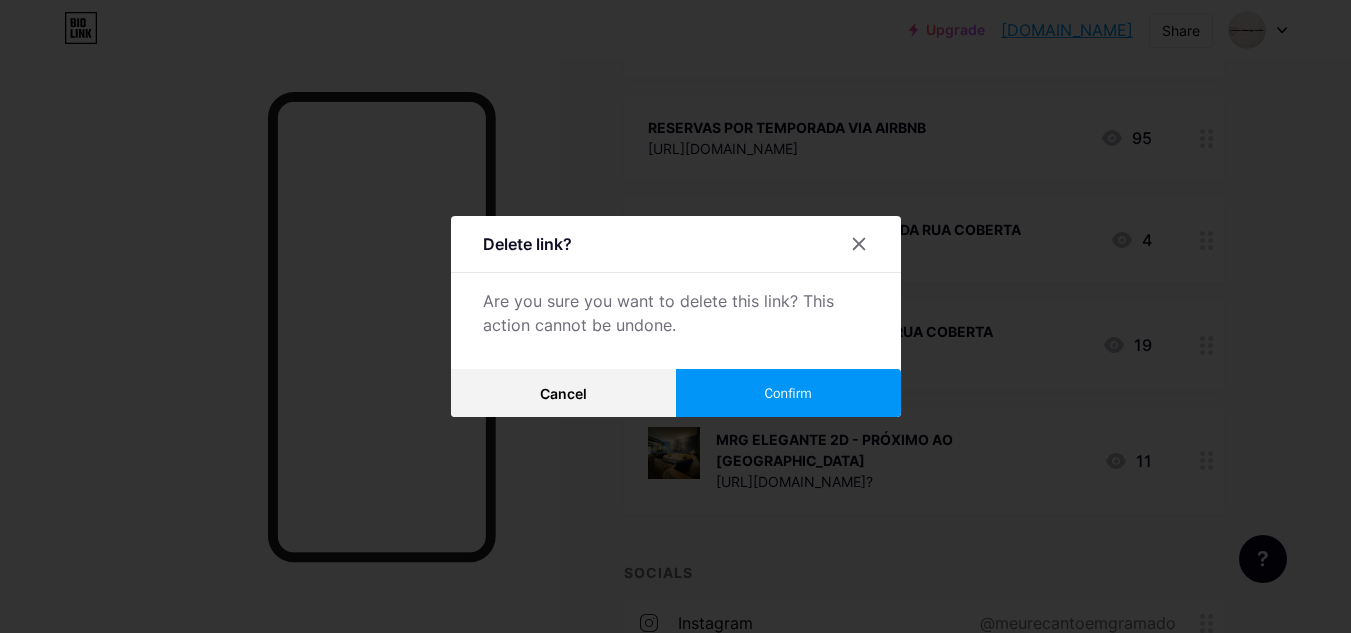 click on "Confirm" at bounding box center (788, 393) 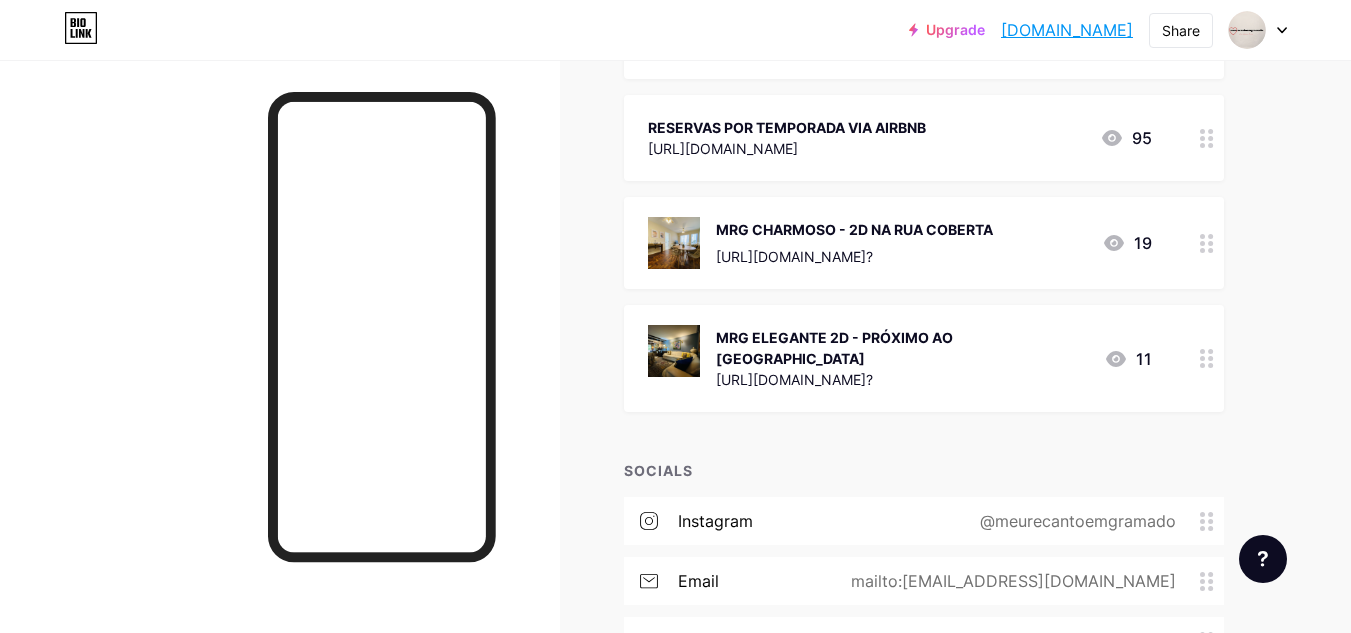 click 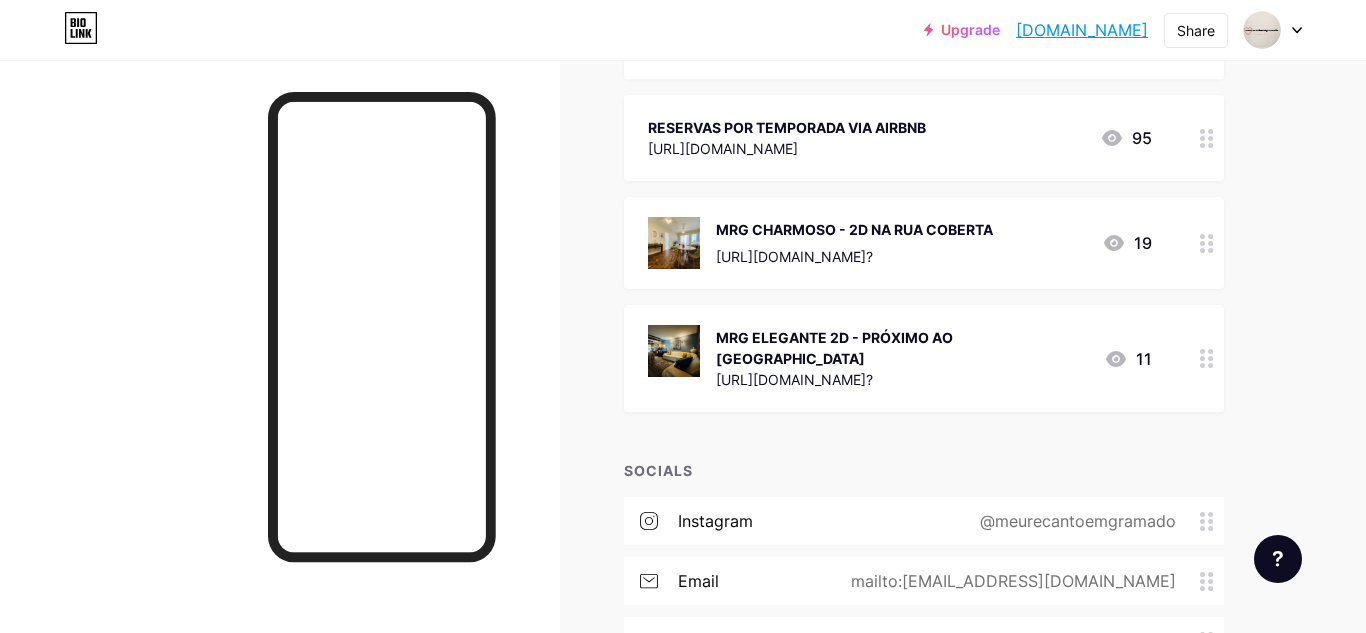 click on "Delete" at bounding box center [511, 405] 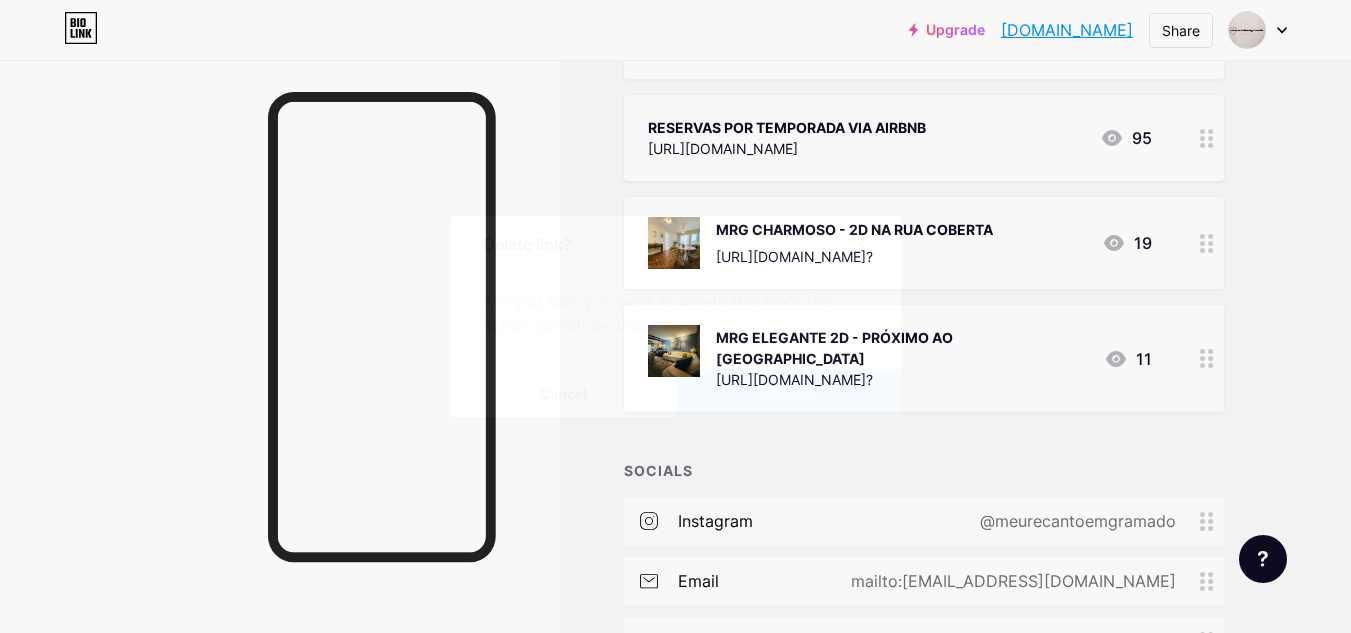click on "Confirm" at bounding box center (788, 393) 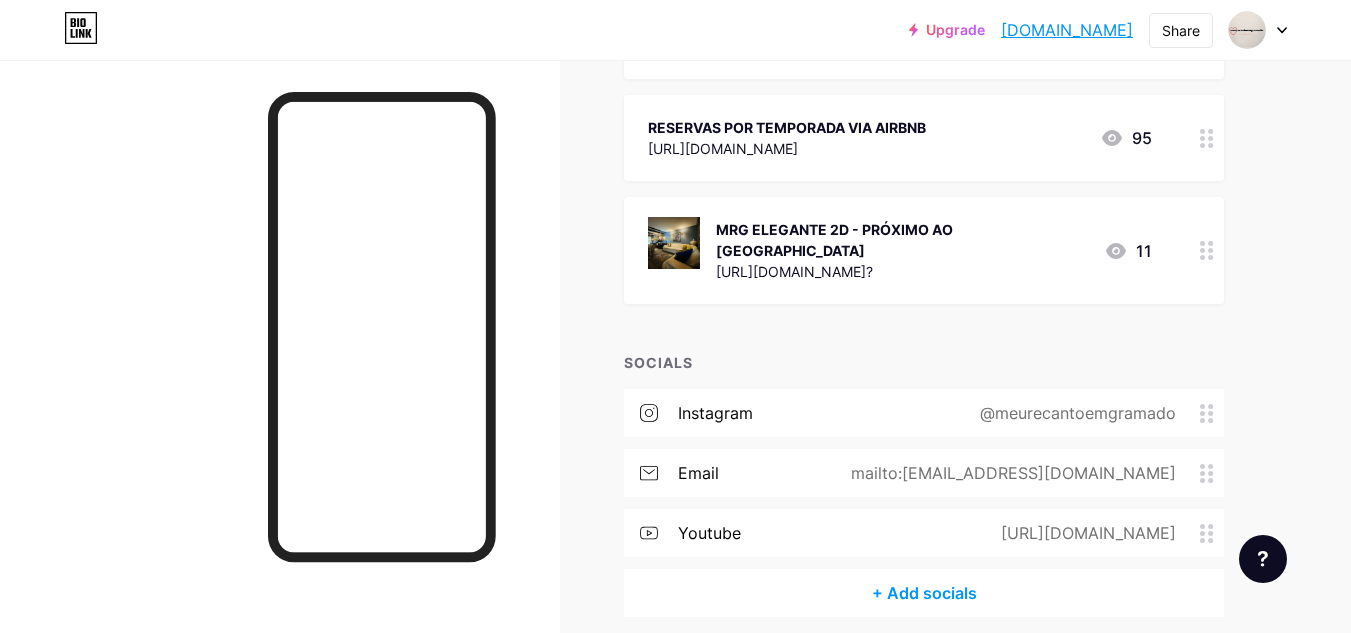 click at bounding box center [1207, 250] 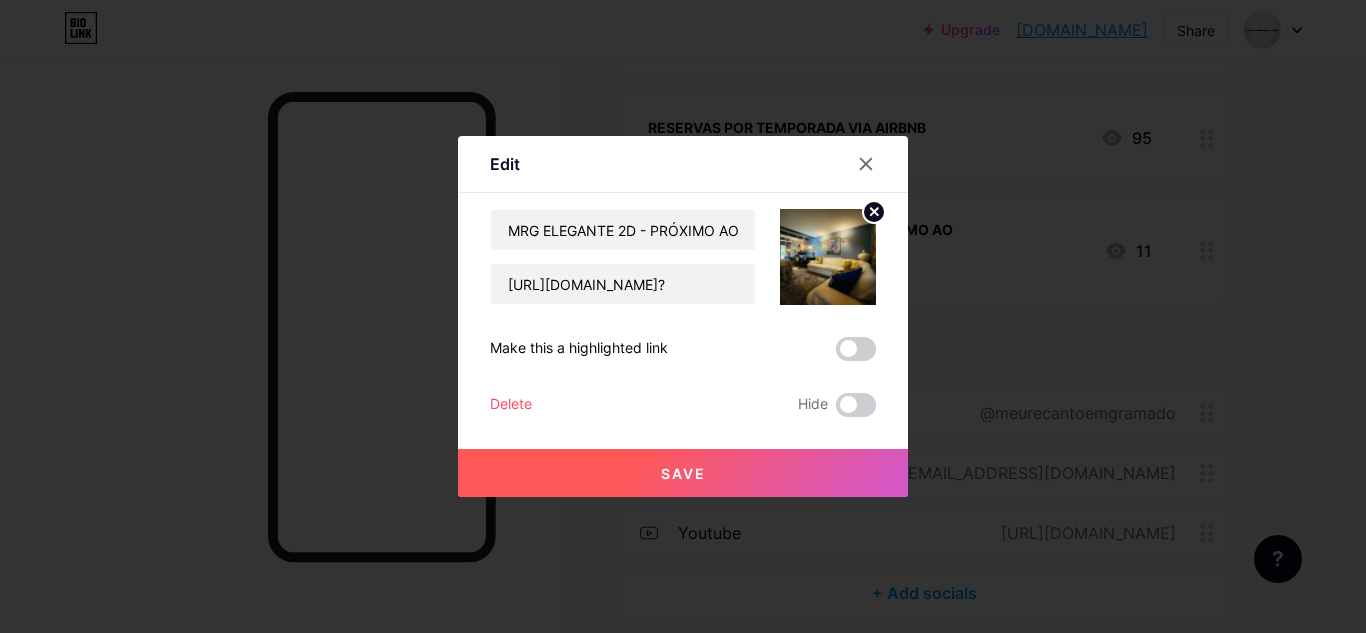 click on "Delete" at bounding box center (511, 405) 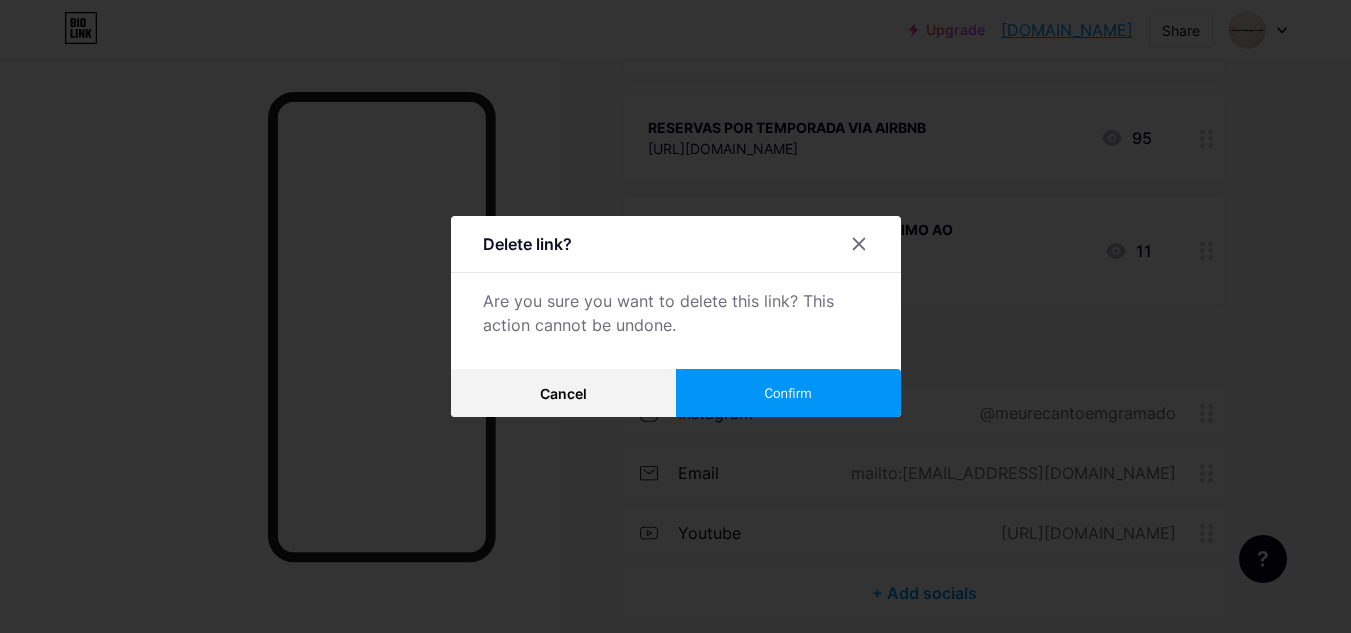 click on "Confirm" at bounding box center [787, 393] 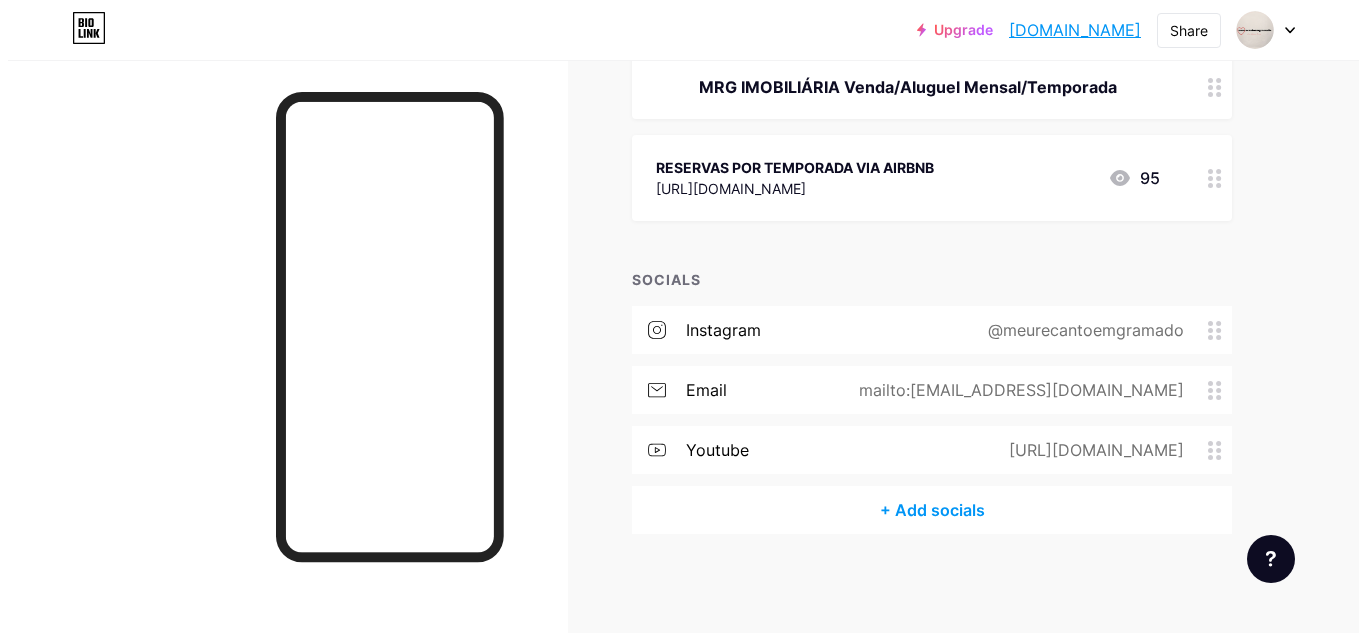 scroll, scrollTop: 0, scrollLeft: 0, axis: both 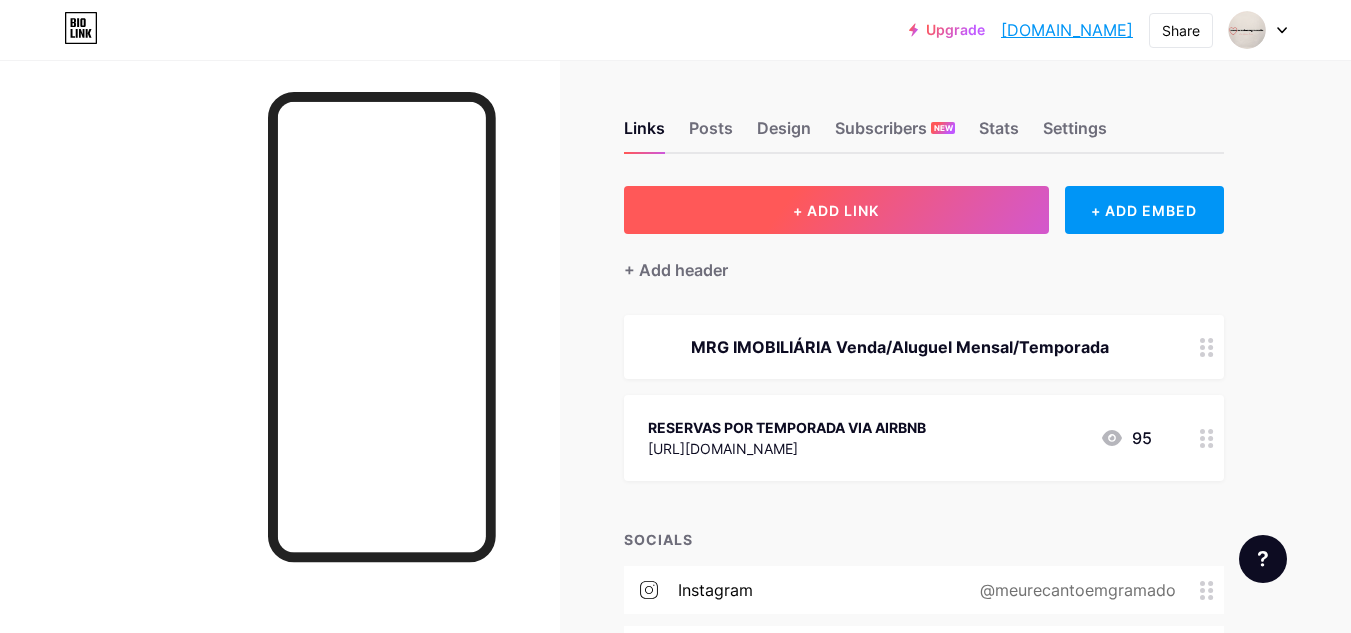 click on "+ ADD LINK" at bounding box center [836, 210] 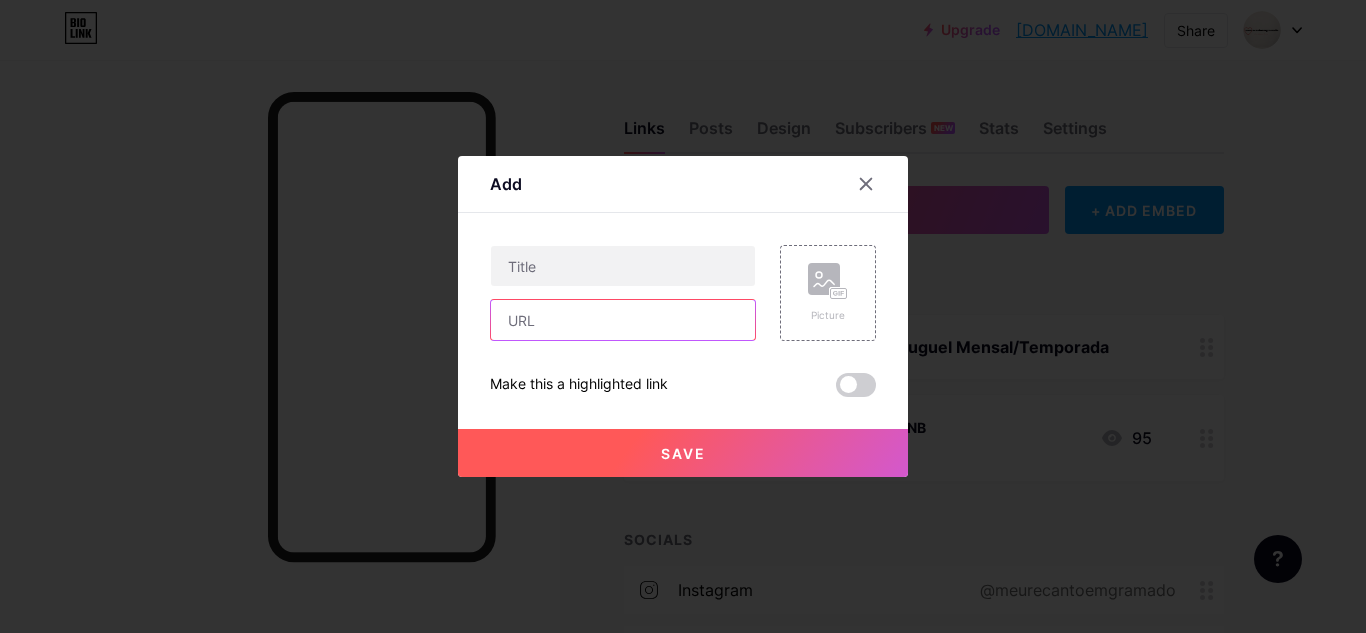 click at bounding box center (623, 320) 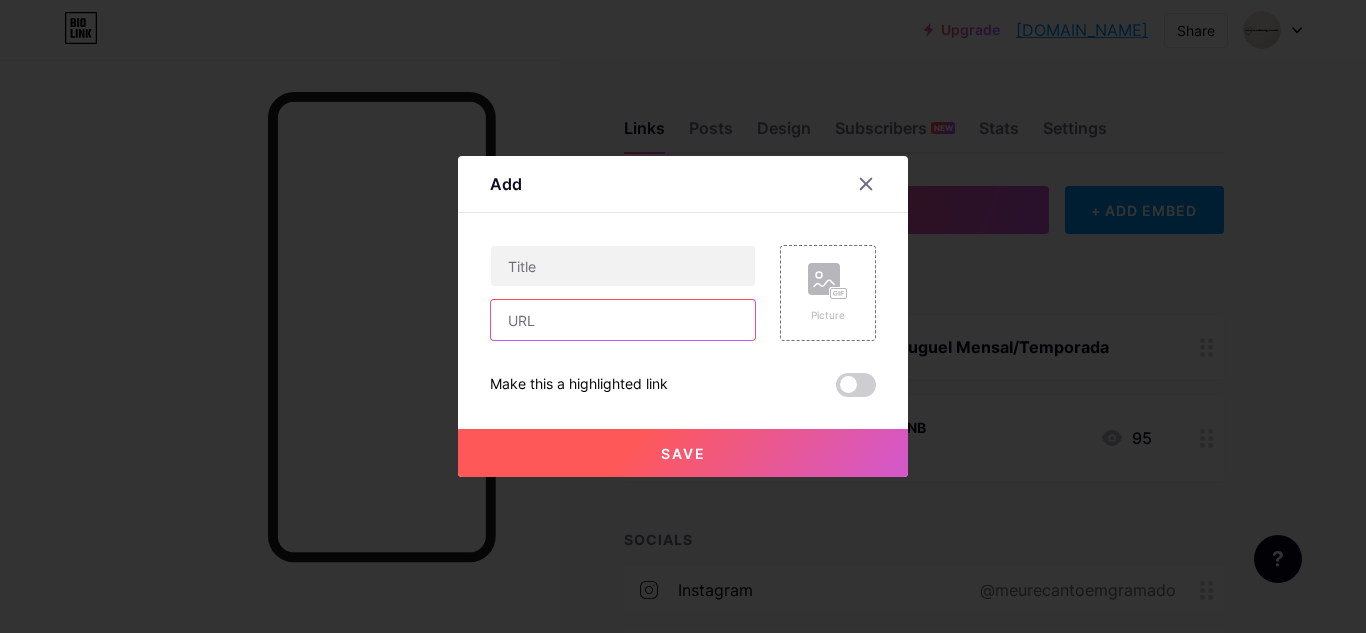 paste on "[URL][DOMAIN_NAME]" 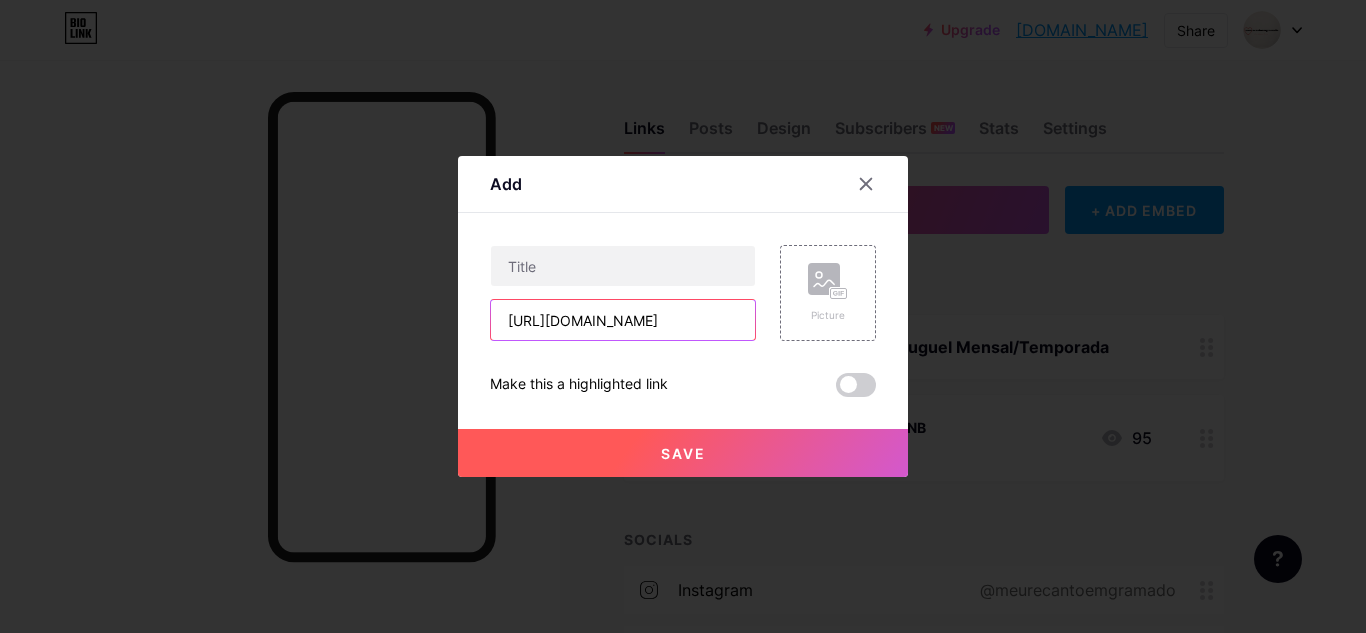 scroll, scrollTop: 0, scrollLeft: 395, axis: horizontal 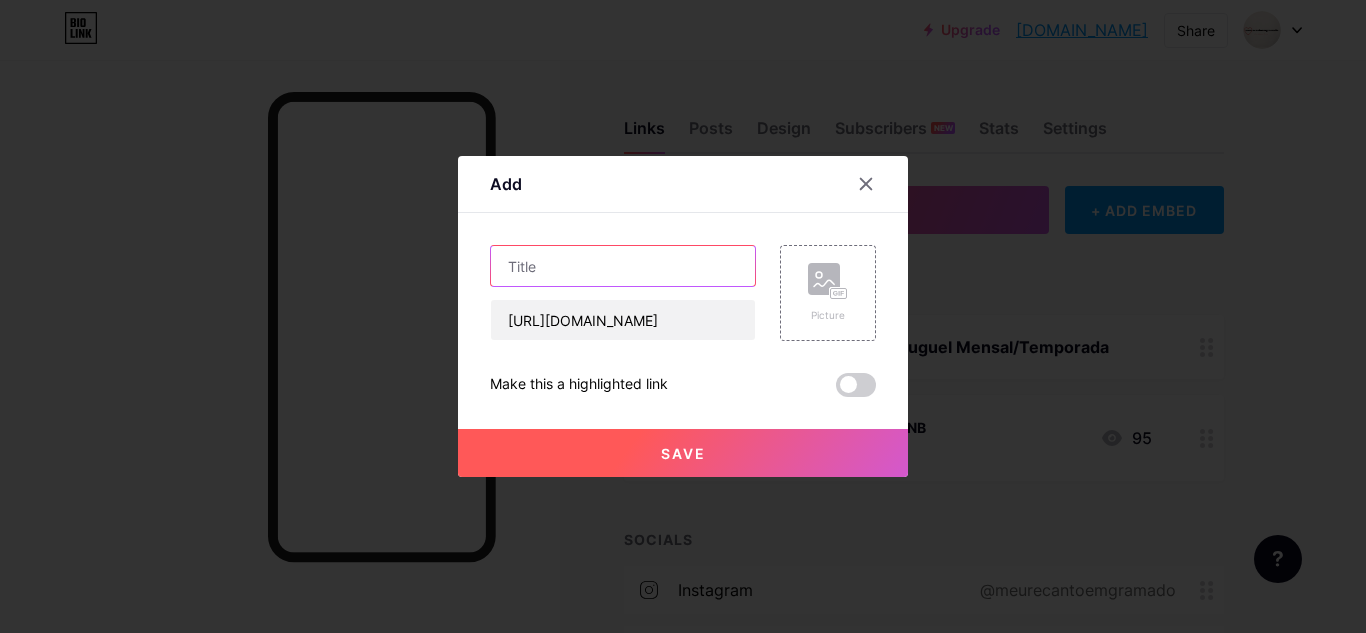 click at bounding box center [623, 266] 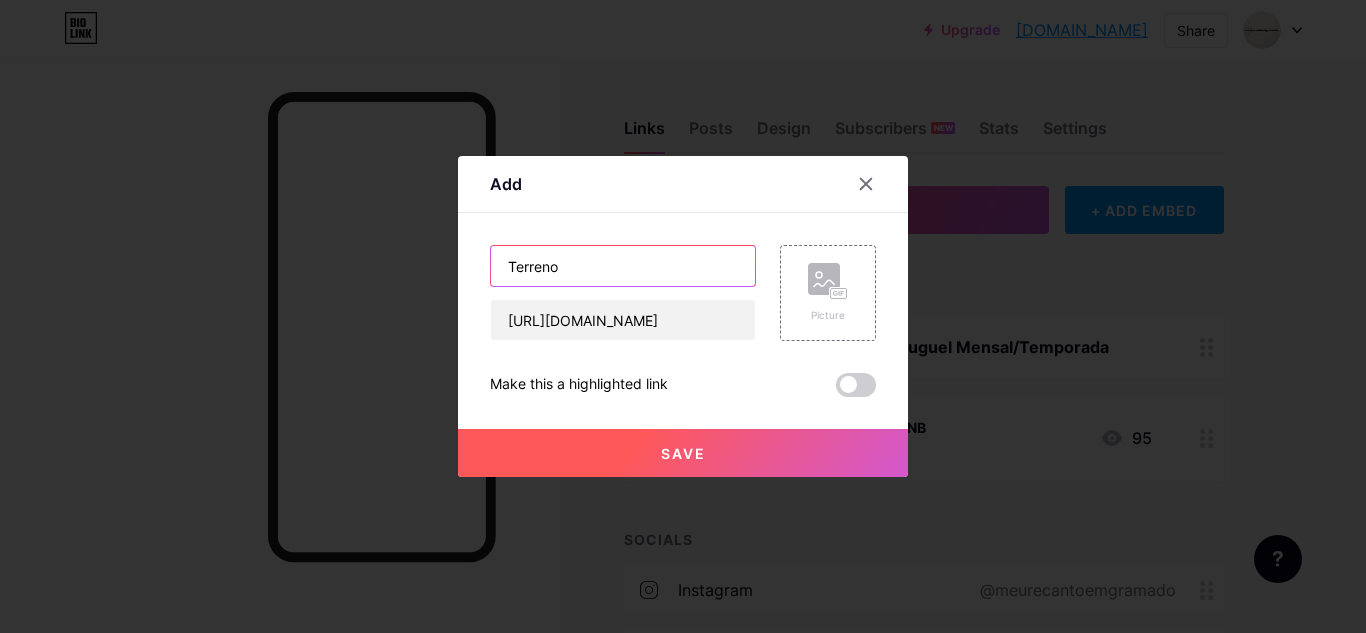 type on "Terreno" 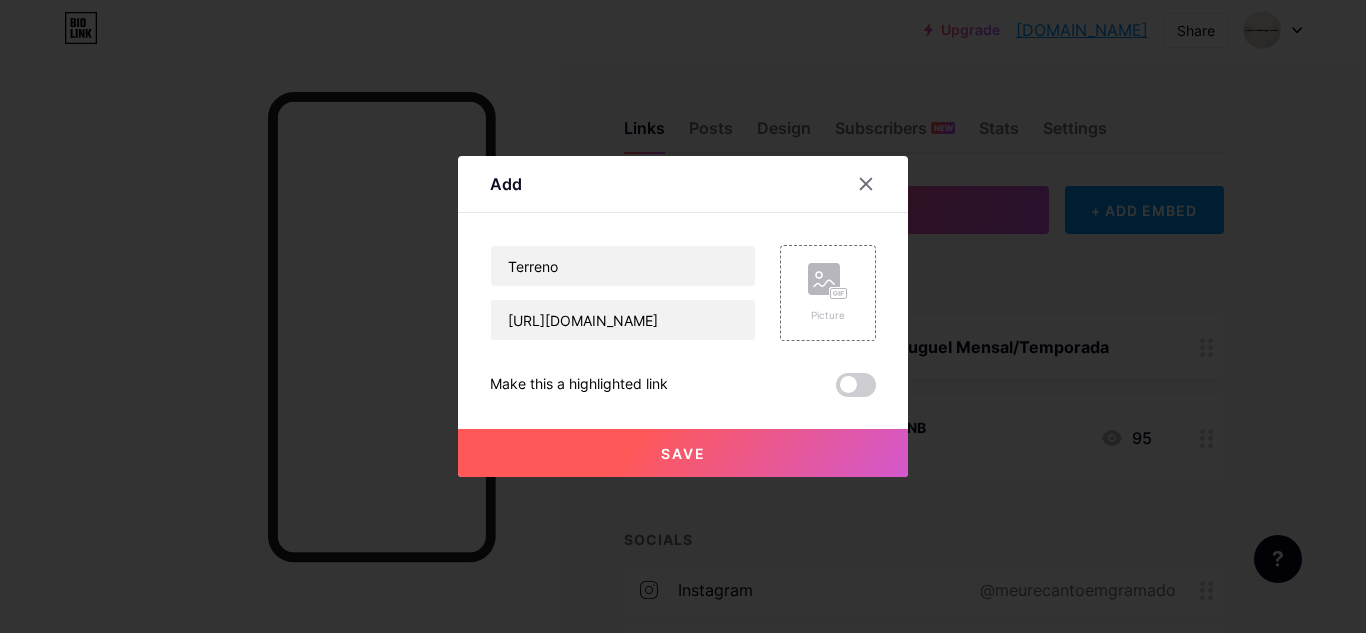 click on "Save" at bounding box center (683, 453) 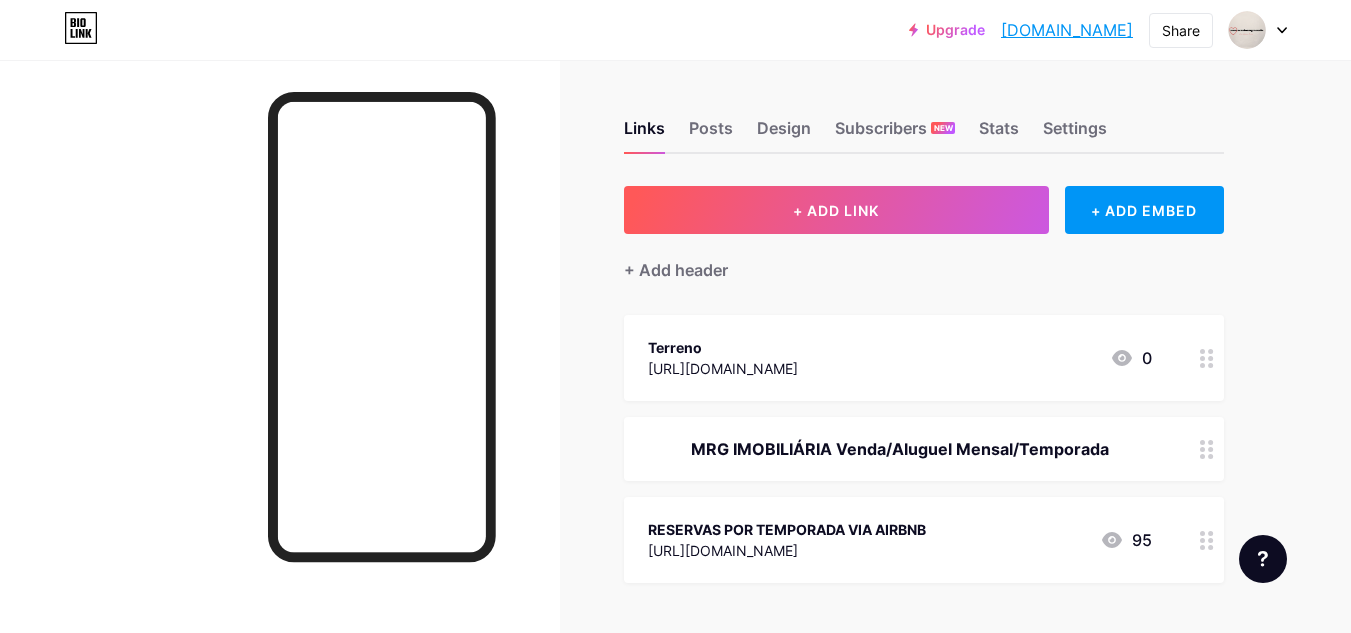 scroll, scrollTop: 100, scrollLeft: 0, axis: vertical 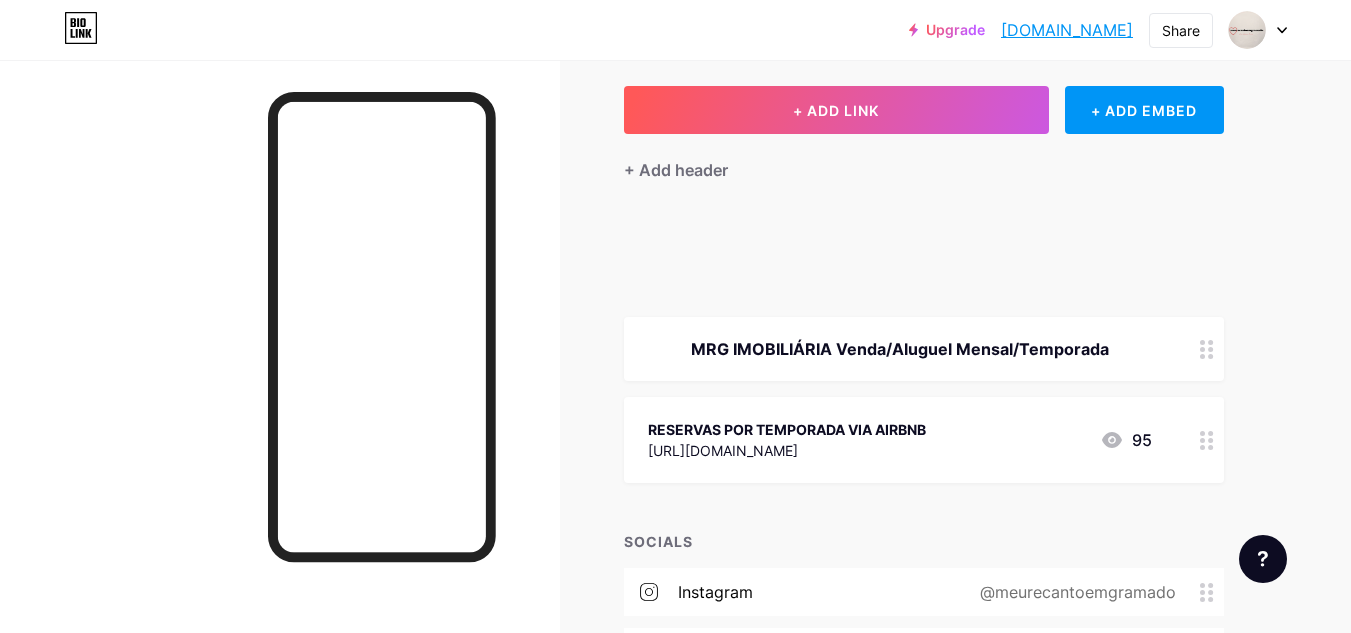 type 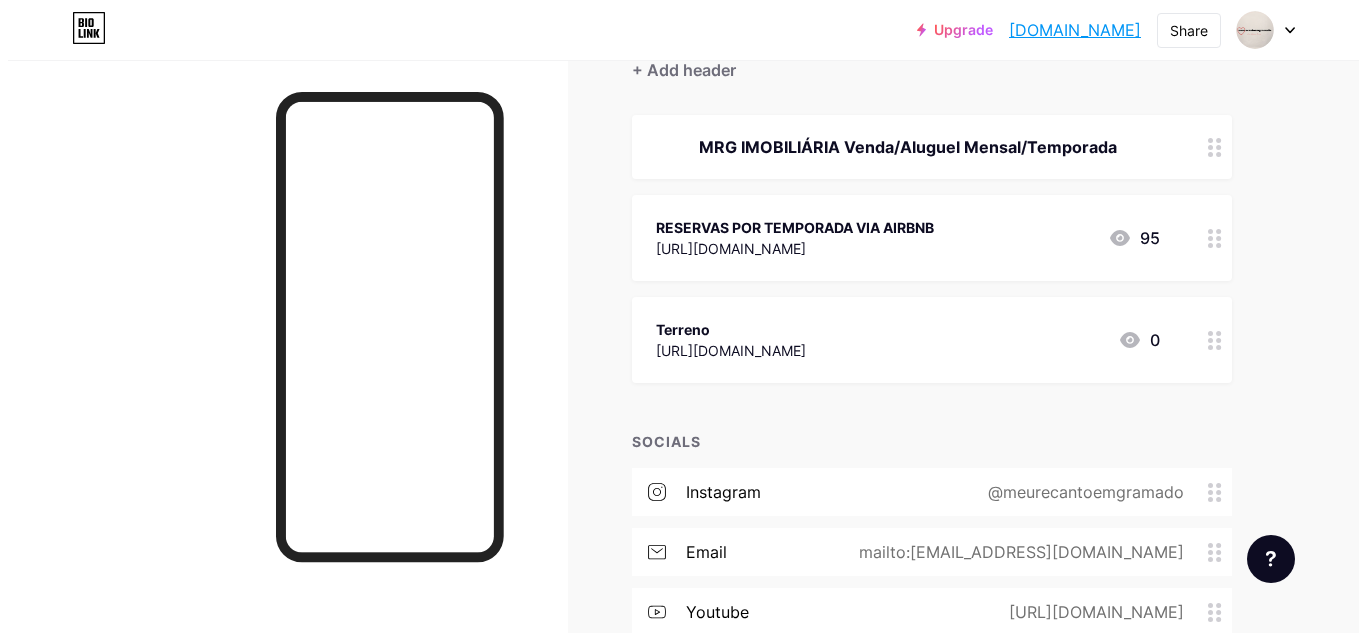 scroll, scrollTop: 0, scrollLeft: 0, axis: both 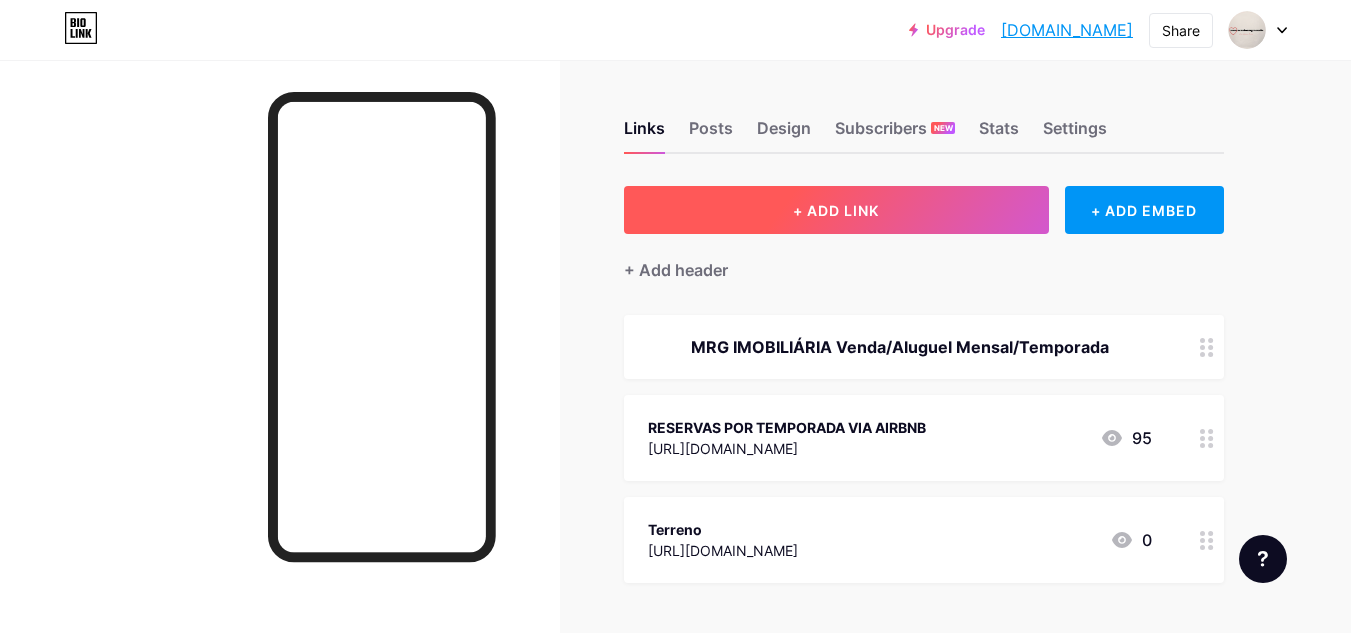 click on "+ ADD LINK" at bounding box center (836, 210) 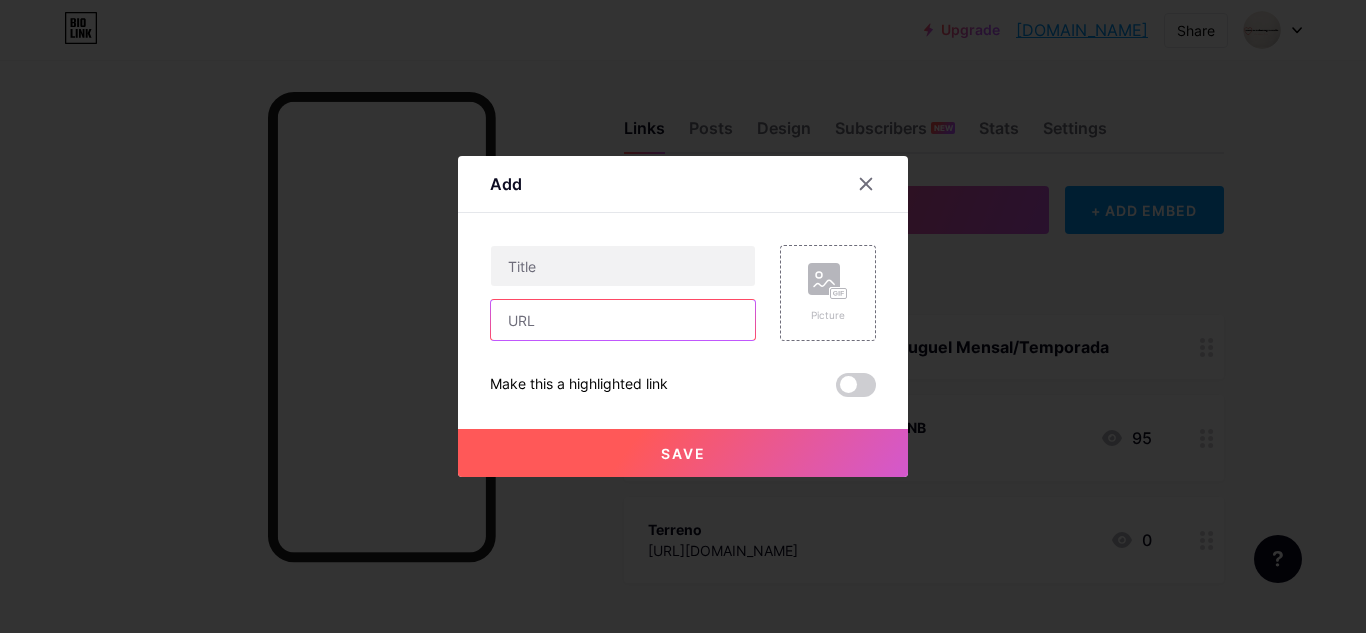 click at bounding box center (623, 320) 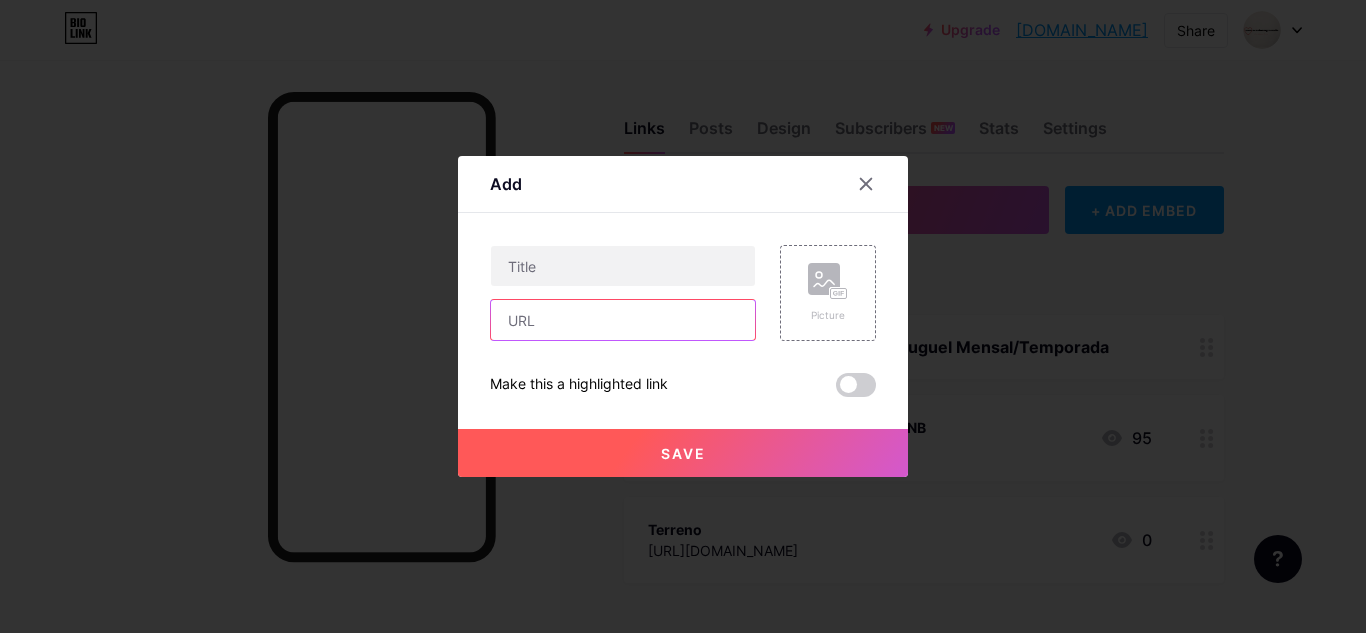 paste on "[URL][DOMAIN_NAME]" 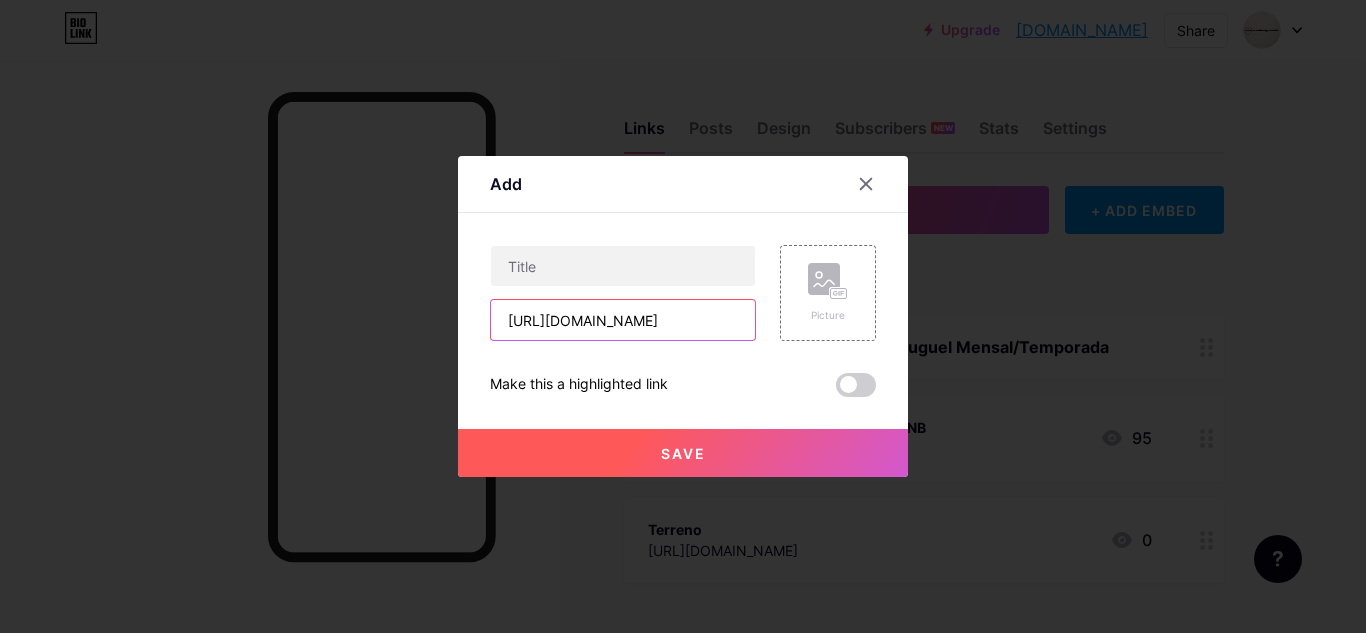 scroll, scrollTop: 0, scrollLeft: 528, axis: horizontal 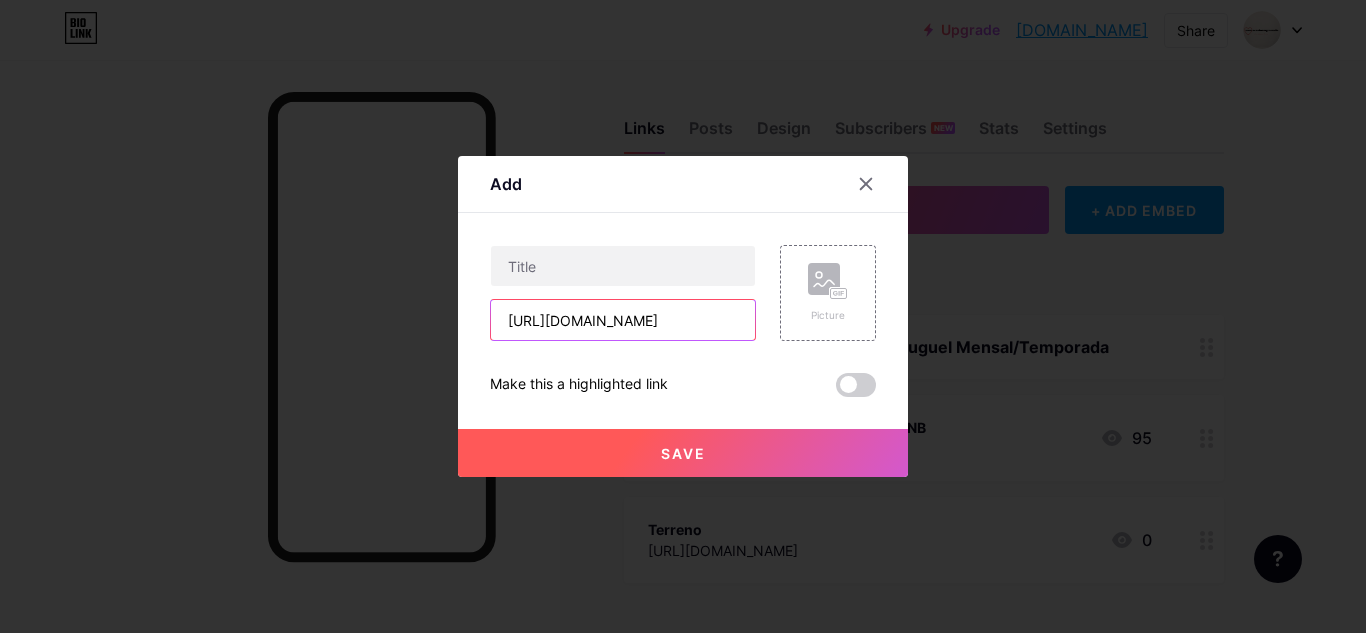 type on "[URL][DOMAIN_NAME]" 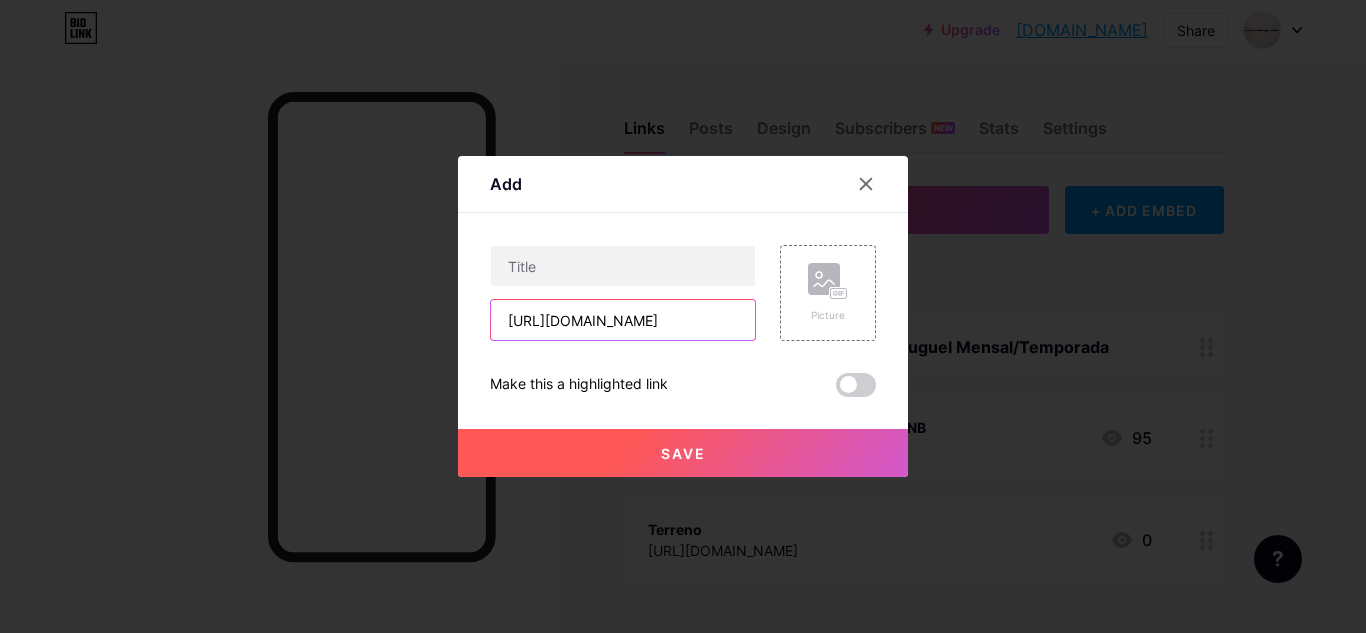 scroll, scrollTop: 0, scrollLeft: 0, axis: both 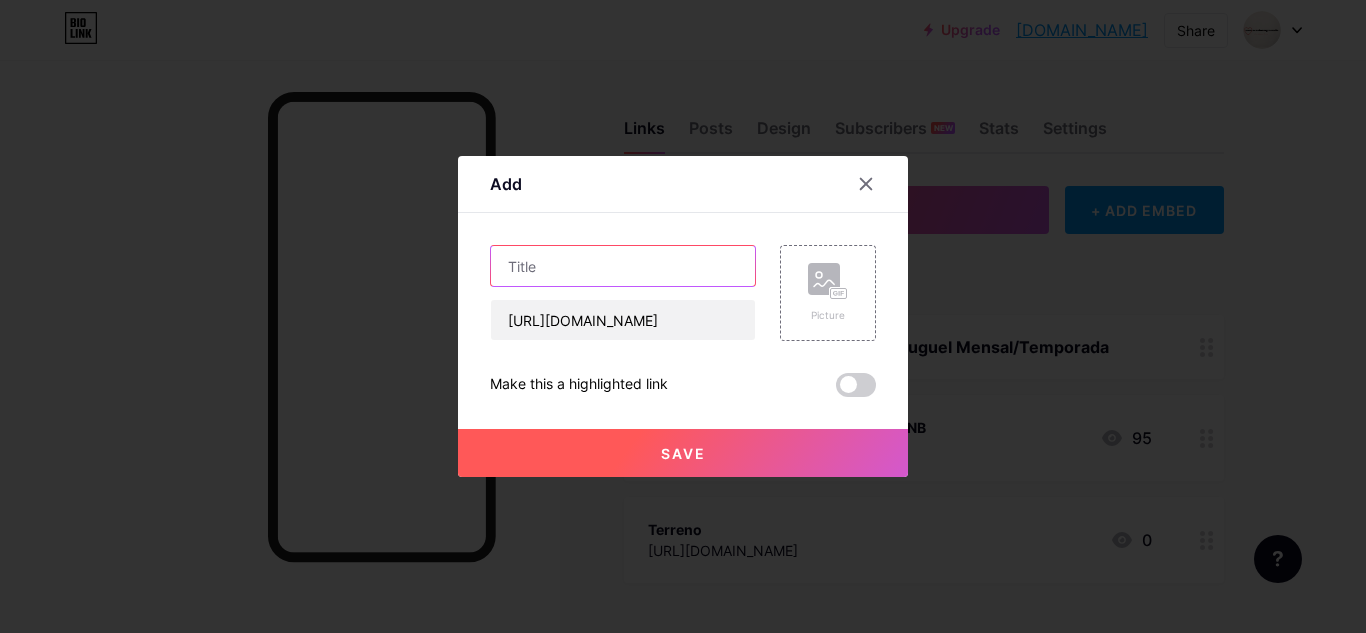 click at bounding box center (623, 266) 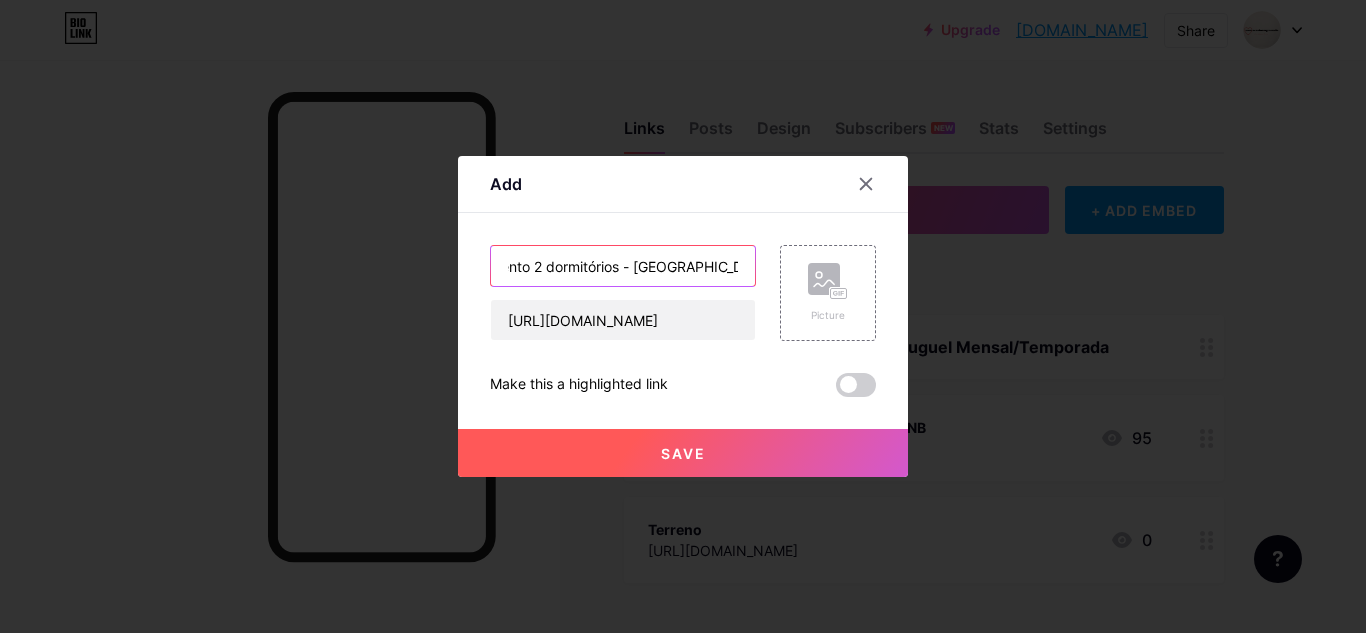 scroll, scrollTop: 0, scrollLeft: 67, axis: horizontal 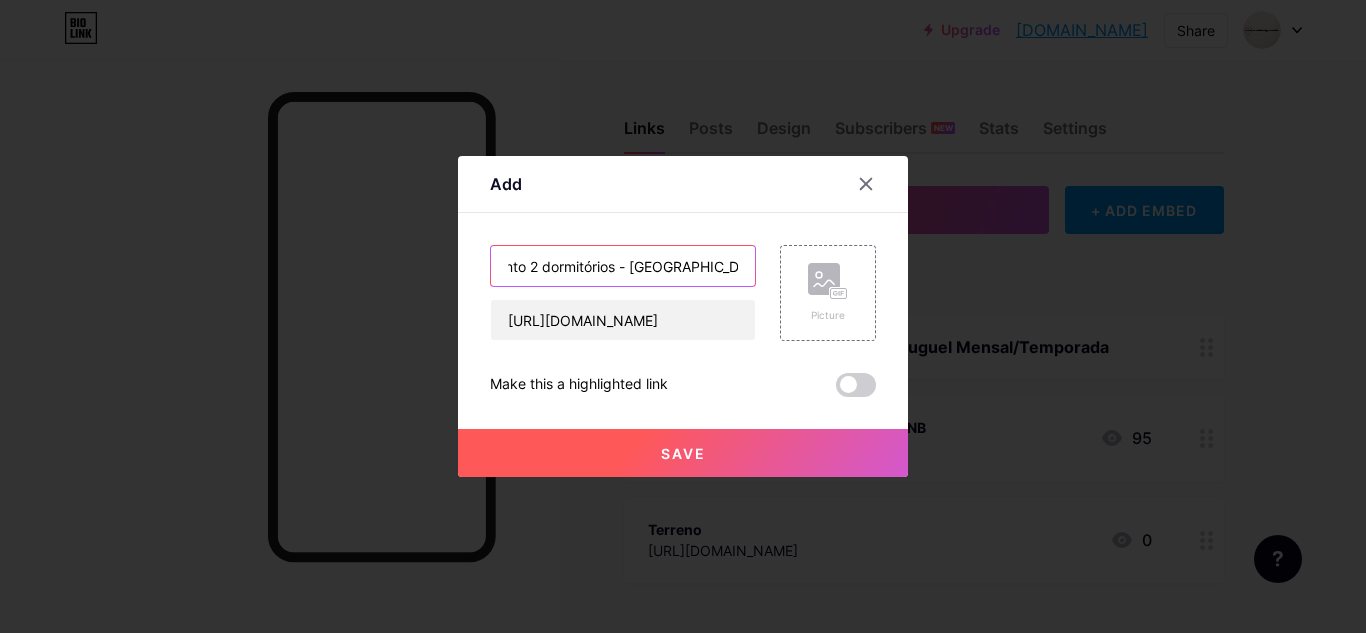 type on "Apartamento 2 dormitórios - [GEOGRAPHIC_DATA]" 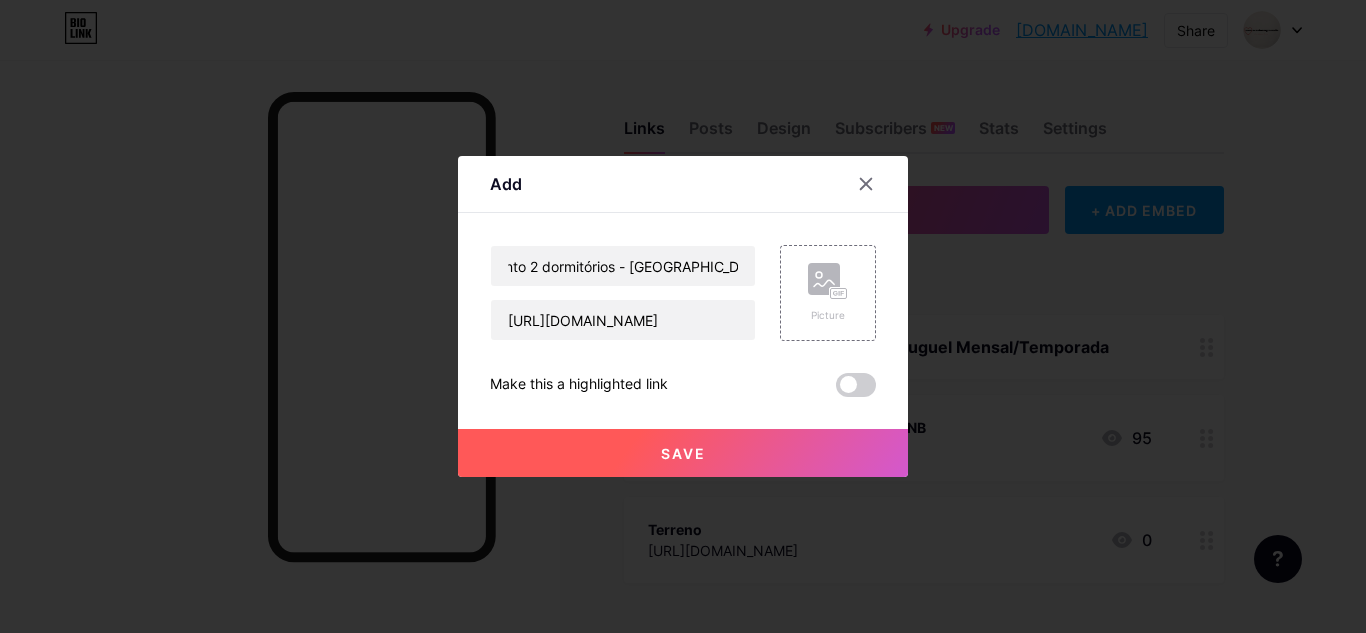 click on "Save" at bounding box center [683, 453] 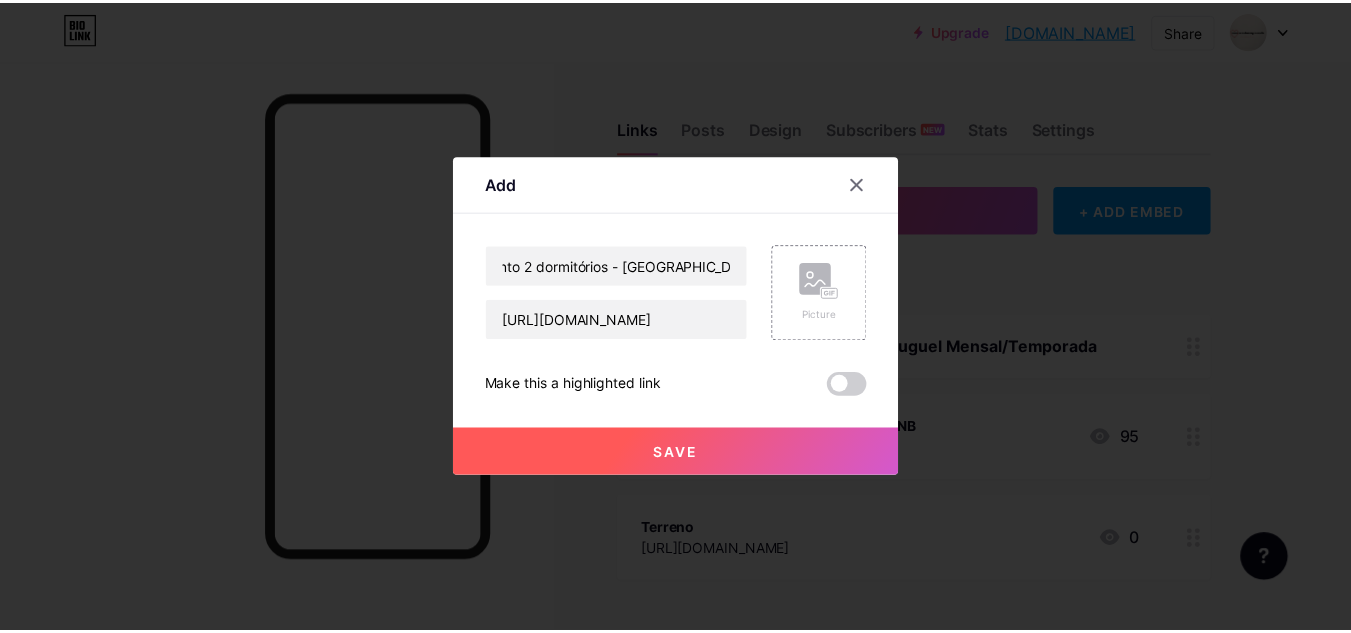 scroll, scrollTop: 0, scrollLeft: 0, axis: both 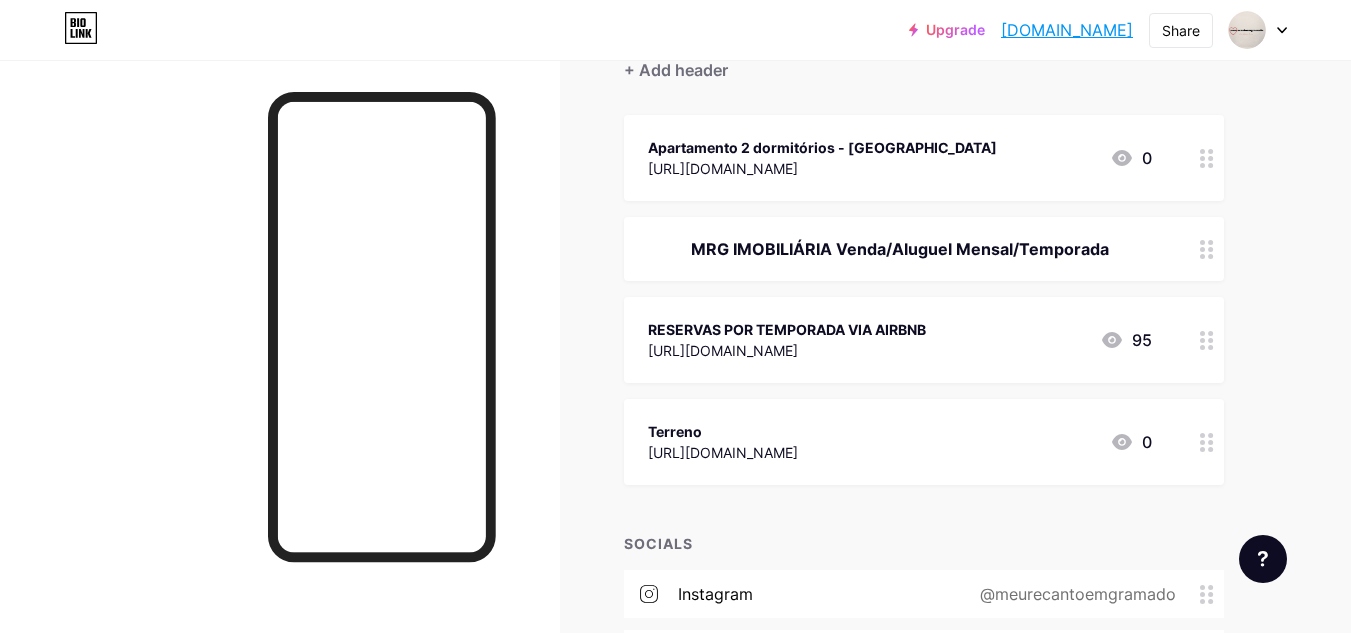 drag, startPoint x: 863, startPoint y: 151, endPoint x: 884, endPoint y: 429, distance: 278.79202 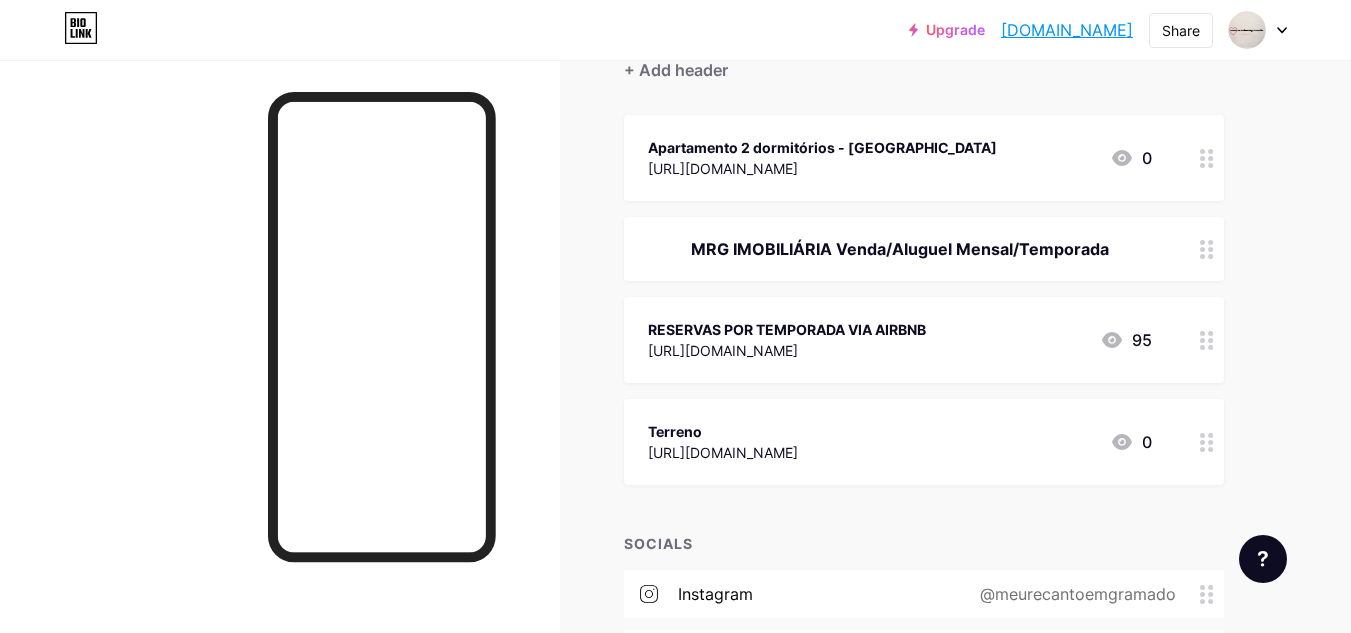 click on "Apartamento 2 dormitórios - [GEOGRAPHIC_DATA]
[URL][DOMAIN_NAME]
0
MRG IMOBILIÁRIA    Venda/Aluguel Mensal/Temporada
RESERVAS POR TEMPORADA VIA AIRBNB
[URL][DOMAIN_NAME]
95
[GEOGRAPHIC_DATA]
[URL][DOMAIN_NAME]
0" at bounding box center (924, 300) 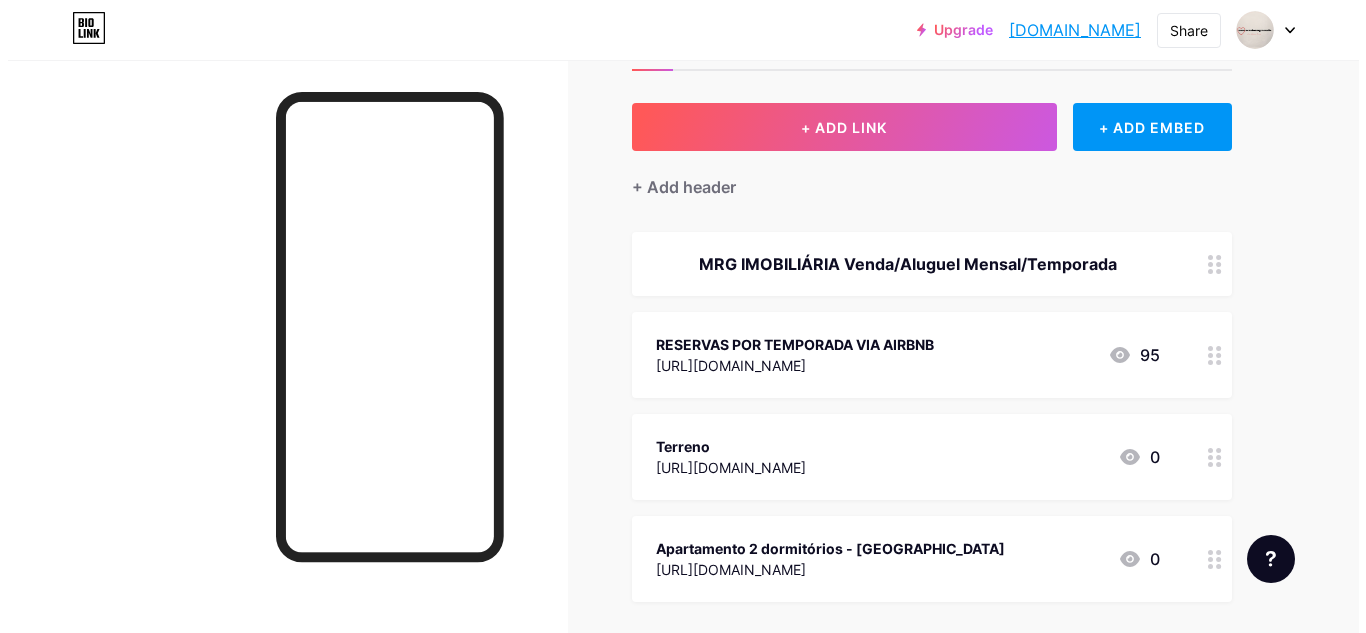 scroll, scrollTop: 0, scrollLeft: 0, axis: both 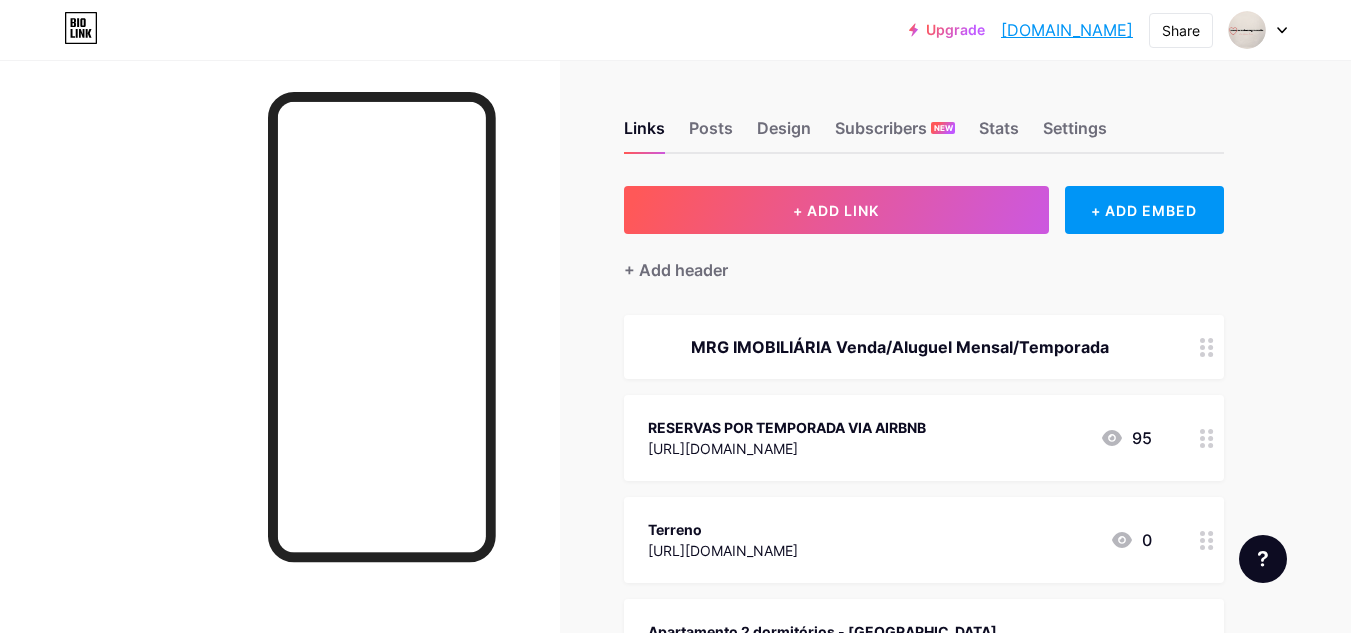 click on "+ ADD LINK" at bounding box center [836, 210] 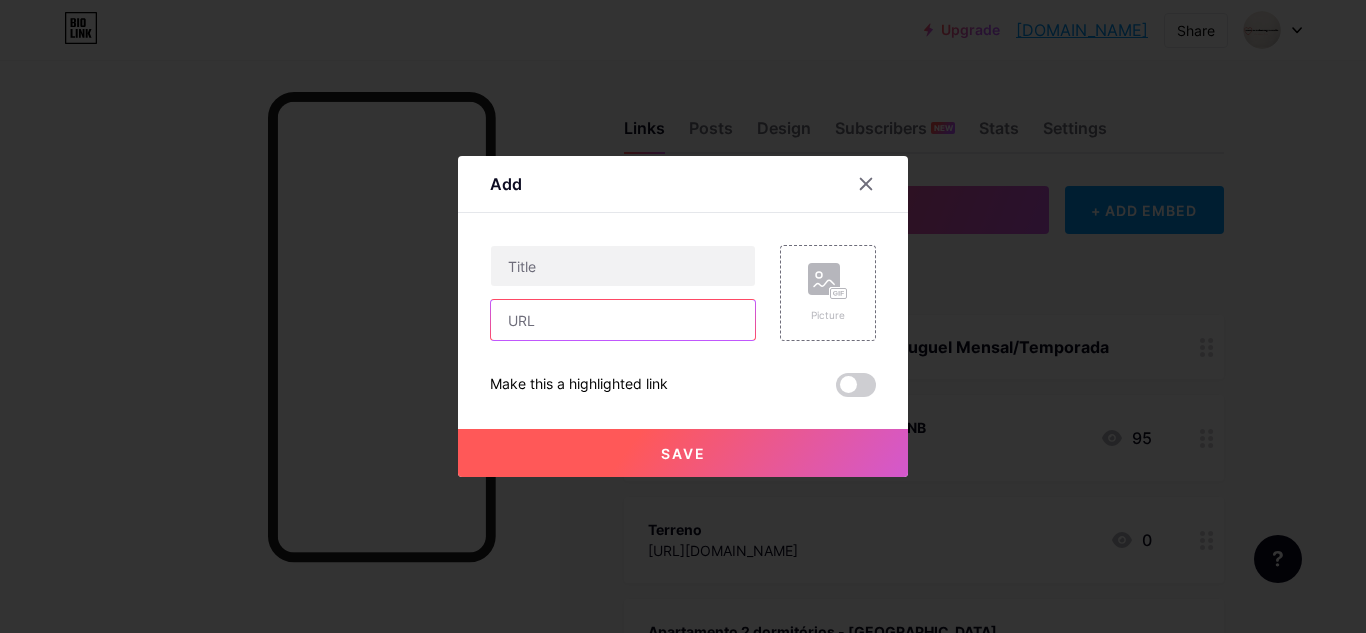 click at bounding box center [623, 320] 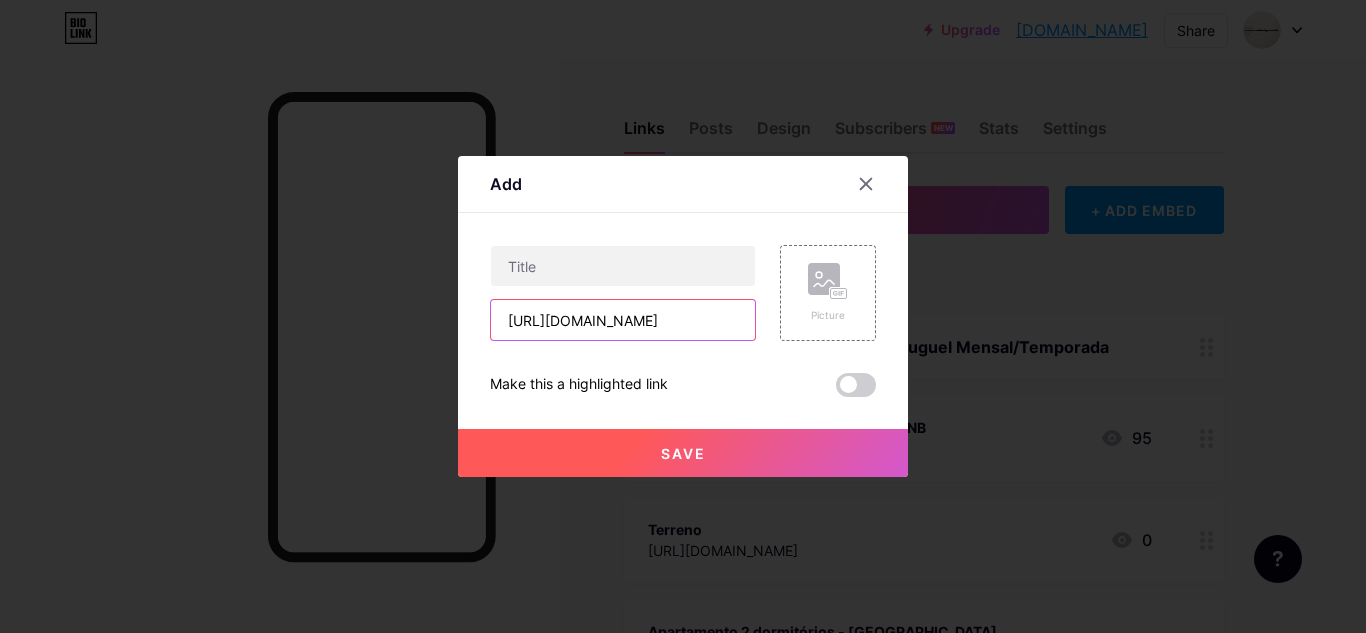 scroll, scrollTop: 0, scrollLeft: 476, axis: horizontal 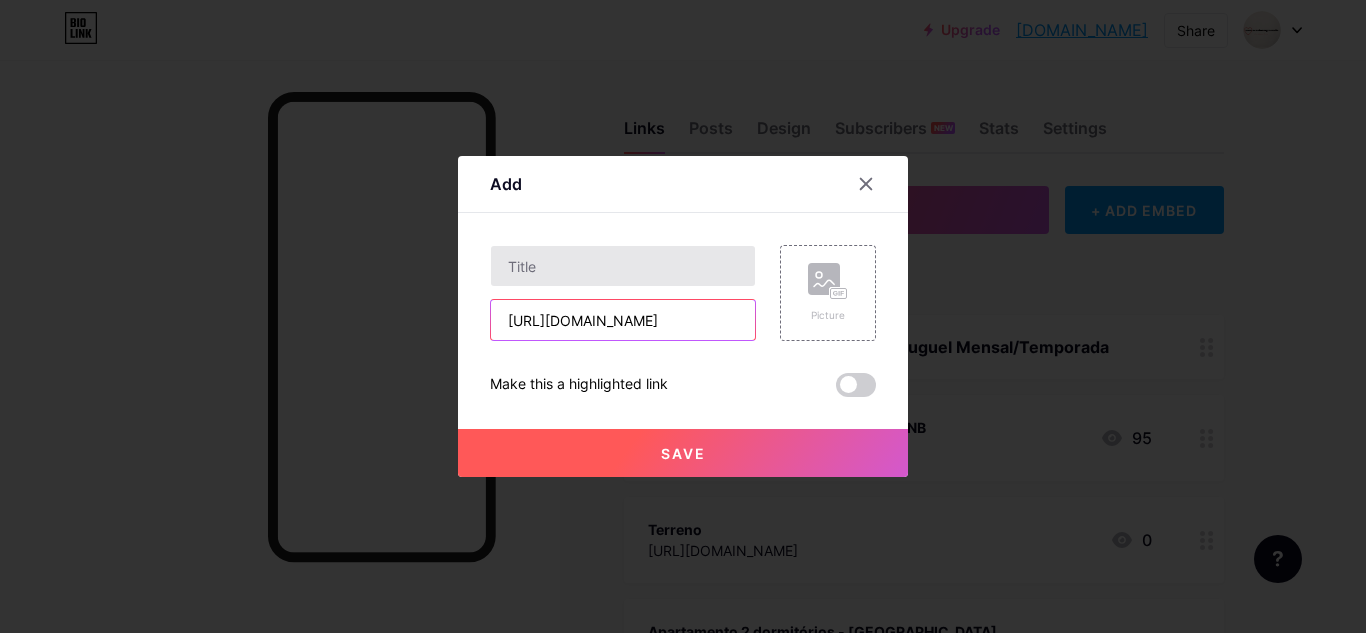 type on "[URL][DOMAIN_NAME]" 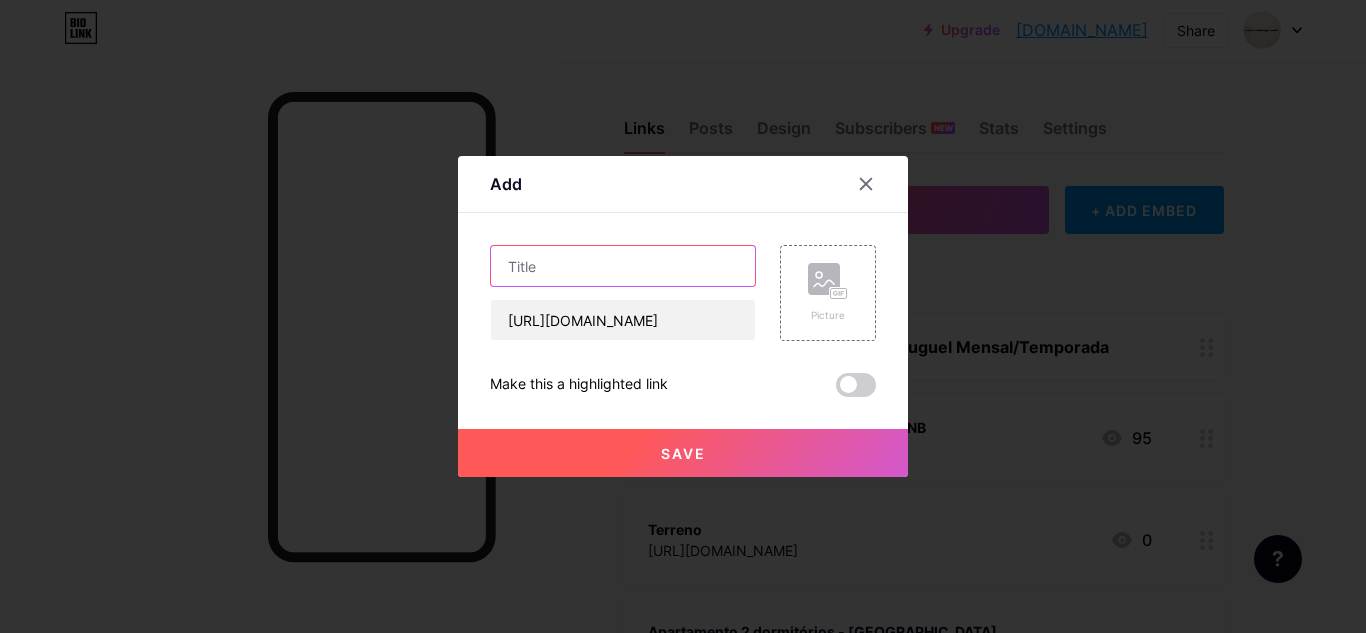 click at bounding box center [623, 266] 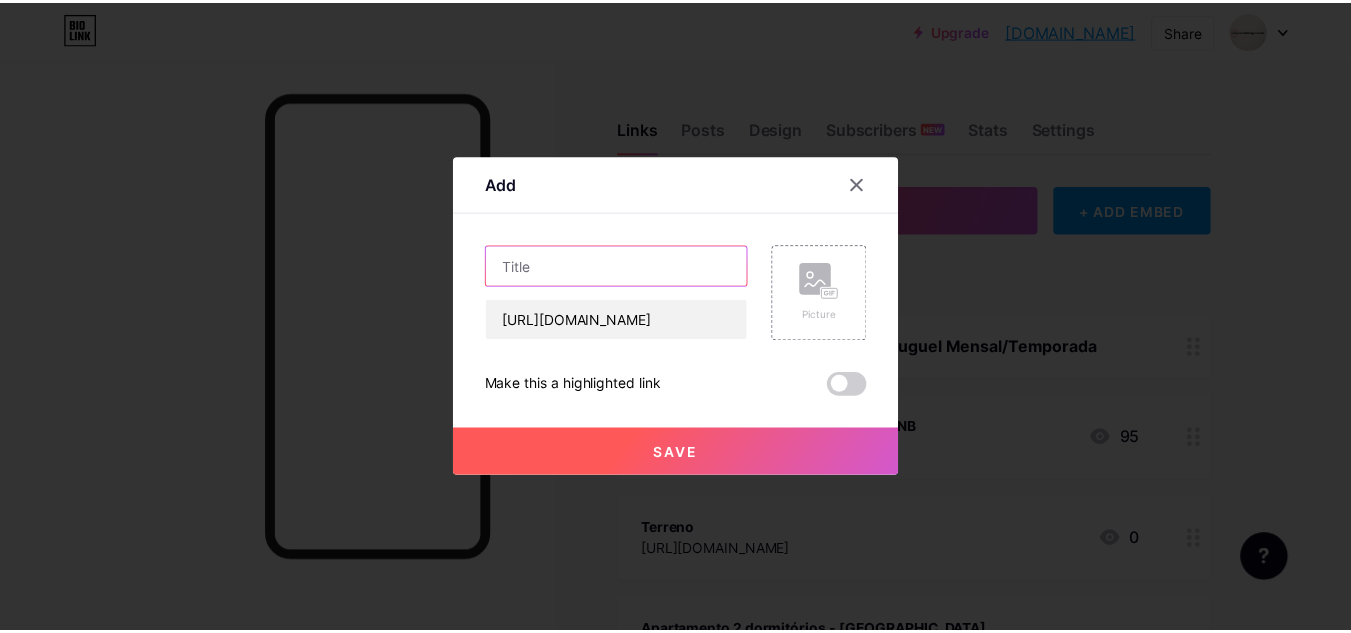 scroll, scrollTop: 0, scrollLeft: 0, axis: both 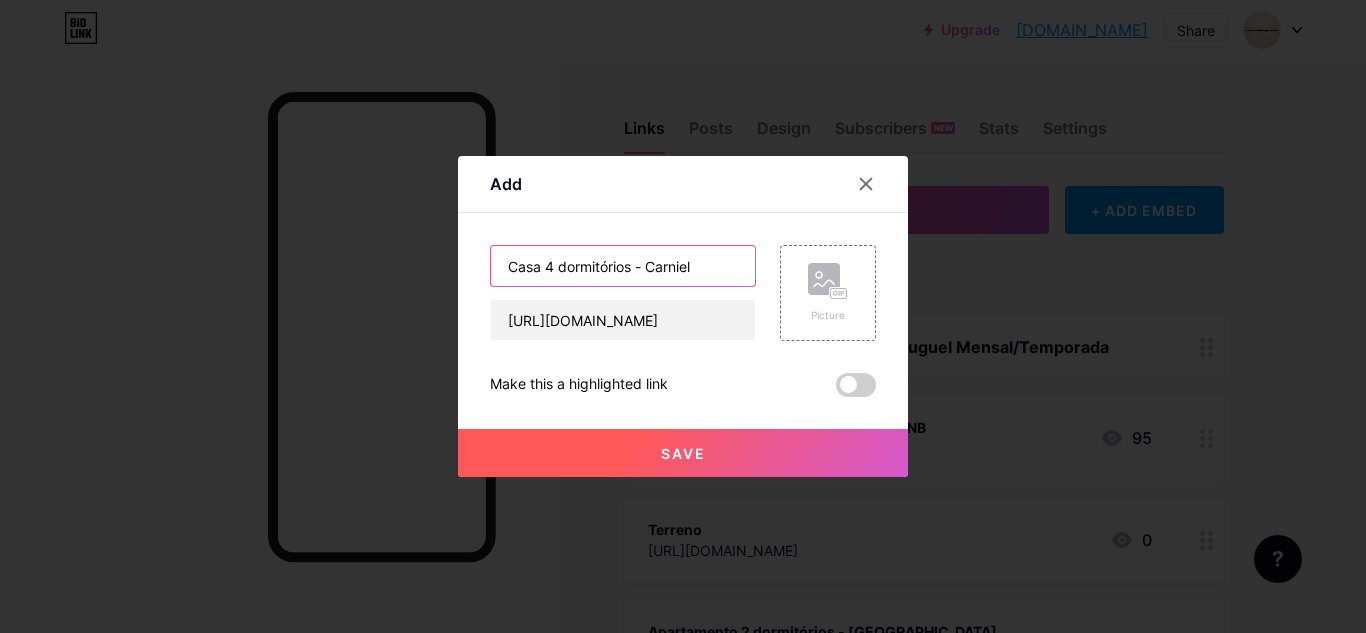 click on "Casa 4 dormitórios - Carniel" at bounding box center (623, 266) 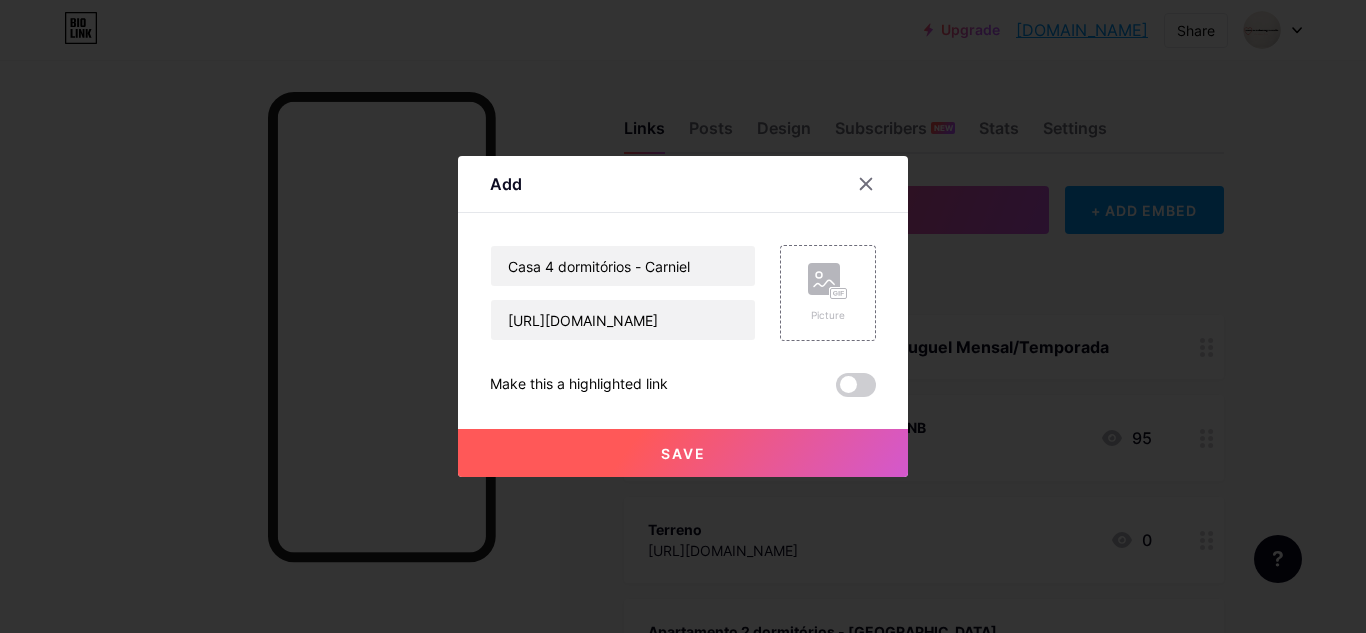 click on "Save" at bounding box center (683, 453) 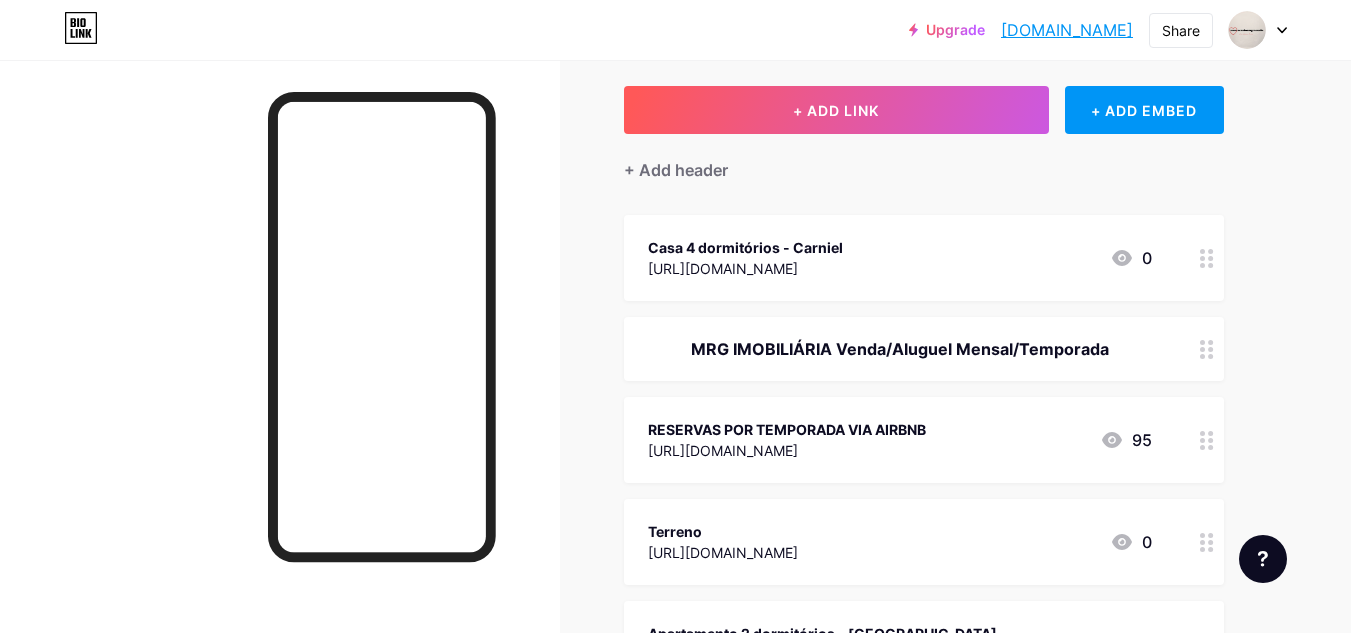 scroll, scrollTop: 200, scrollLeft: 0, axis: vertical 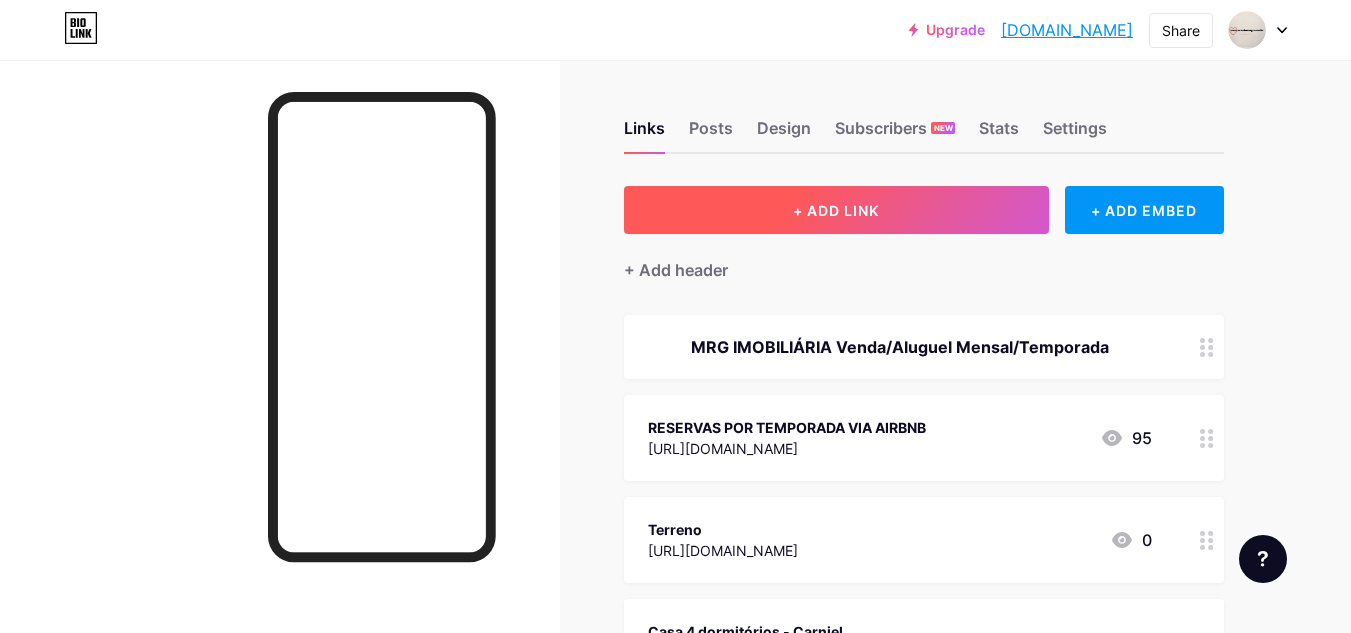 click on "+ ADD LINK" at bounding box center [836, 210] 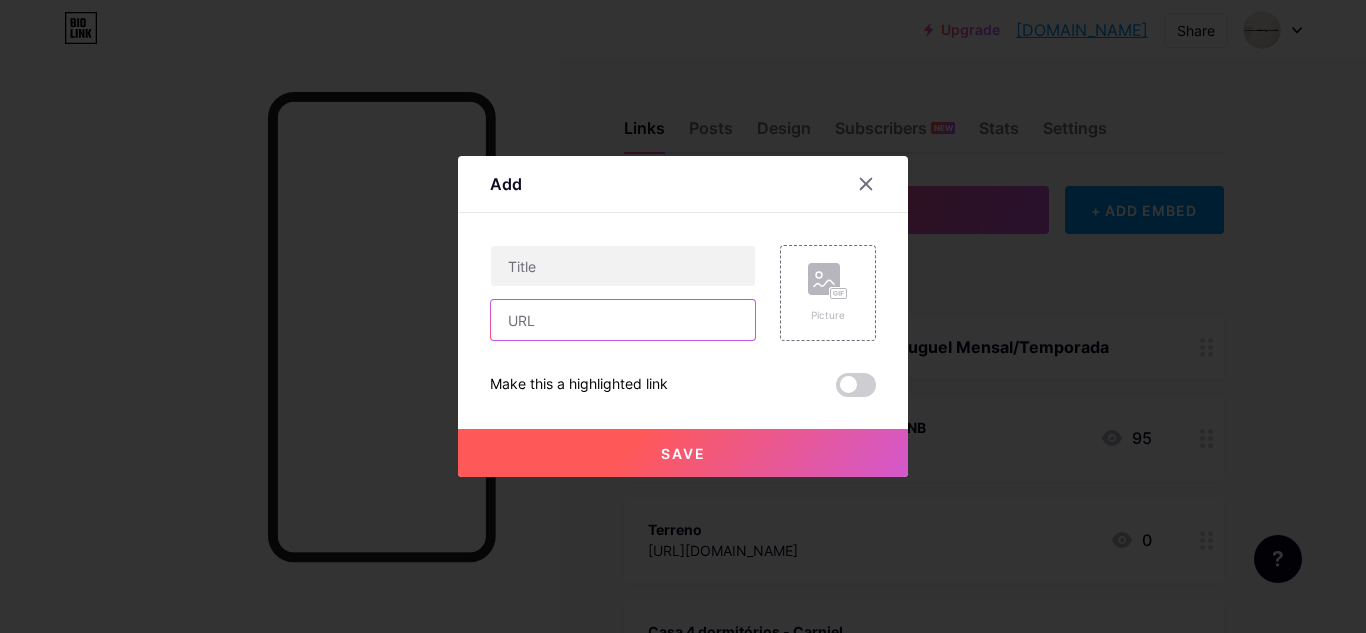 click at bounding box center (623, 320) 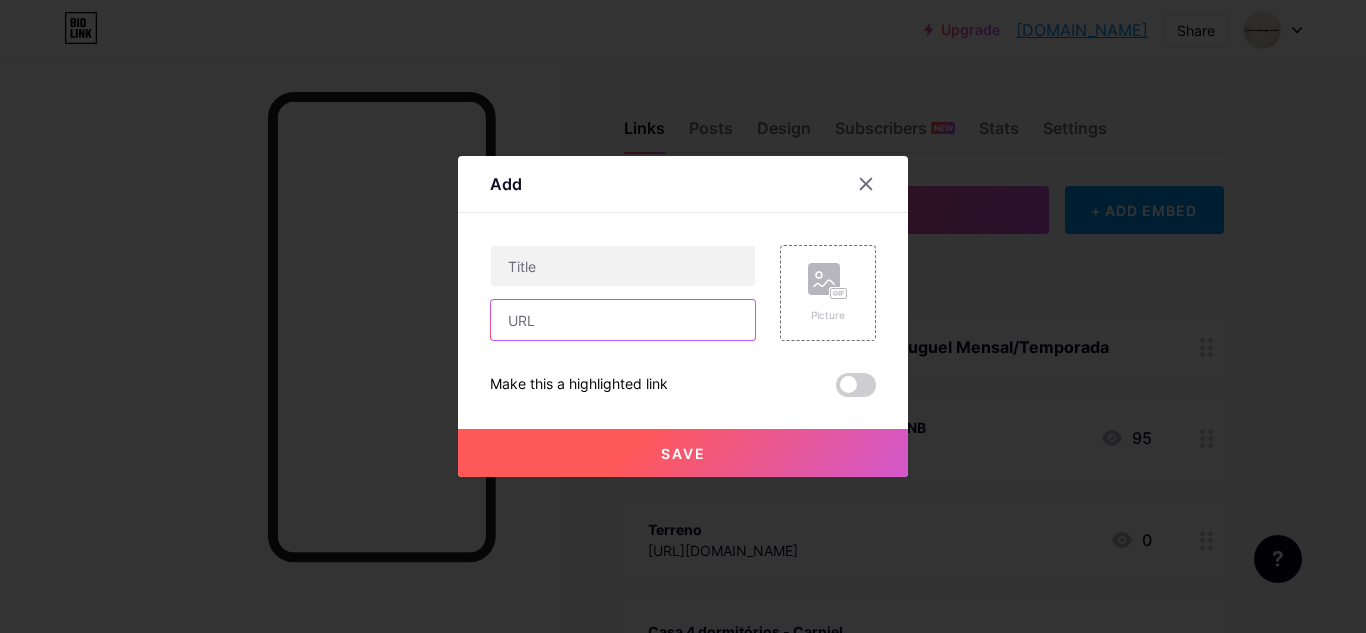 paste on "[URL][DOMAIN_NAME]" 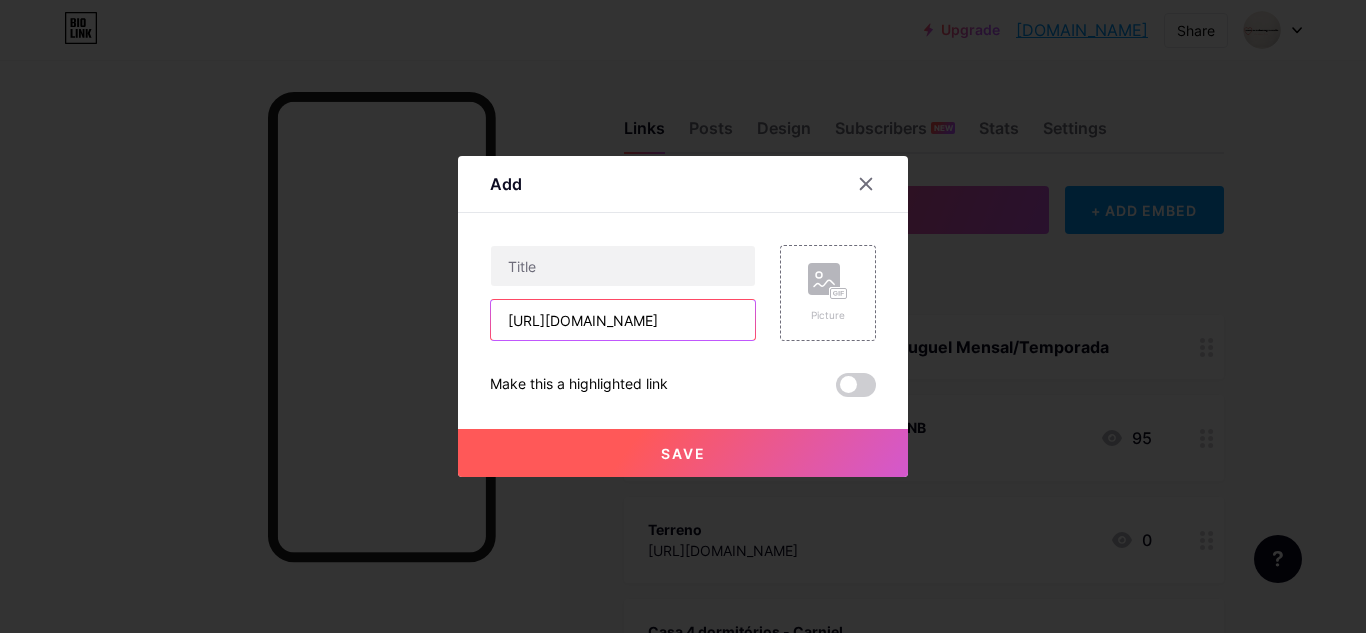 scroll, scrollTop: 0, scrollLeft: 475, axis: horizontal 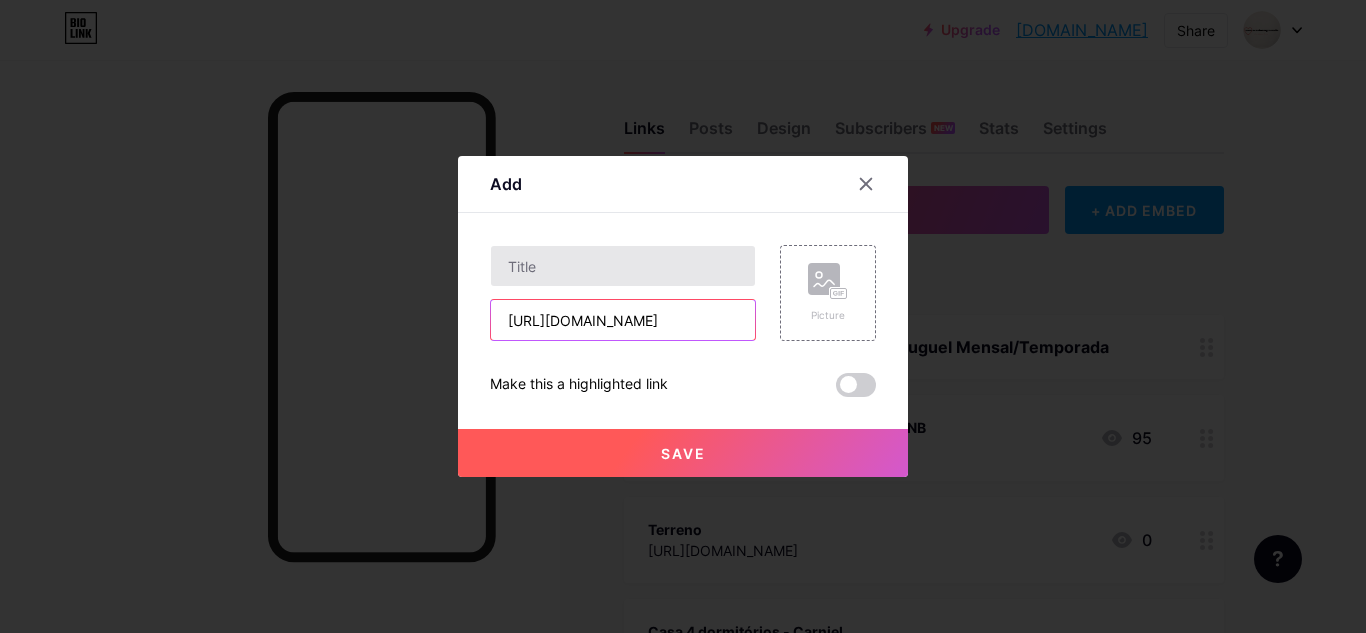 type on "[URL][DOMAIN_NAME]" 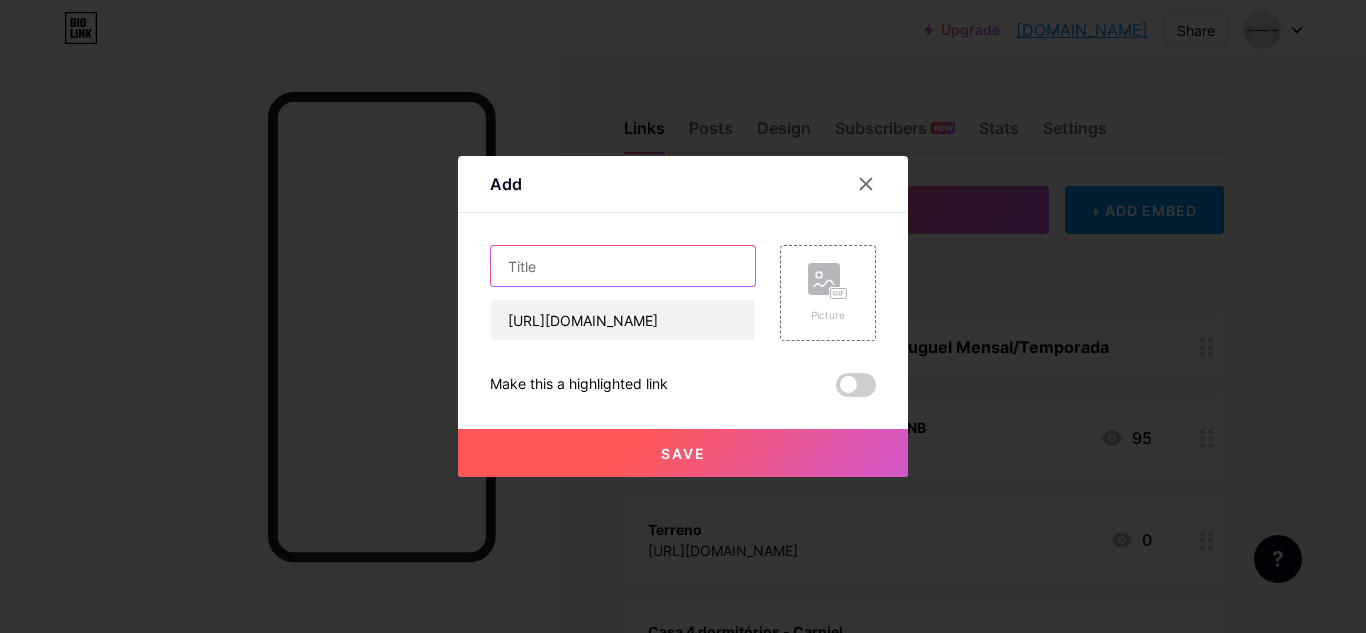 click at bounding box center [623, 266] 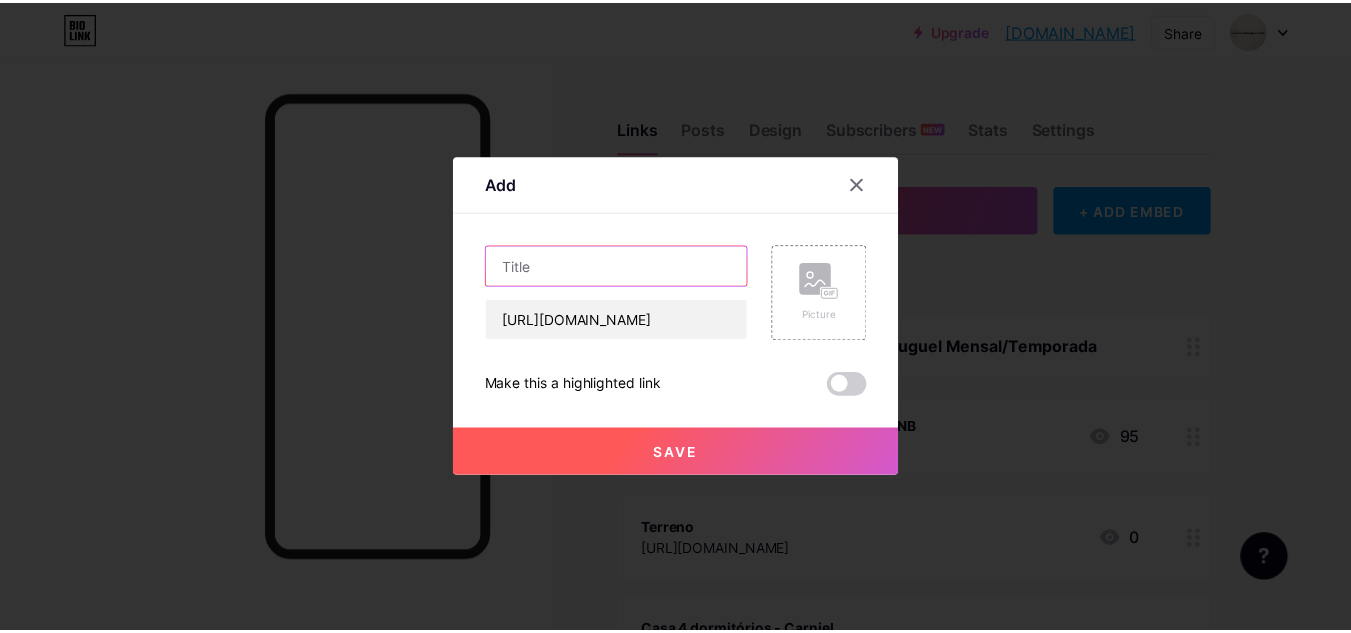 scroll, scrollTop: 0, scrollLeft: 0, axis: both 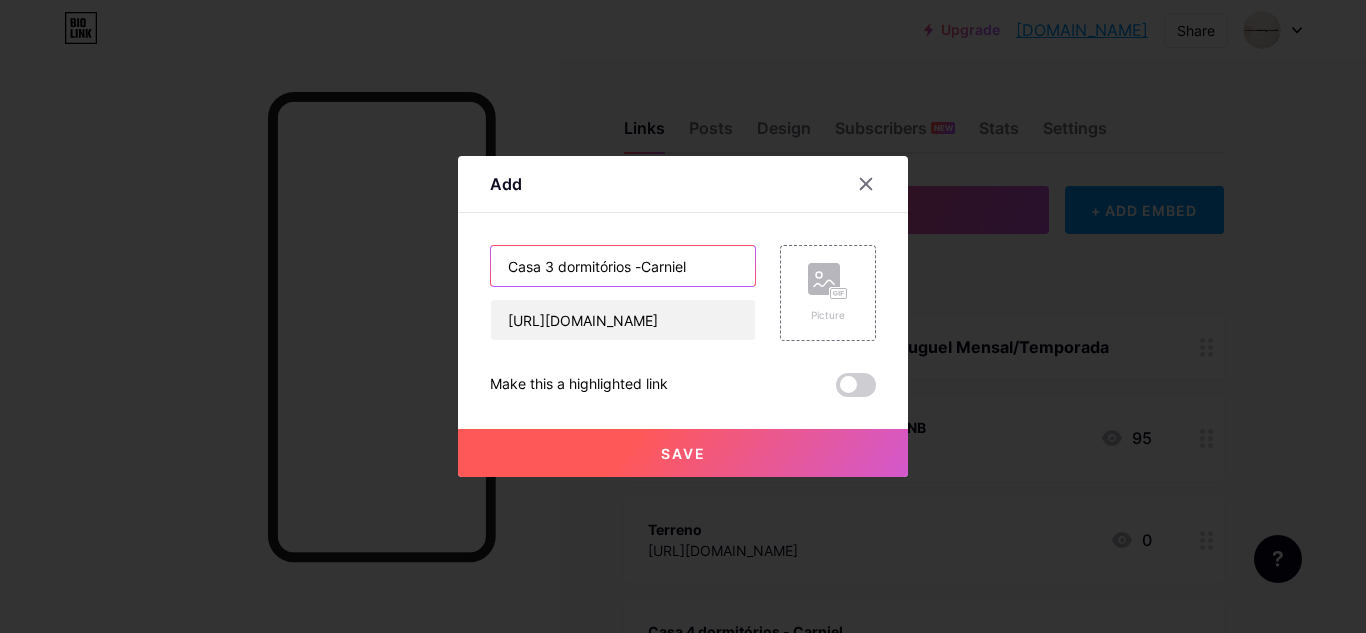 type on "Casa 3 dormitórios -Carniel" 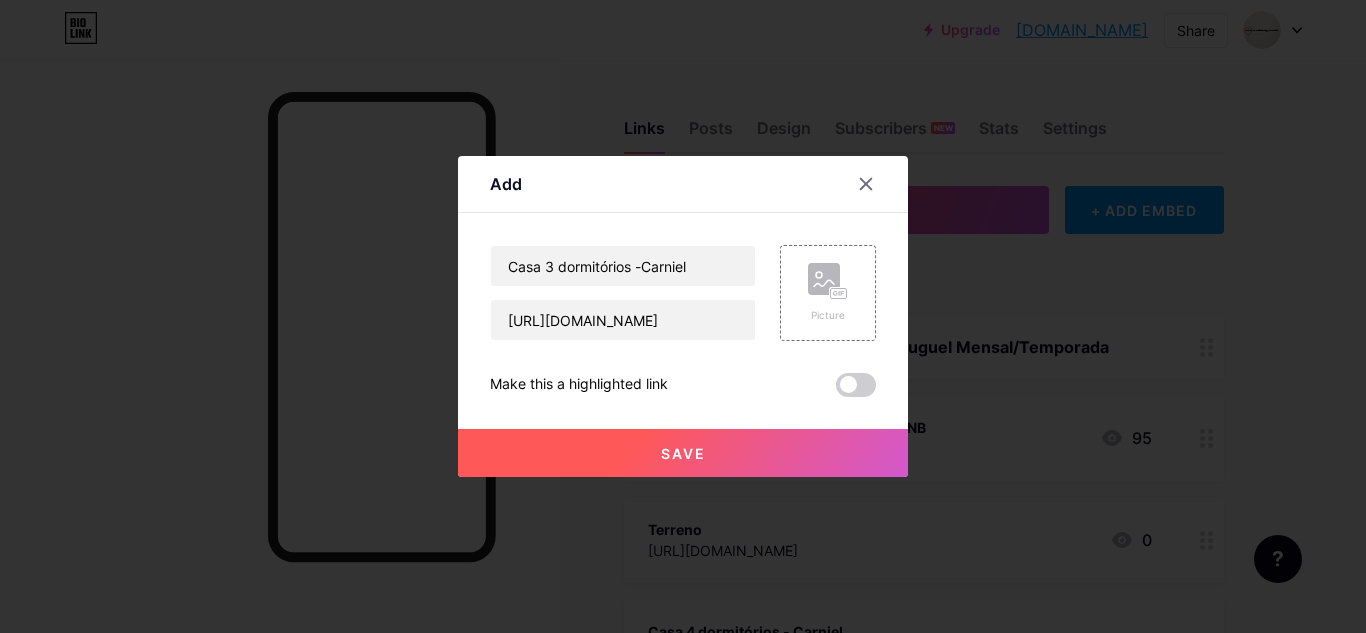 click on "Save" at bounding box center [683, 453] 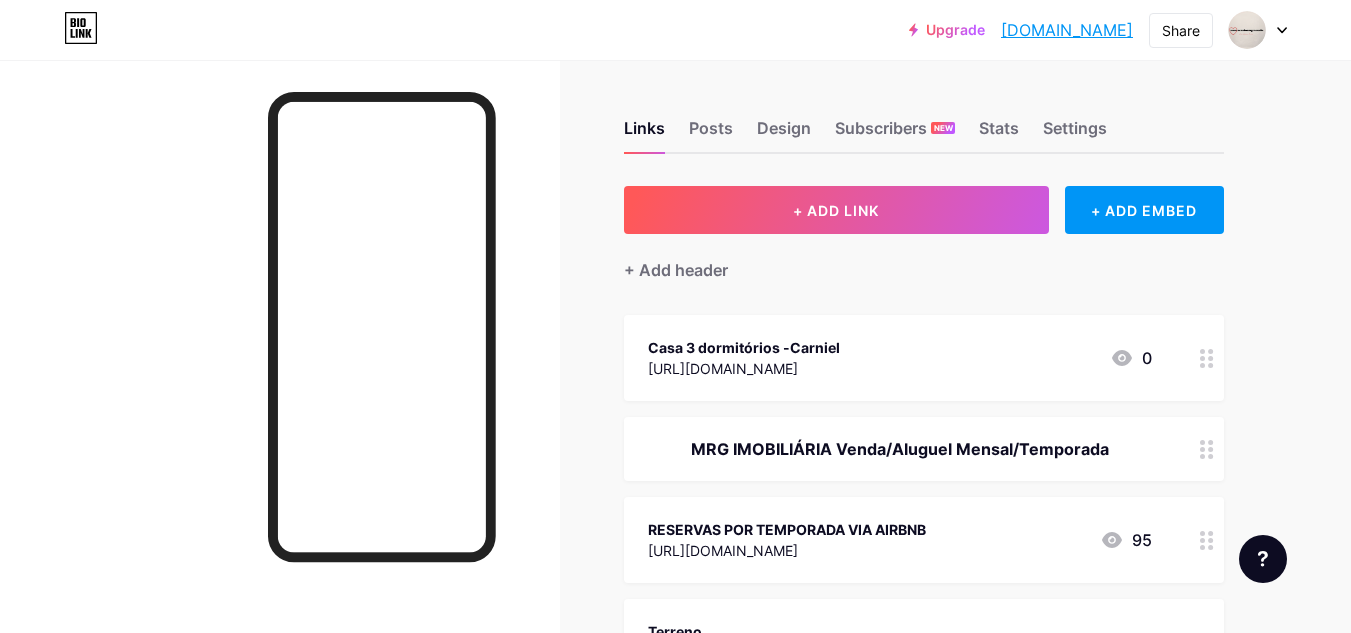 scroll, scrollTop: 100, scrollLeft: 0, axis: vertical 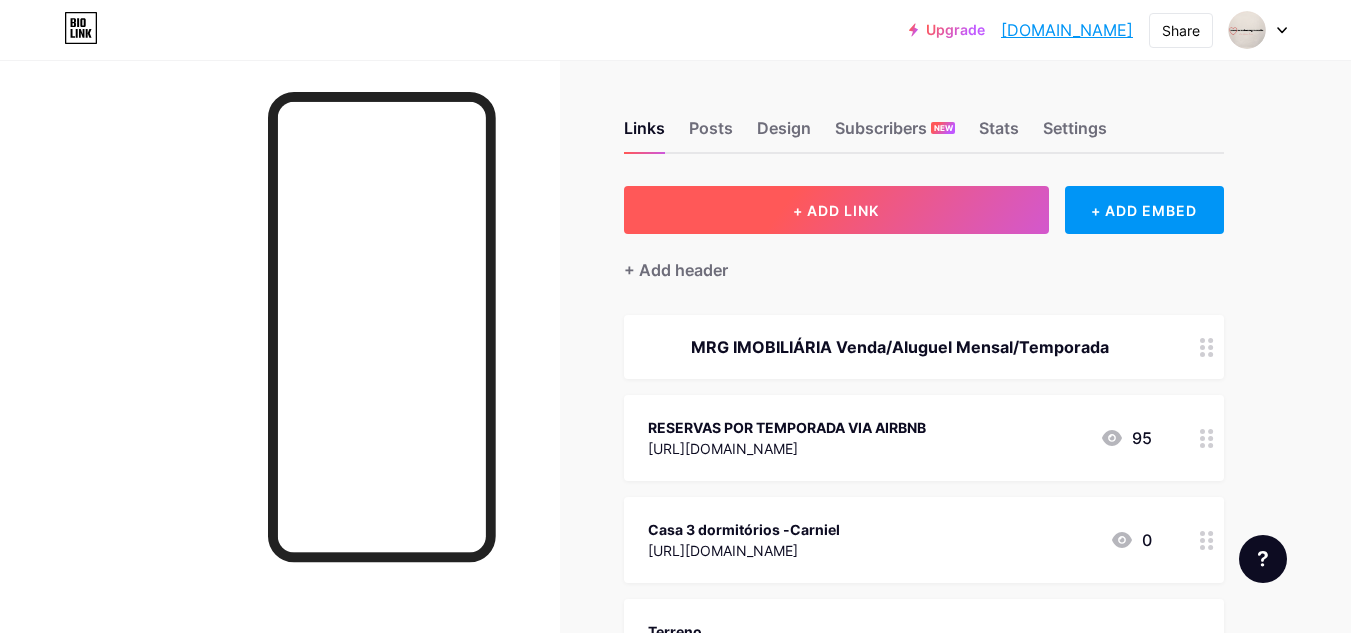 click on "+ ADD LINK" at bounding box center [836, 210] 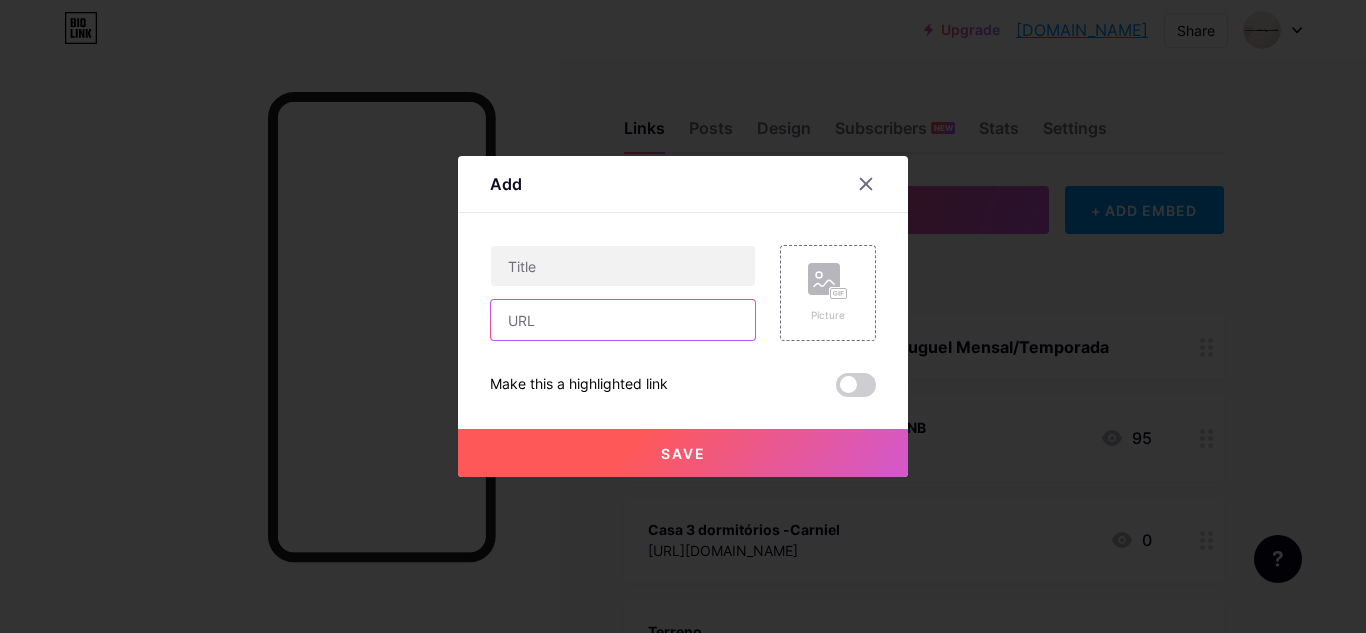 click at bounding box center [623, 320] 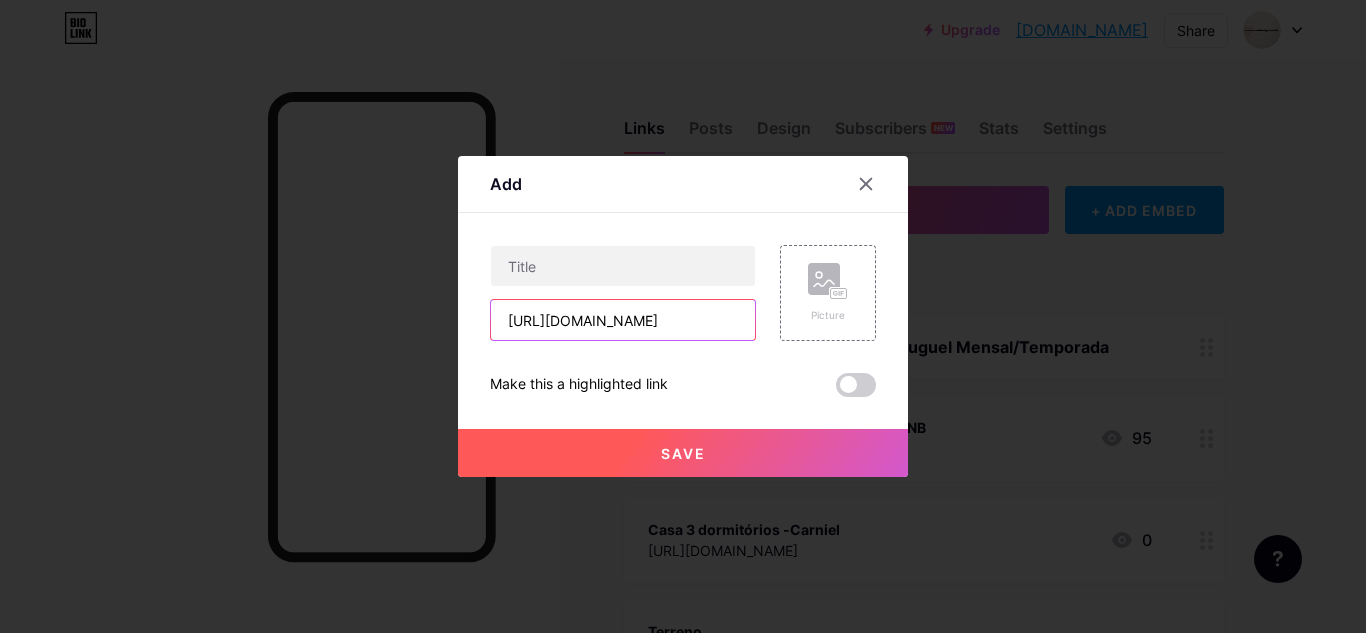 scroll, scrollTop: 0, scrollLeft: 475, axis: horizontal 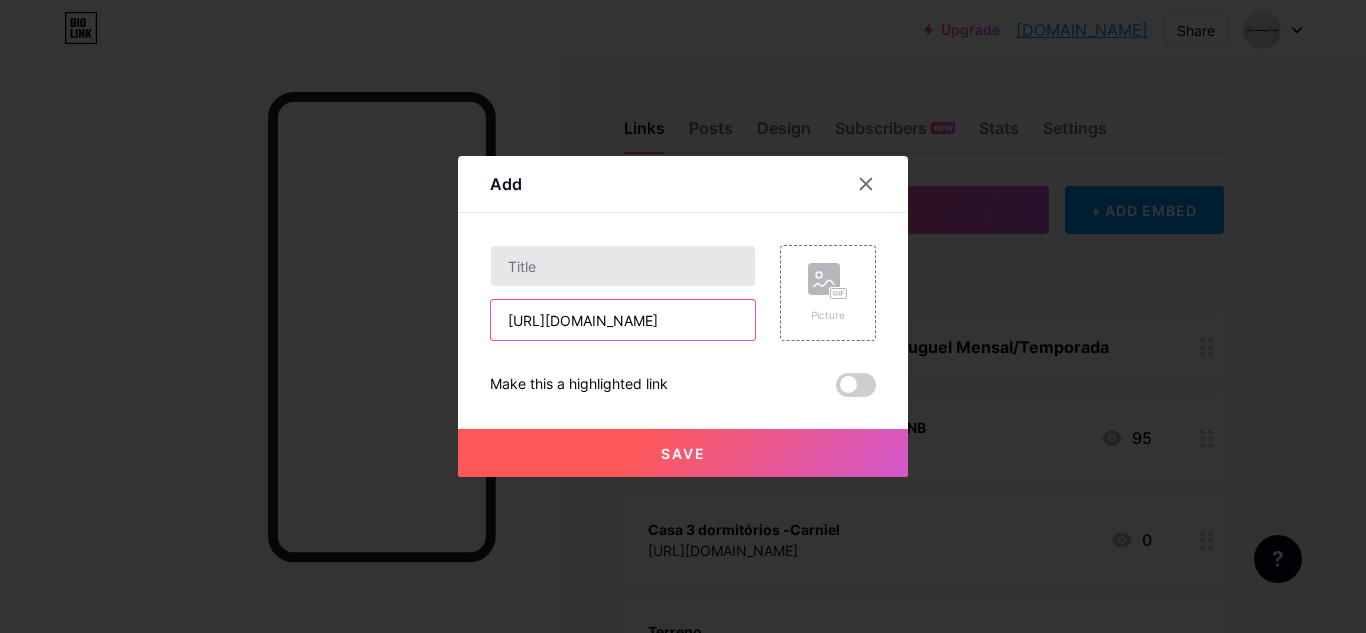 type on "[URL][DOMAIN_NAME]" 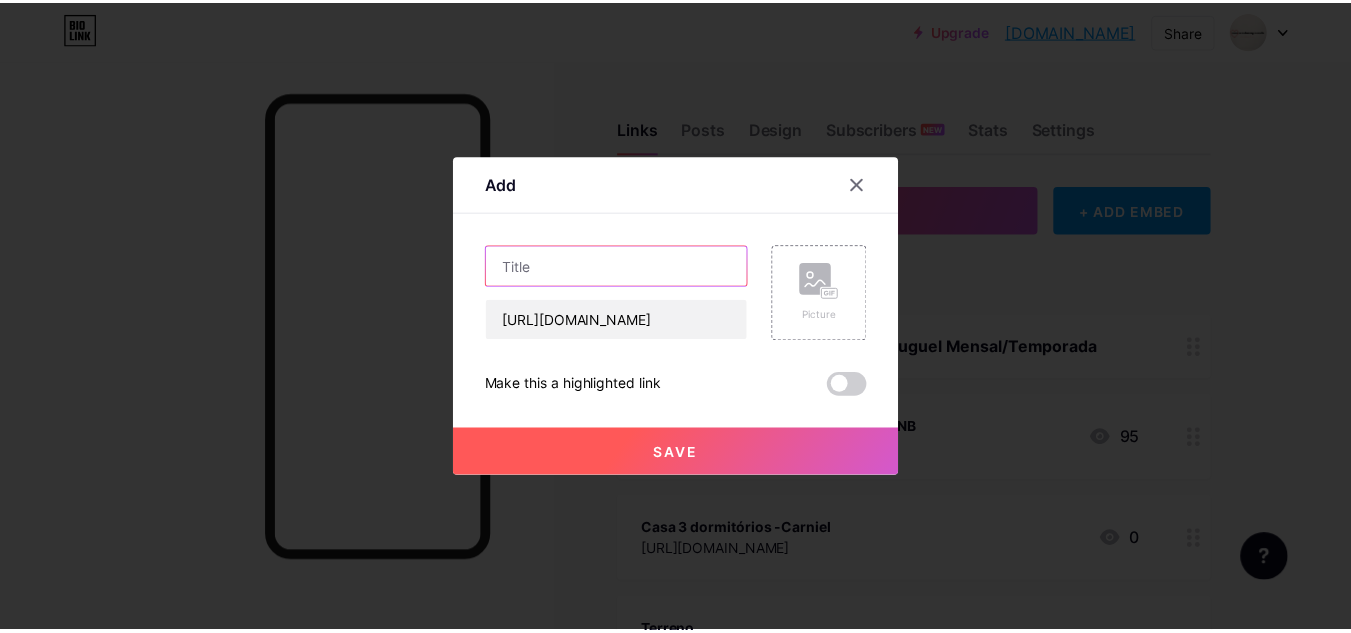 scroll, scrollTop: 0, scrollLeft: 0, axis: both 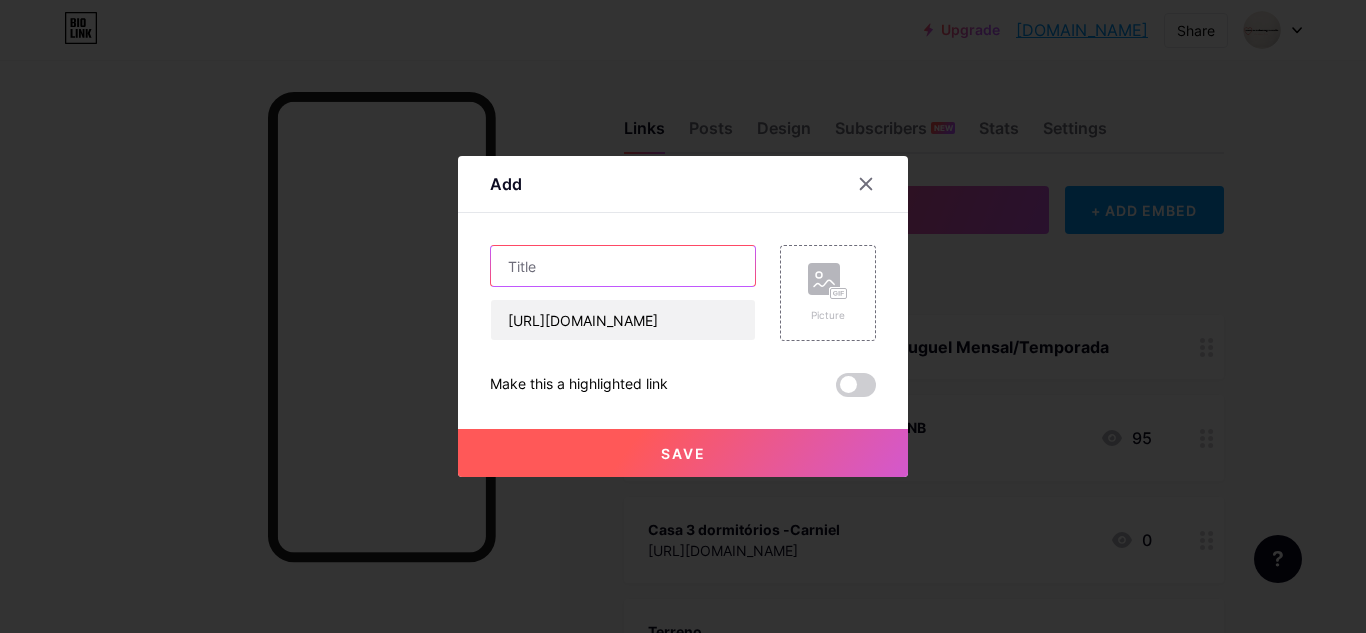 click at bounding box center (623, 266) 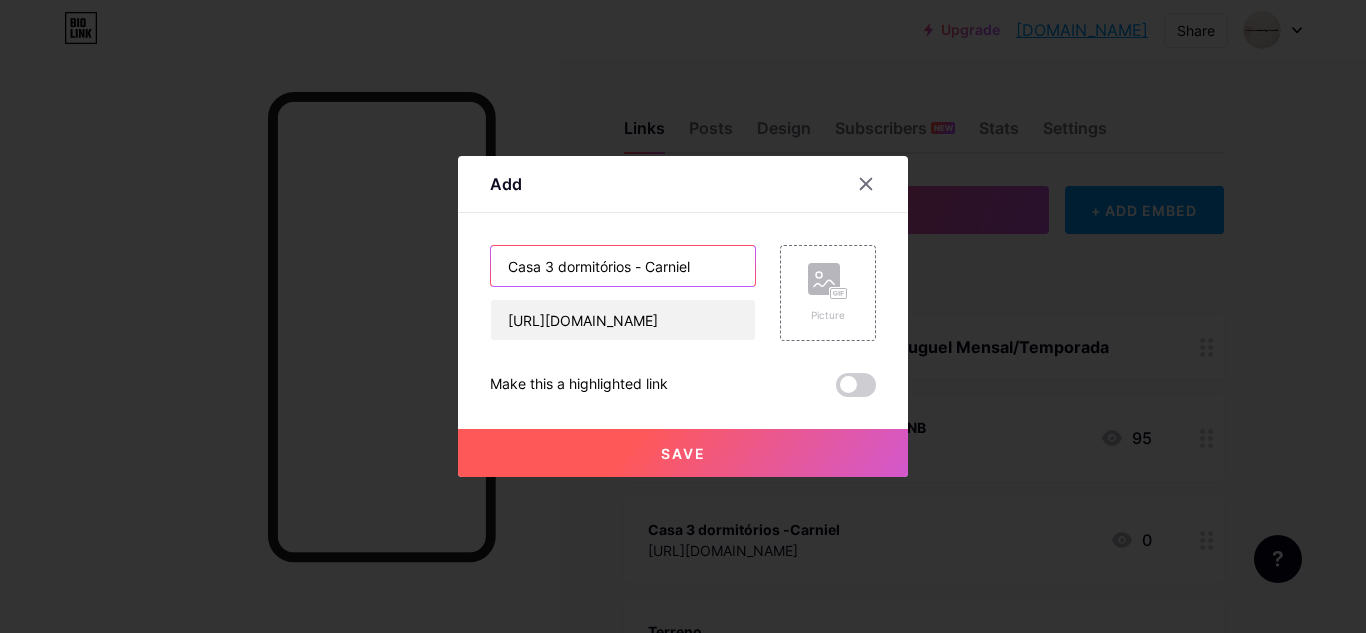 type on "Casa 3 dormitórios - Carniel" 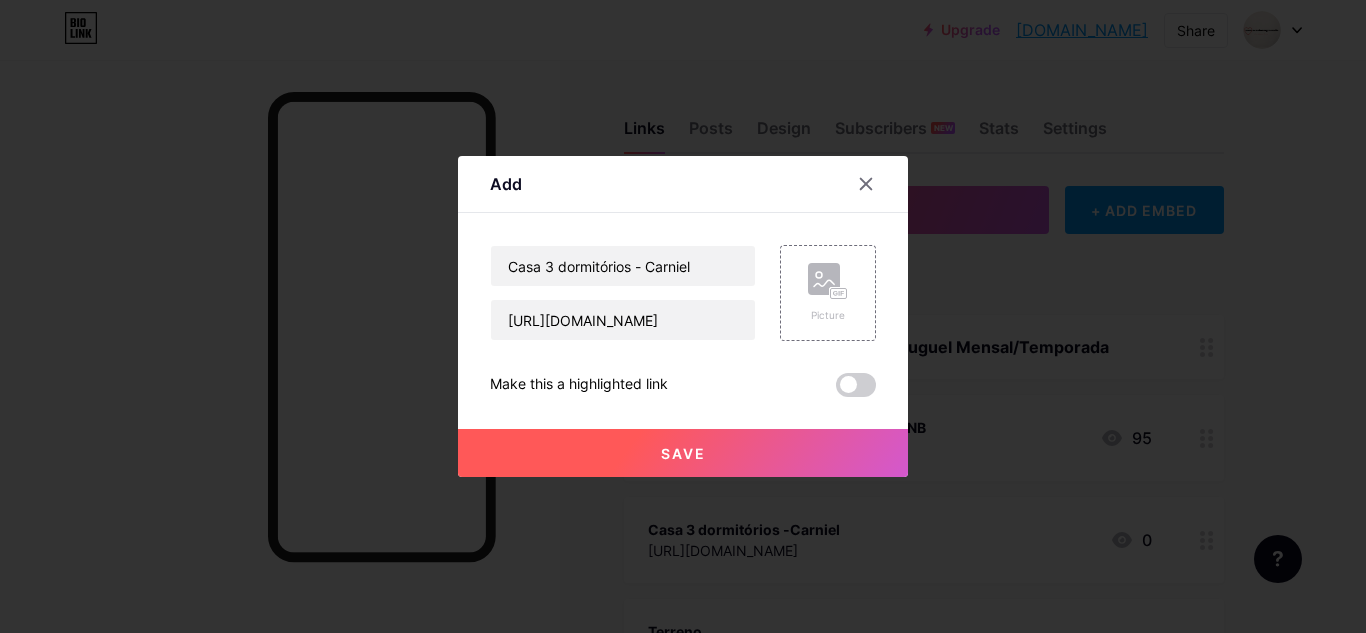 click on "Save" at bounding box center (683, 453) 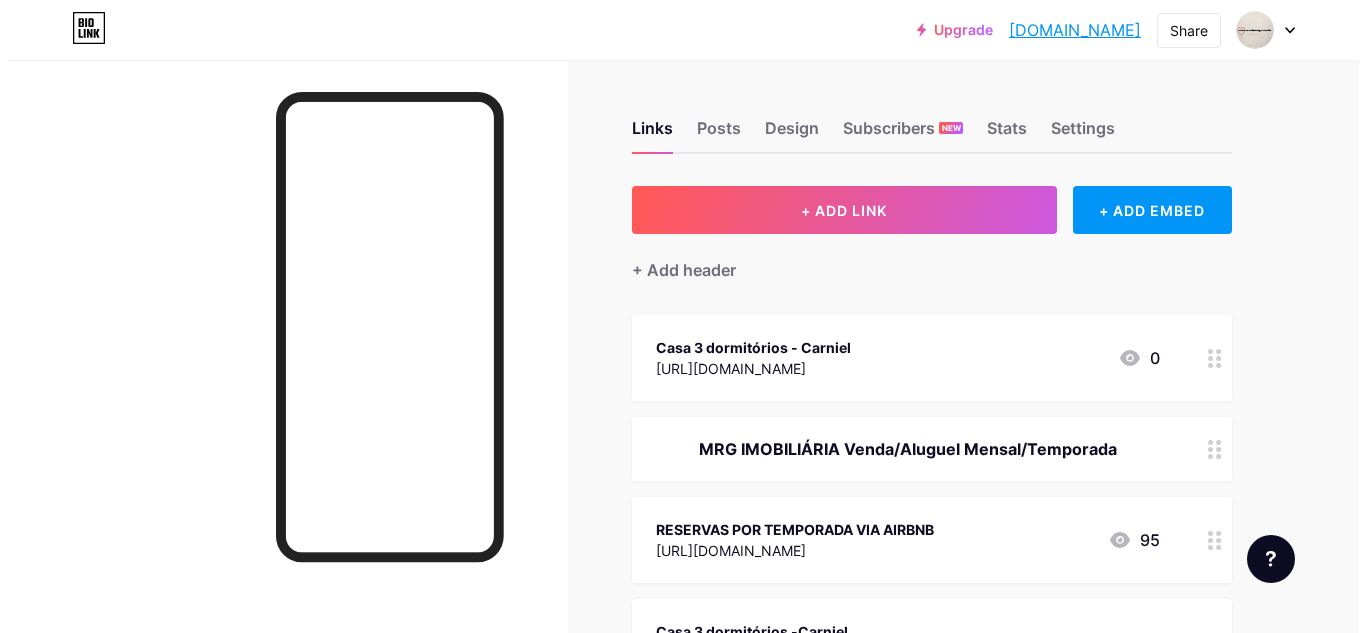scroll, scrollTop: 100, scrollLeft: 0, axis: vertical 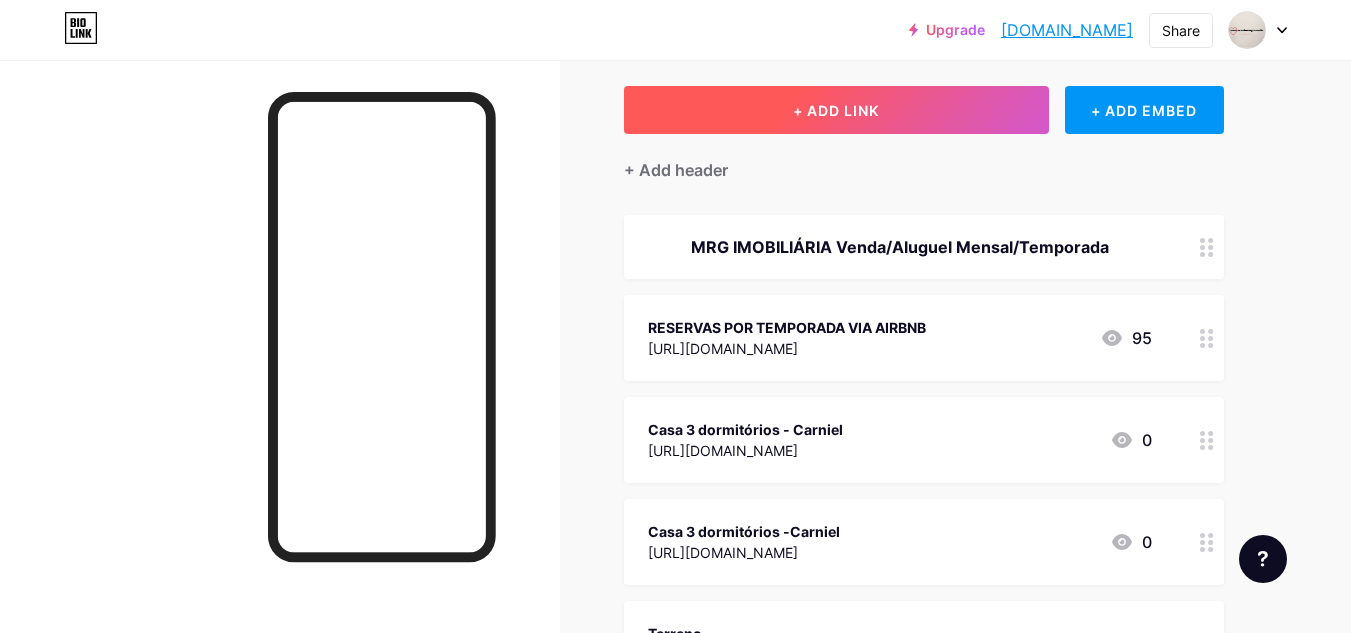 click on "+ ADD LINK" at bounding box center (836, 110) 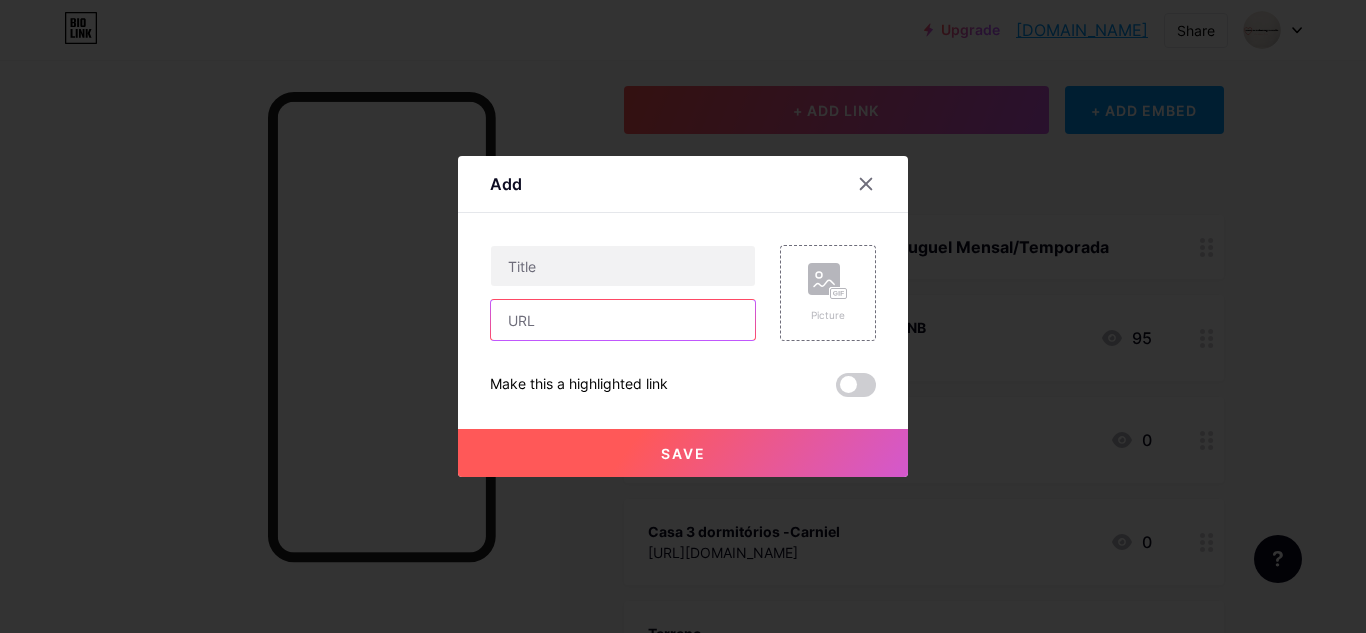 click at bounding box center (623, 320) 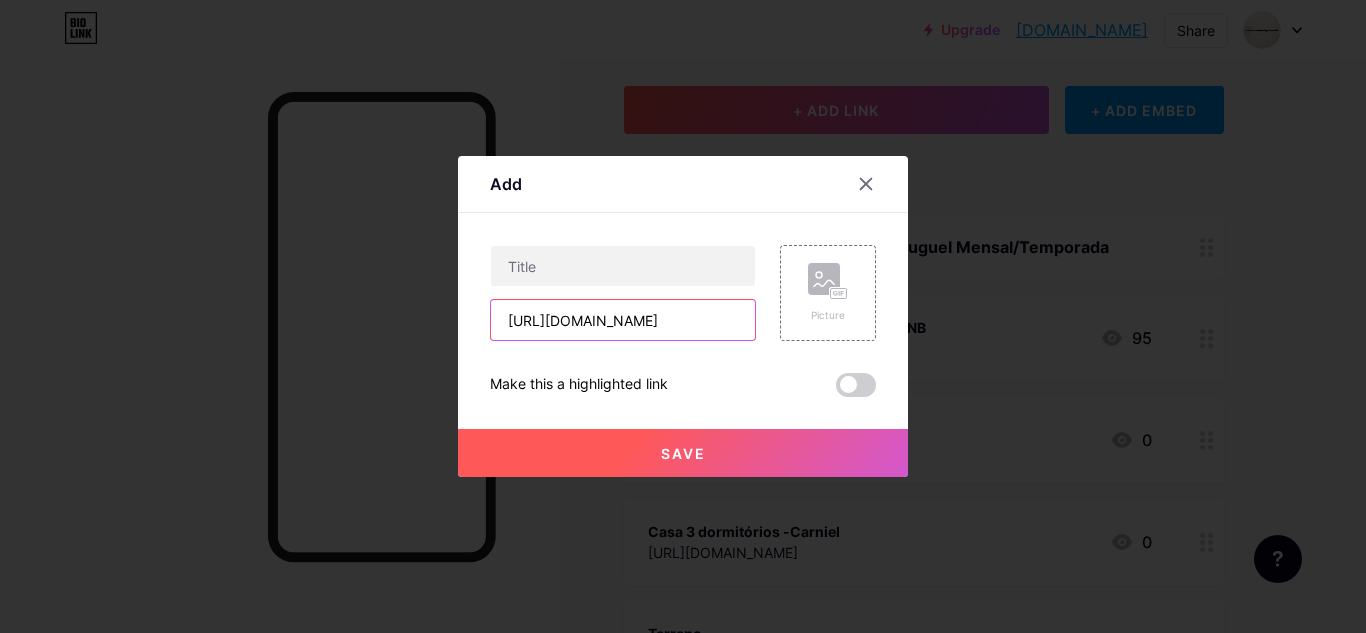 scroll, scrollTop: 0, scrollLeft: 559, axis: horizontal 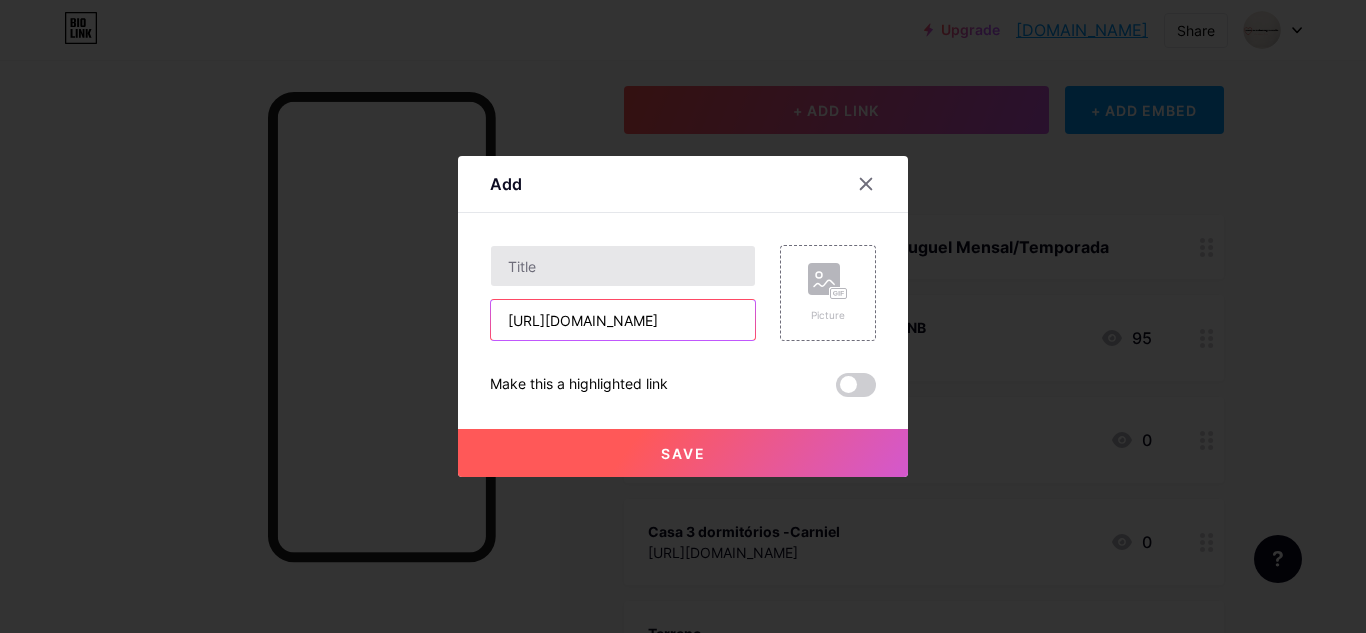 type on "[URL][DOMAIN_NAME]" 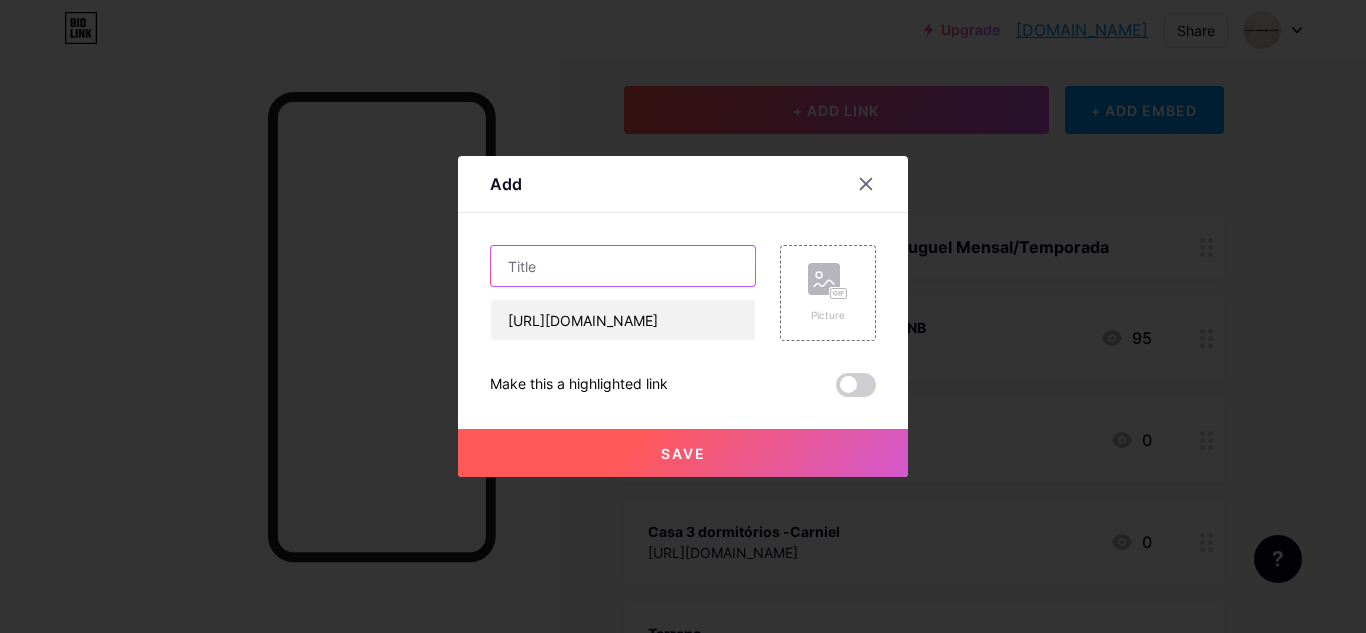 scroll, scrollTop: 0, scrollLeft: 0, axis: both 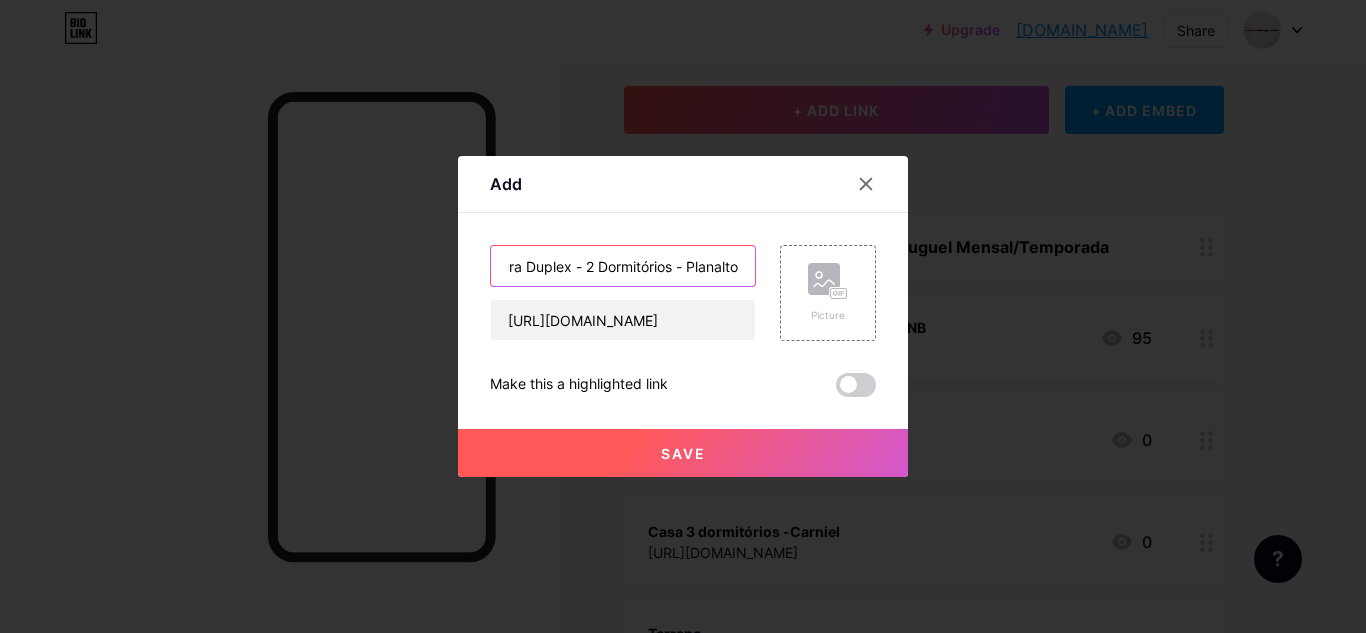 type on "Cobertura Duplex - 2 Dormitórios - Planalto" 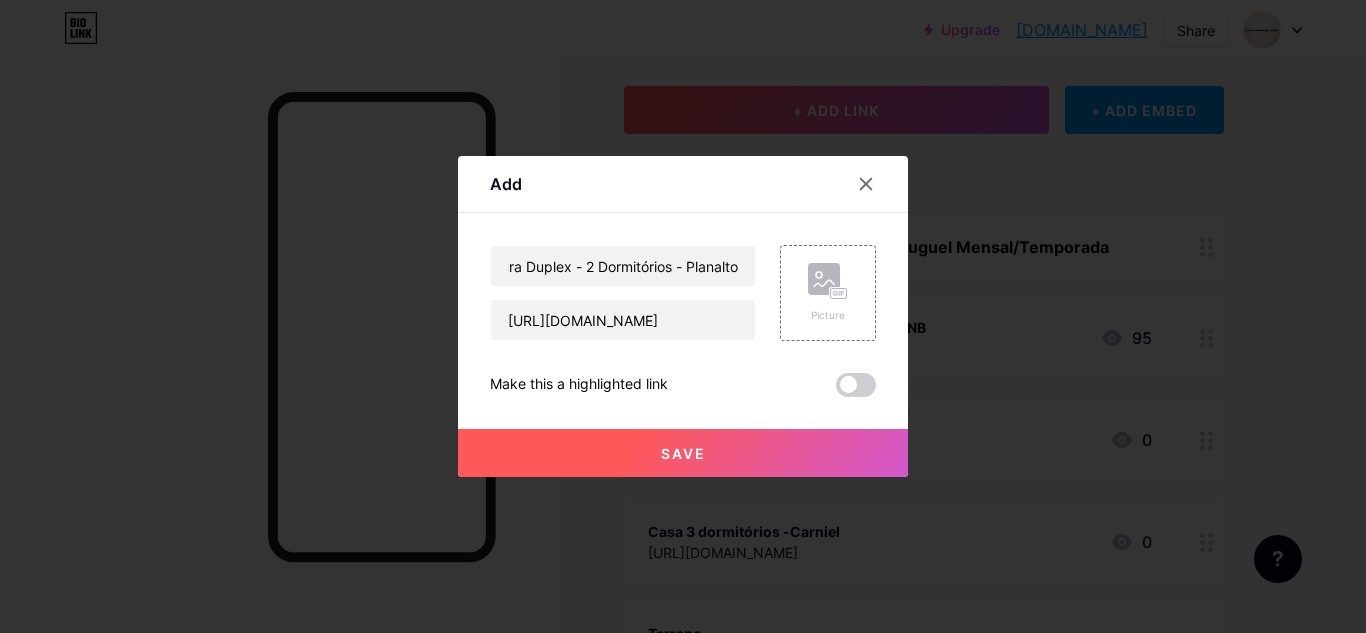 click on "Save" at bounding box center [683, 453] 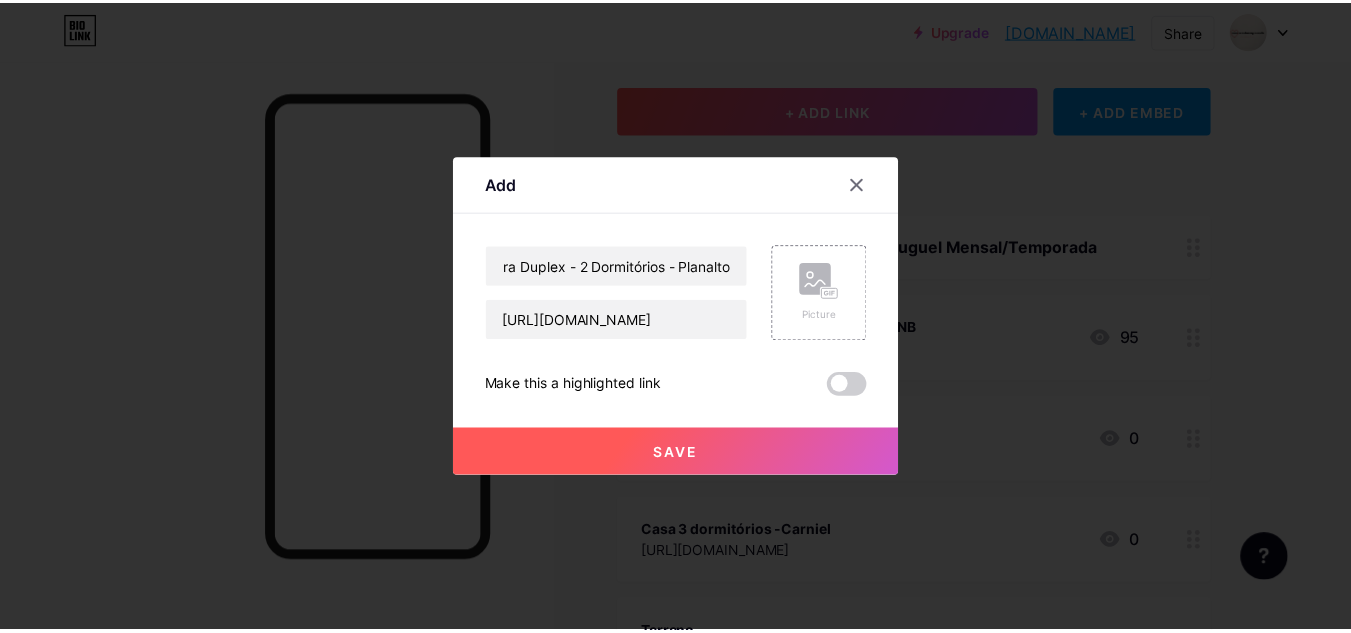 scroll, scrollTop: 0, scrollLeft: 0, axis: both 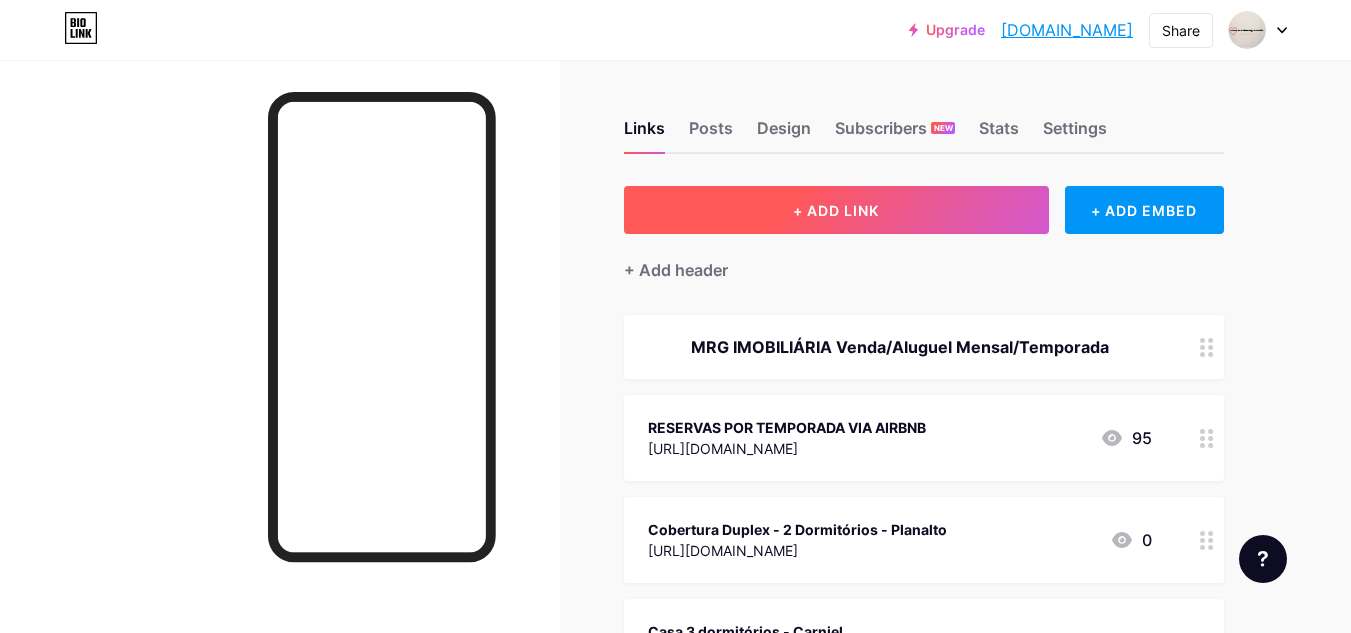 click on "+ ADD LINK" at bounding box center (836, 210) 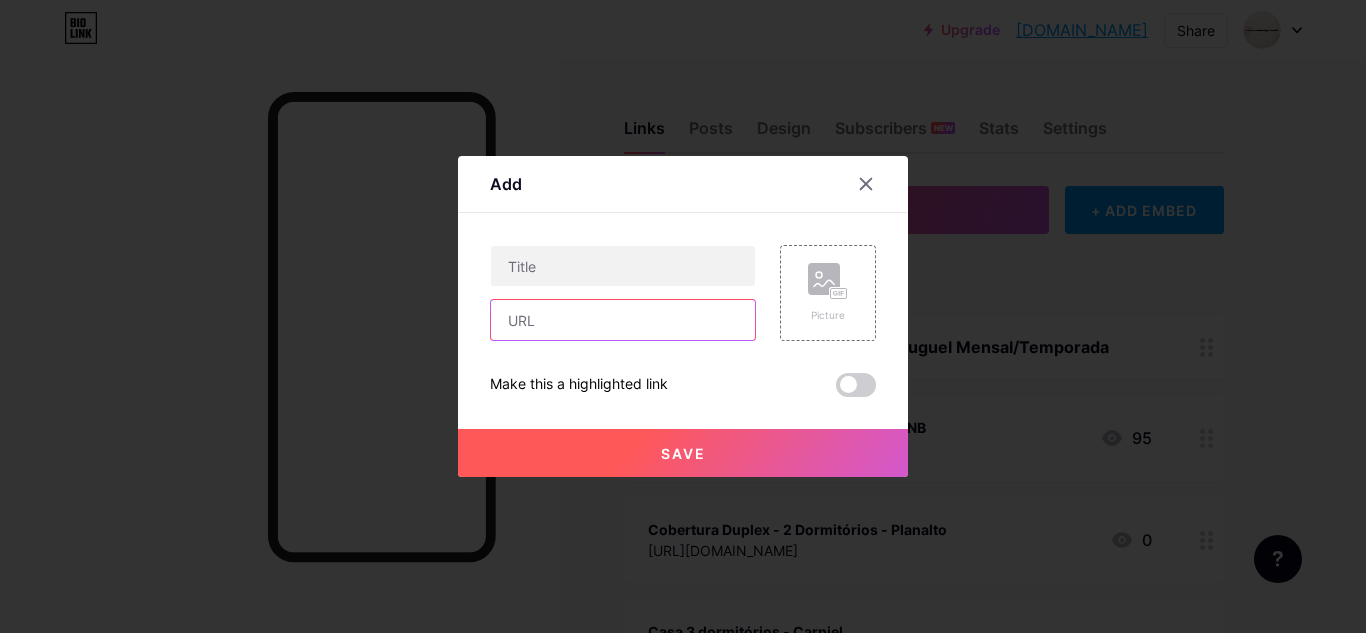 click at bounding box center [623, 320] 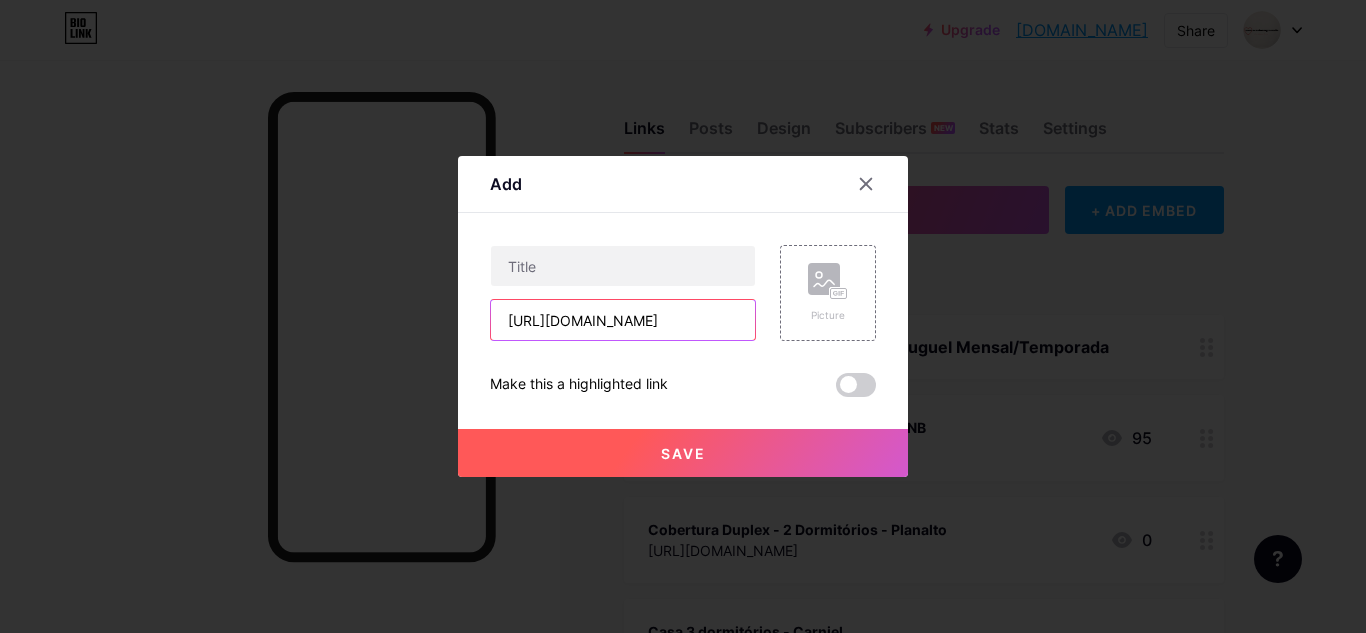 scroll, scrollTop: 0, scrollLeft: 508, axis: horizontal 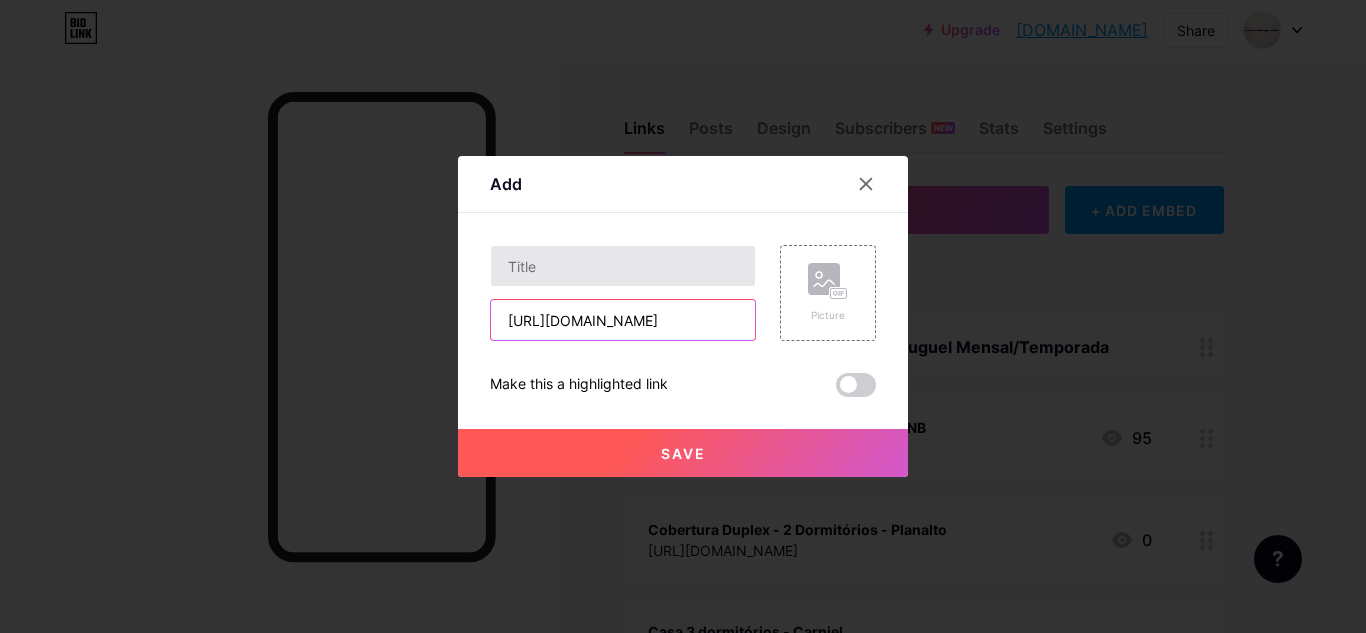 type on "[URL][DOMAIN_NAME]" 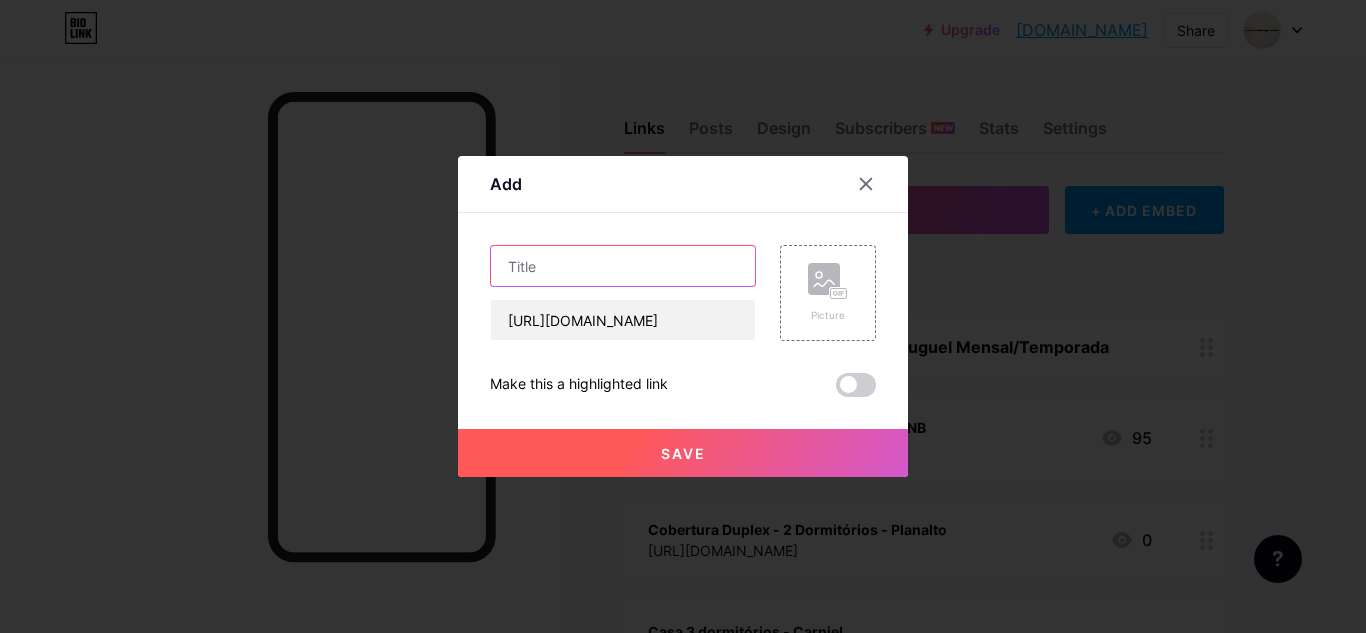 scroll, scrollTop: 0, scrollLeft: 0, axis: both 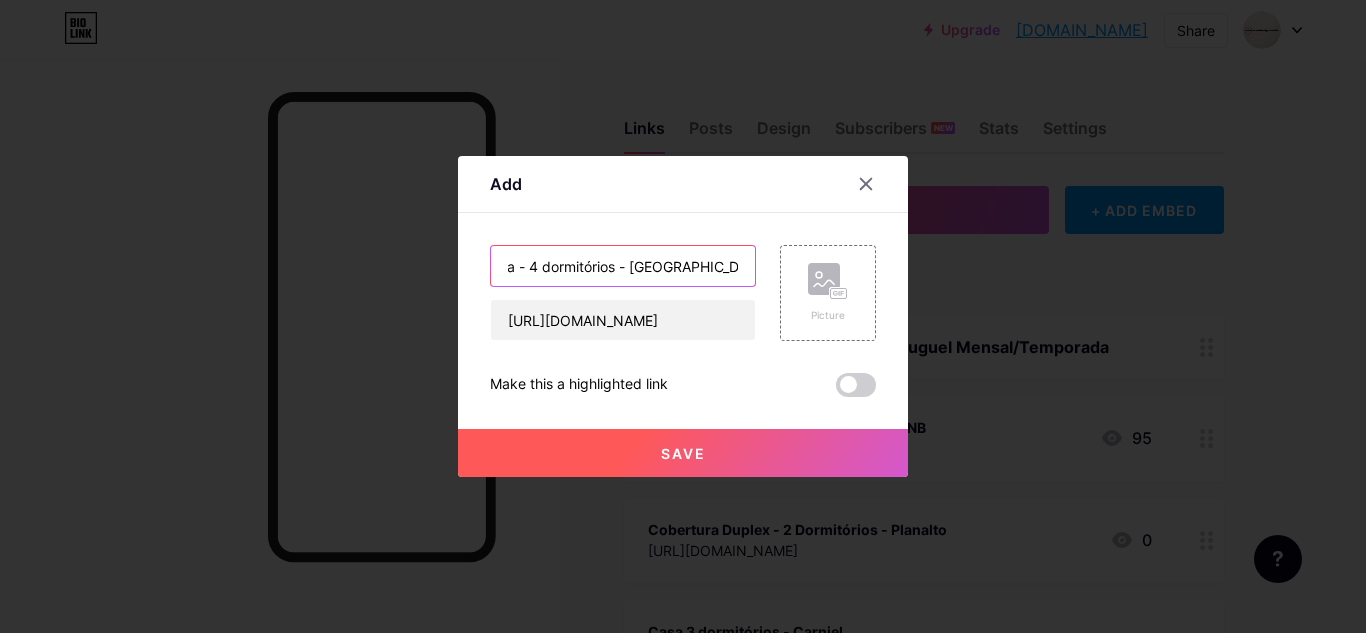 type on "Cobertura - 4 dormitórios - [GEOGRAPHIC_DATA]" 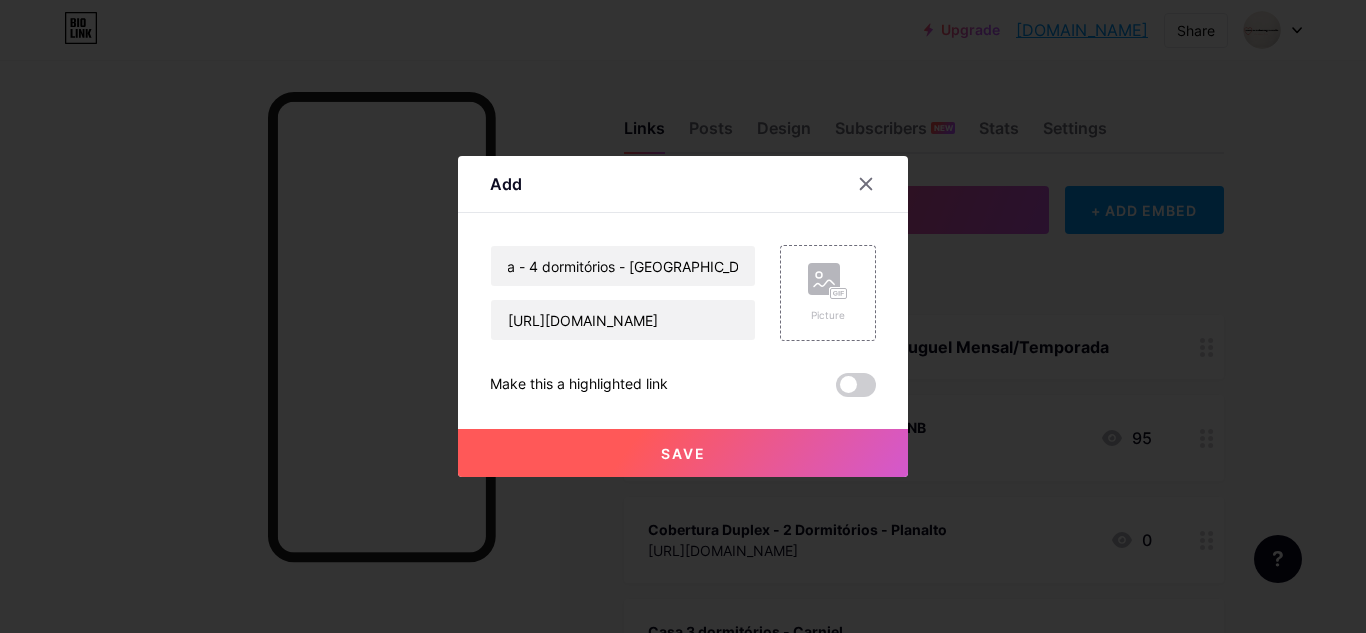 click on "Save" at bounding box center (683, 453) 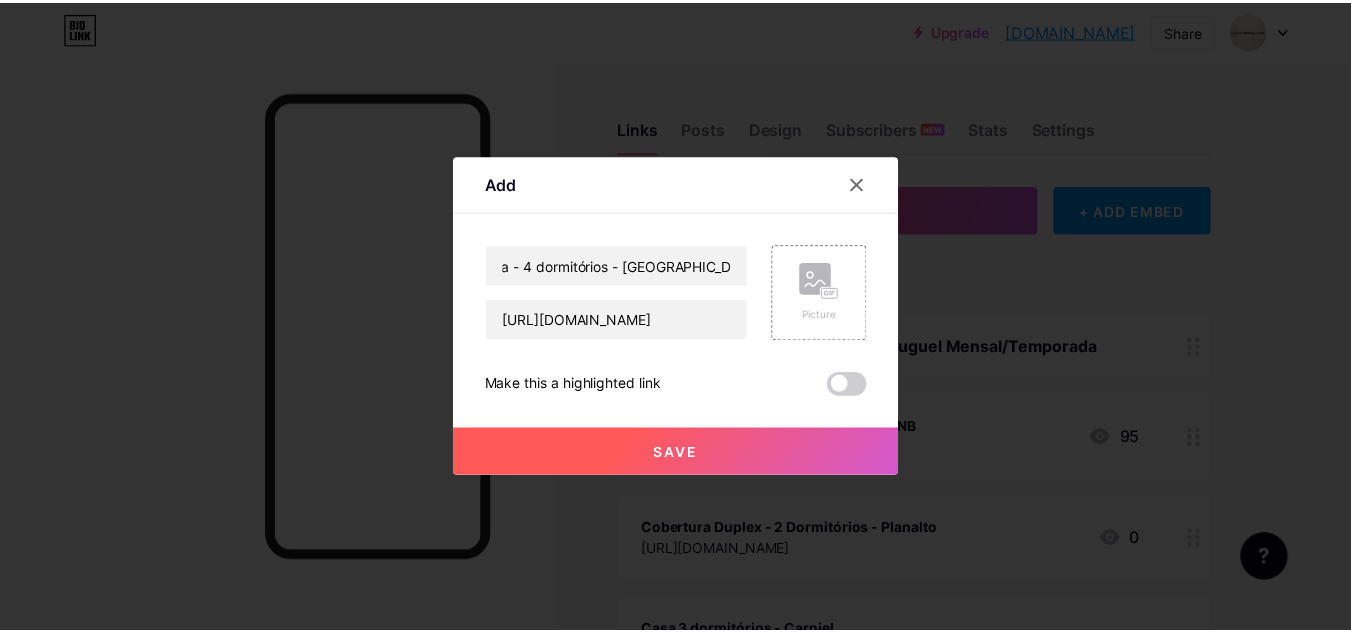 scroll, scrollTop: 0, scrollLeft: 0, axis: both 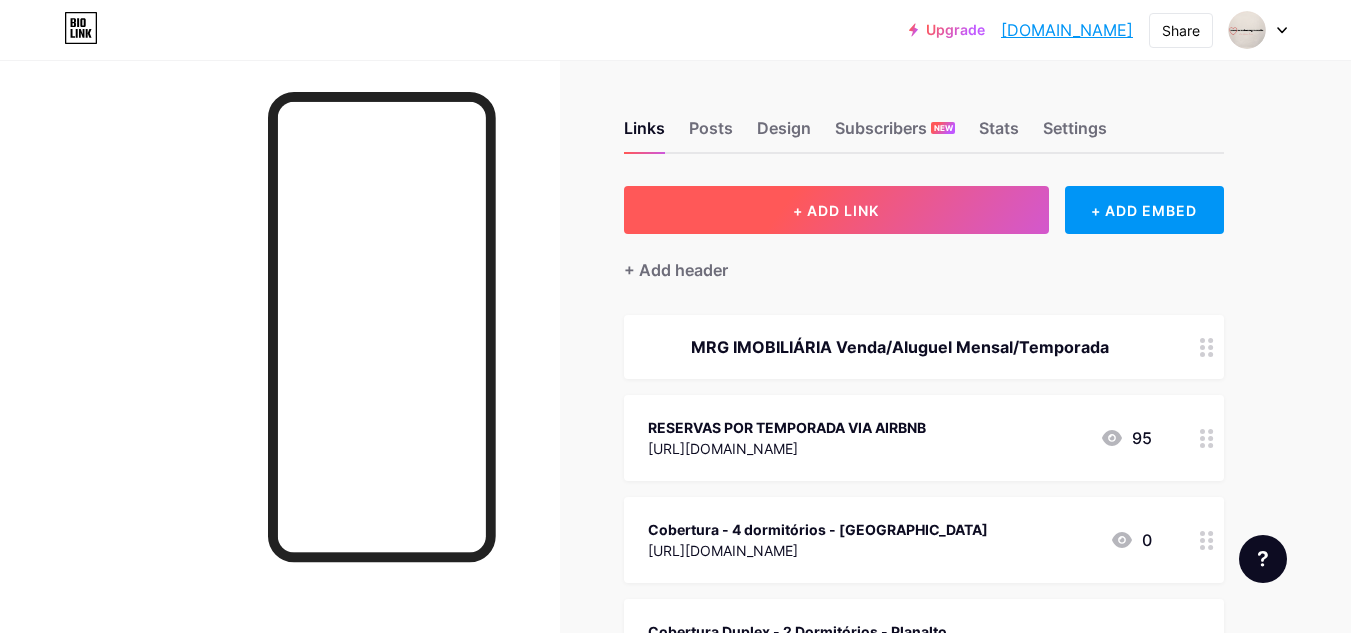 click on "+ ADD LINK" at bounding box center [836, 210] 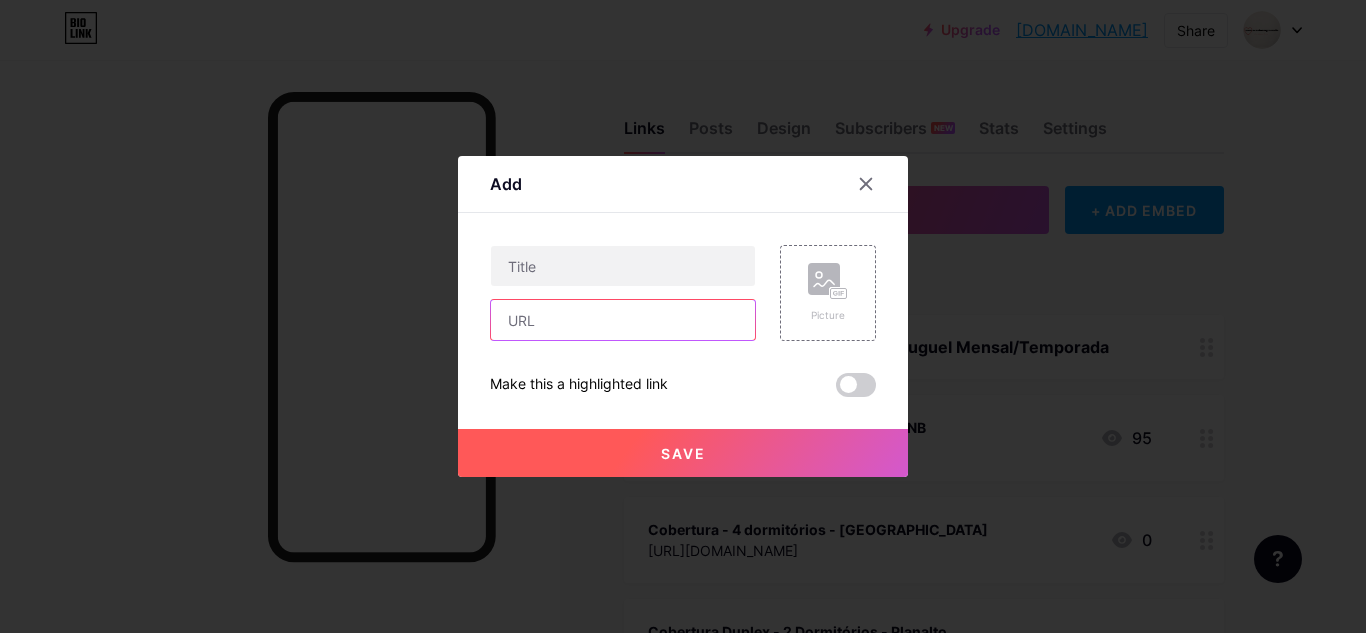 click at bounding box center (623, 320) 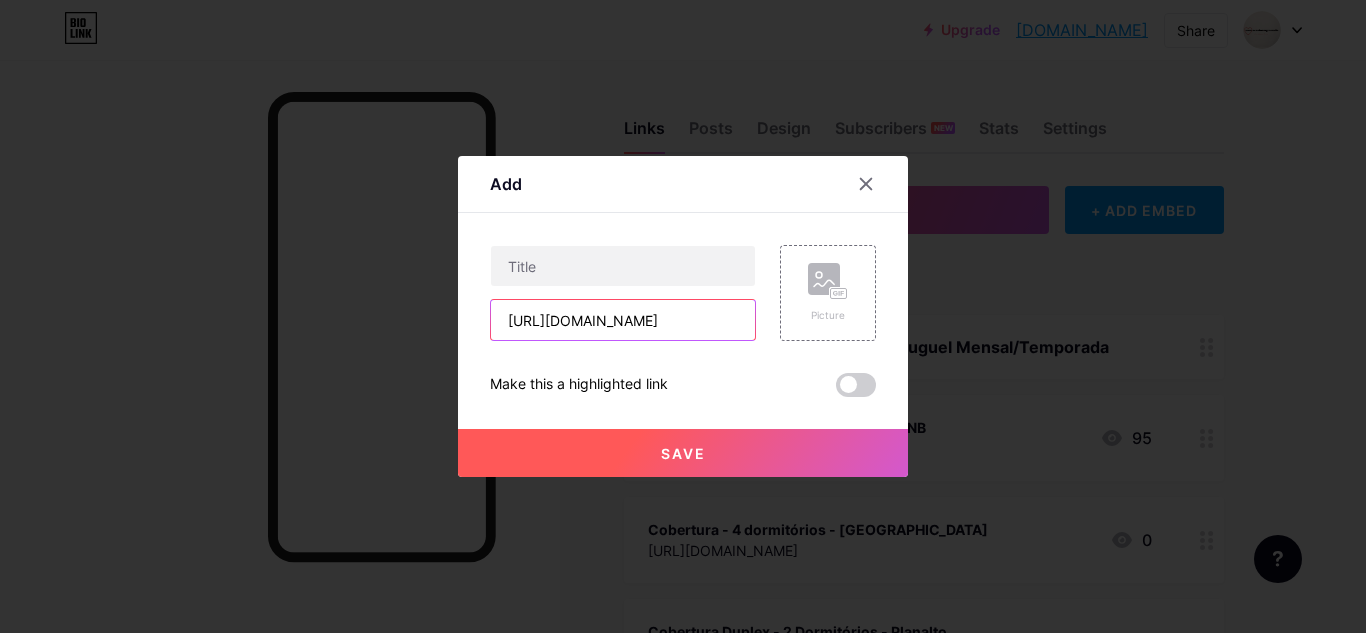 scroll, scrollTop: 0, scrollLeft: 528, axis: horizontal 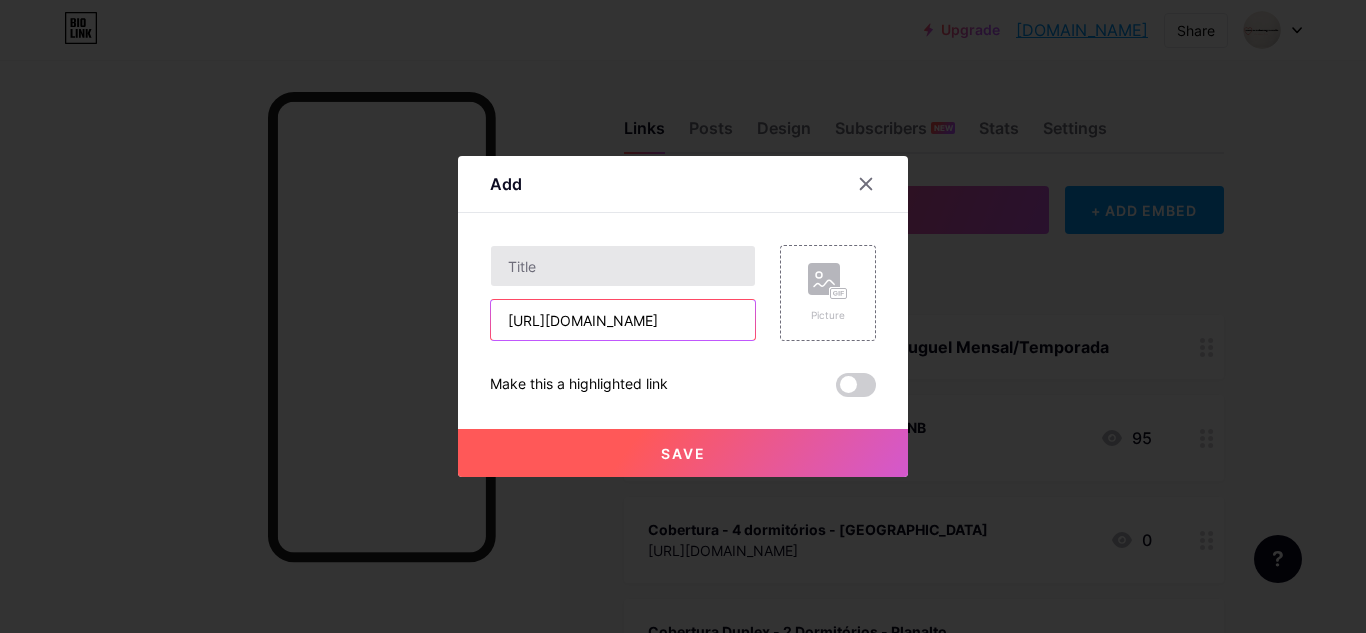 type on "[URL][DOMAIN_NAME]" 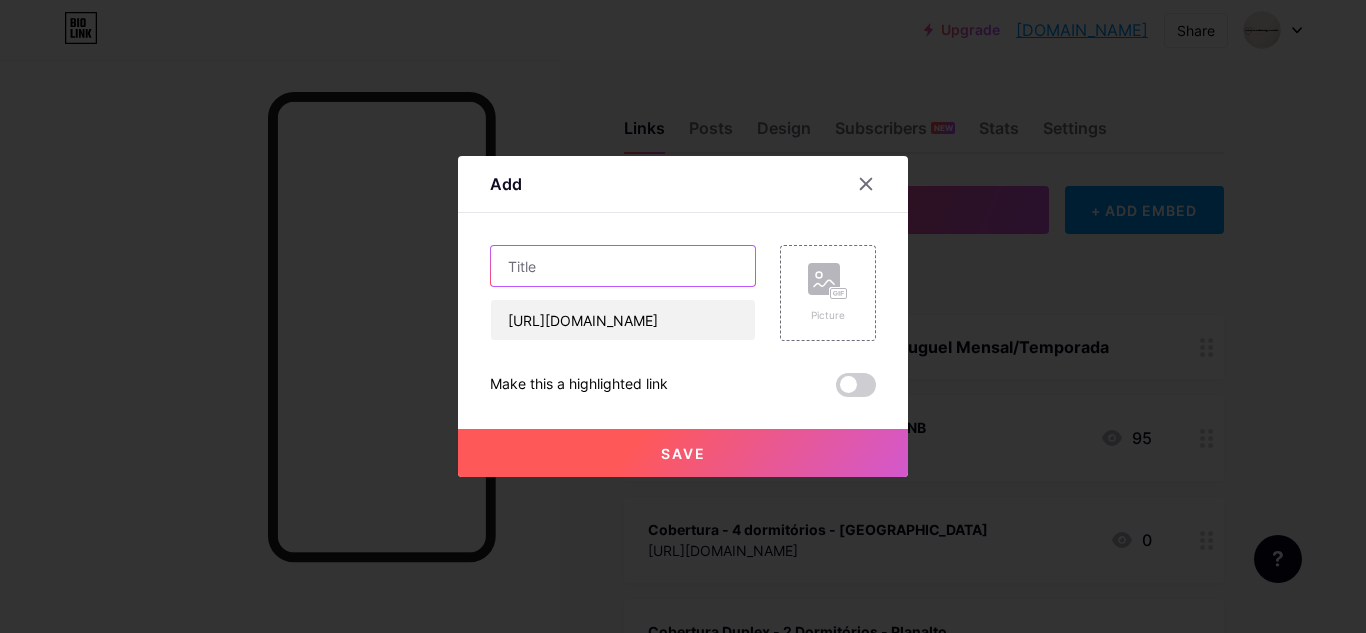 scroll, scrollTop: 0, scrollLeft: 0, axis: both 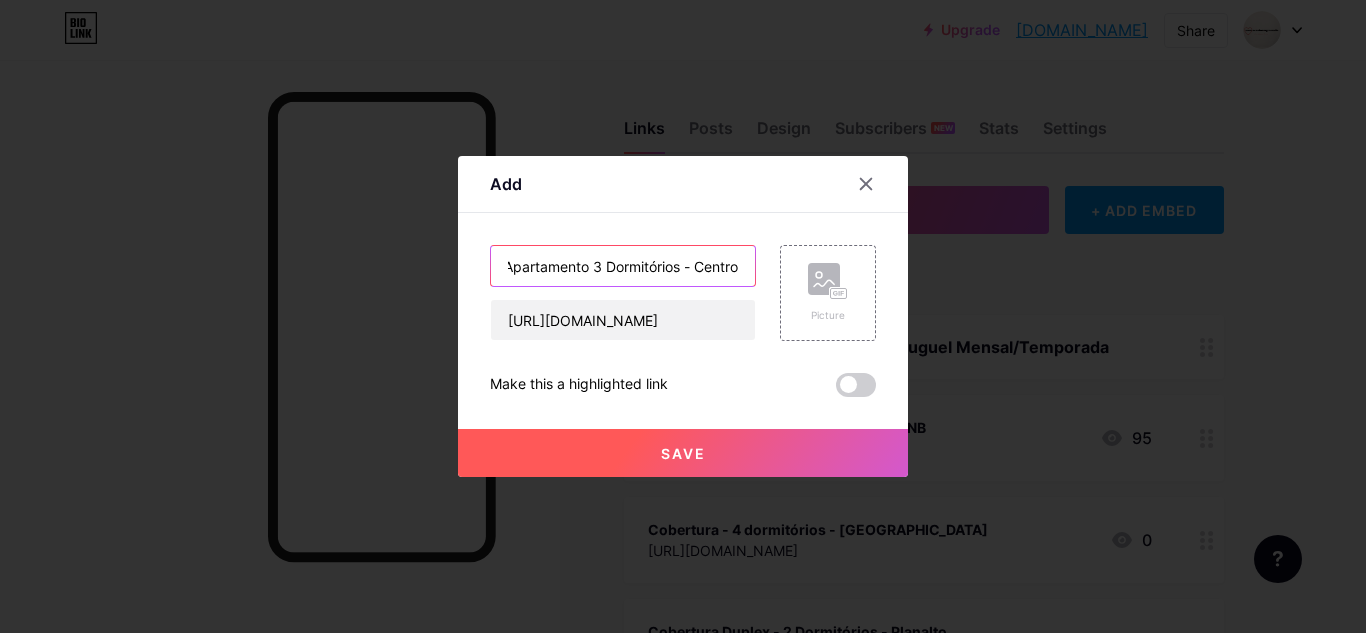 type on "Apartamento 3 Dormitórios - Centro" 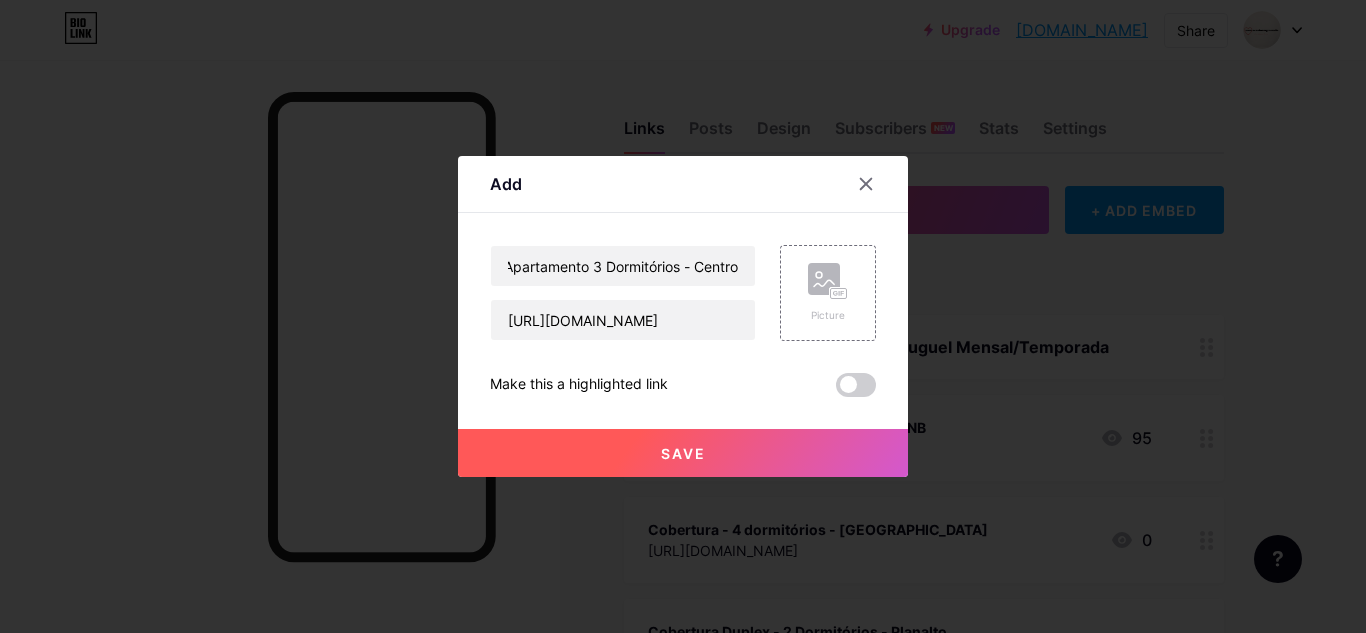 click on "Save" at bounding box center [683, 453] 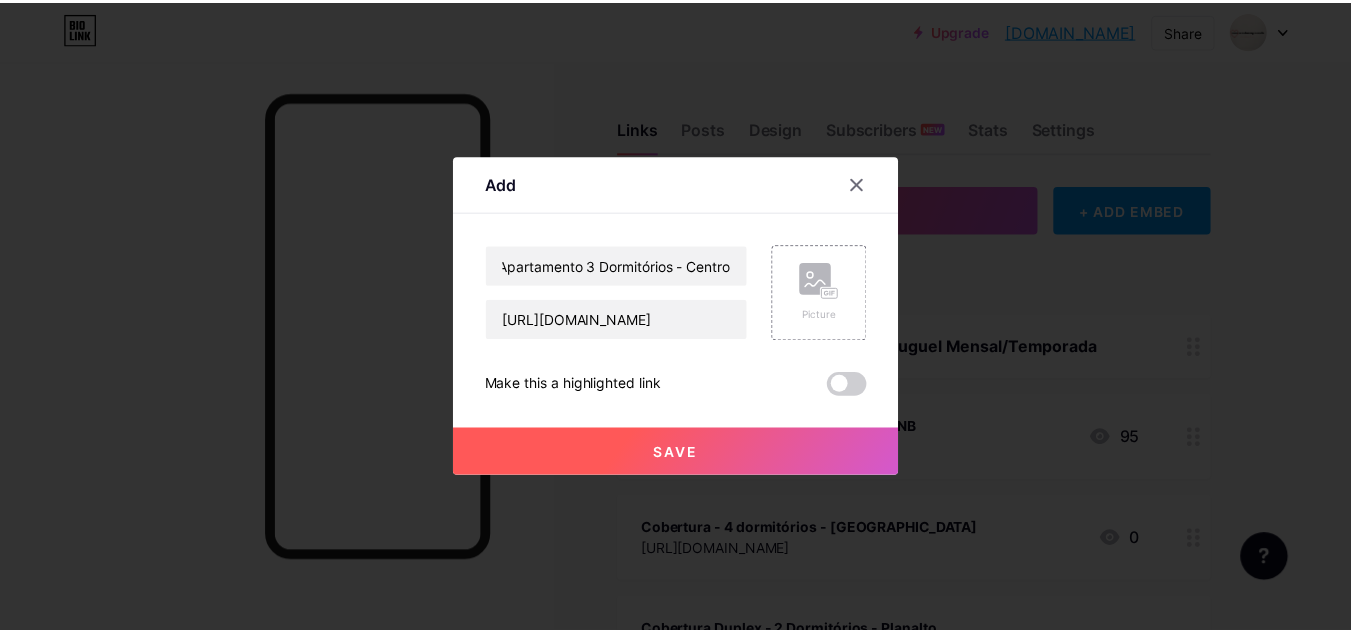 scroll, scrollTop: 0, scrollLeft: 0, axis: both 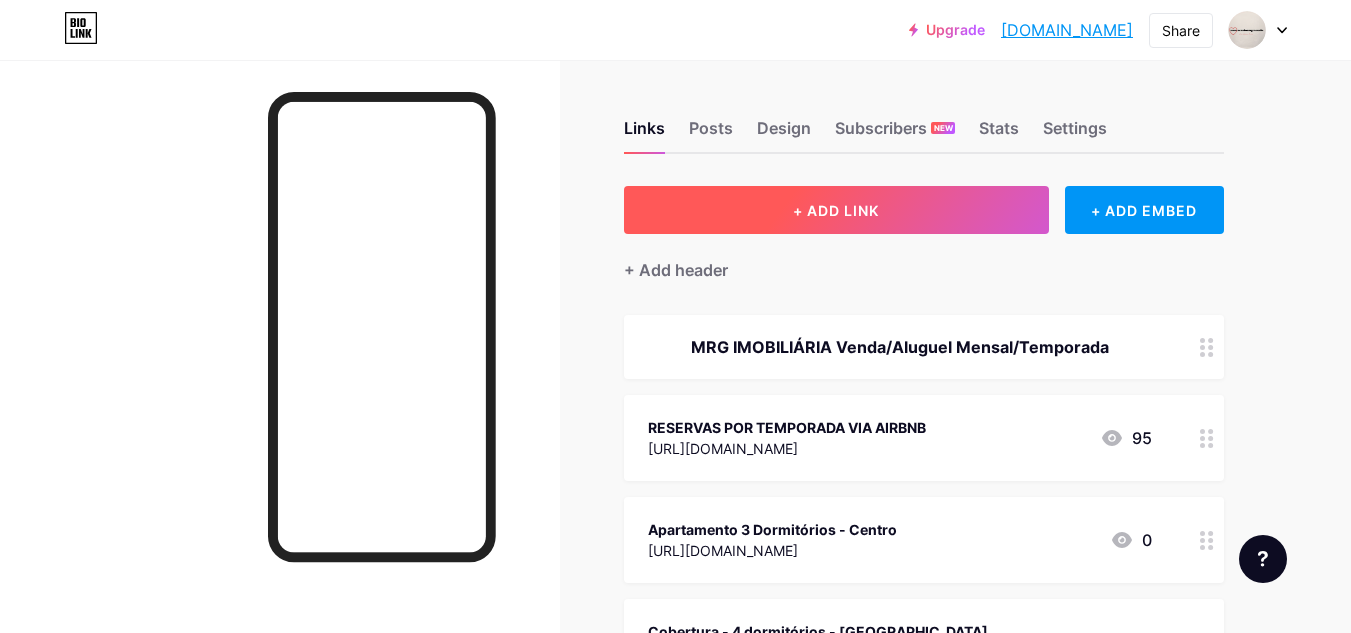 click on "+ ADD LINK" at bounding box center (836, 210) 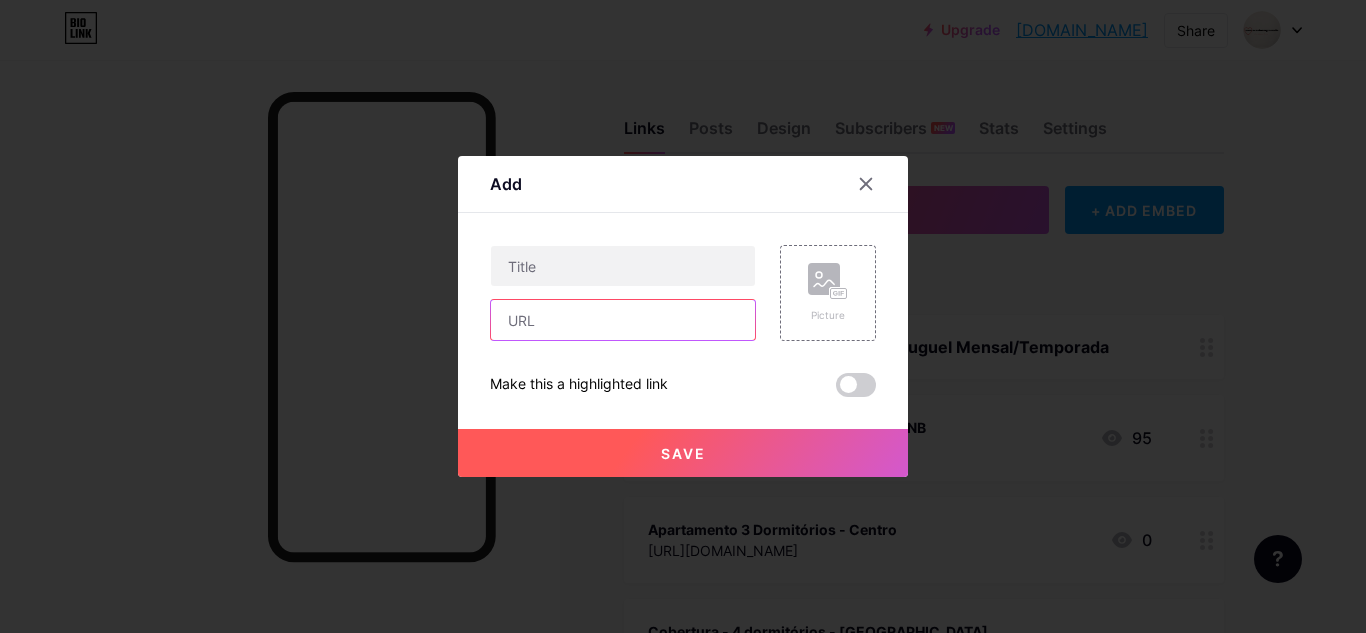 click at bounding box center (623, 320) 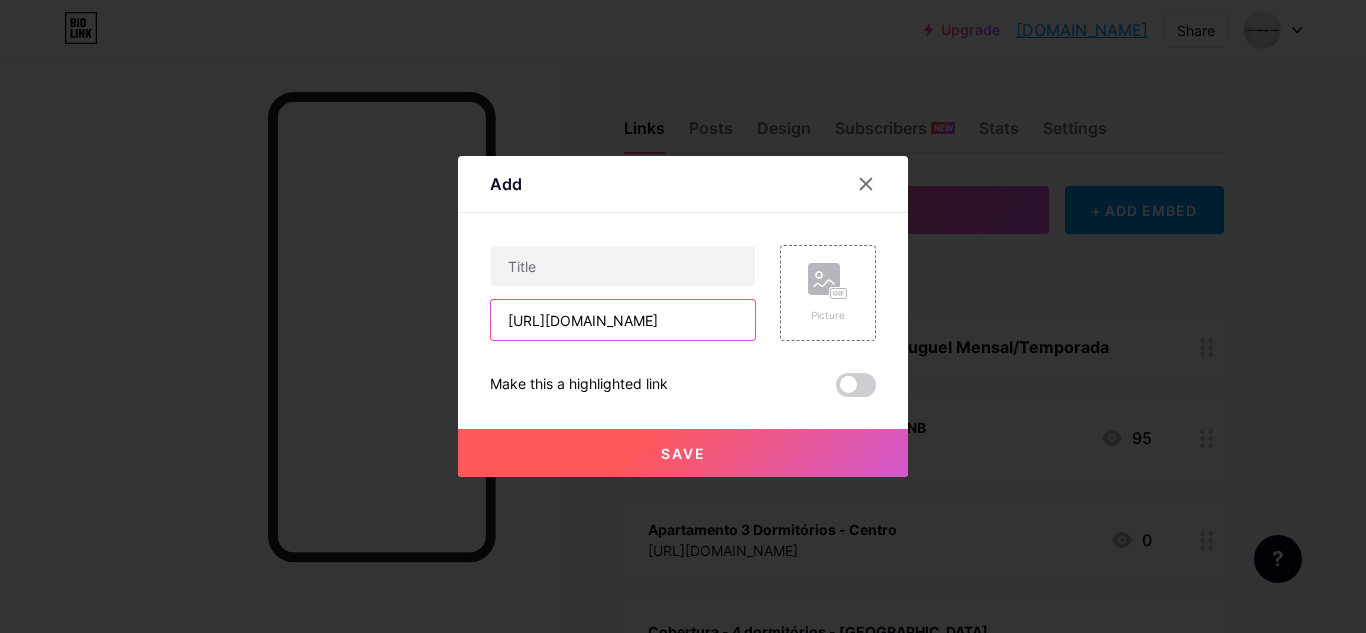 scroll, scrollTop: 0, scrollLeft: 526, axis: horizontal 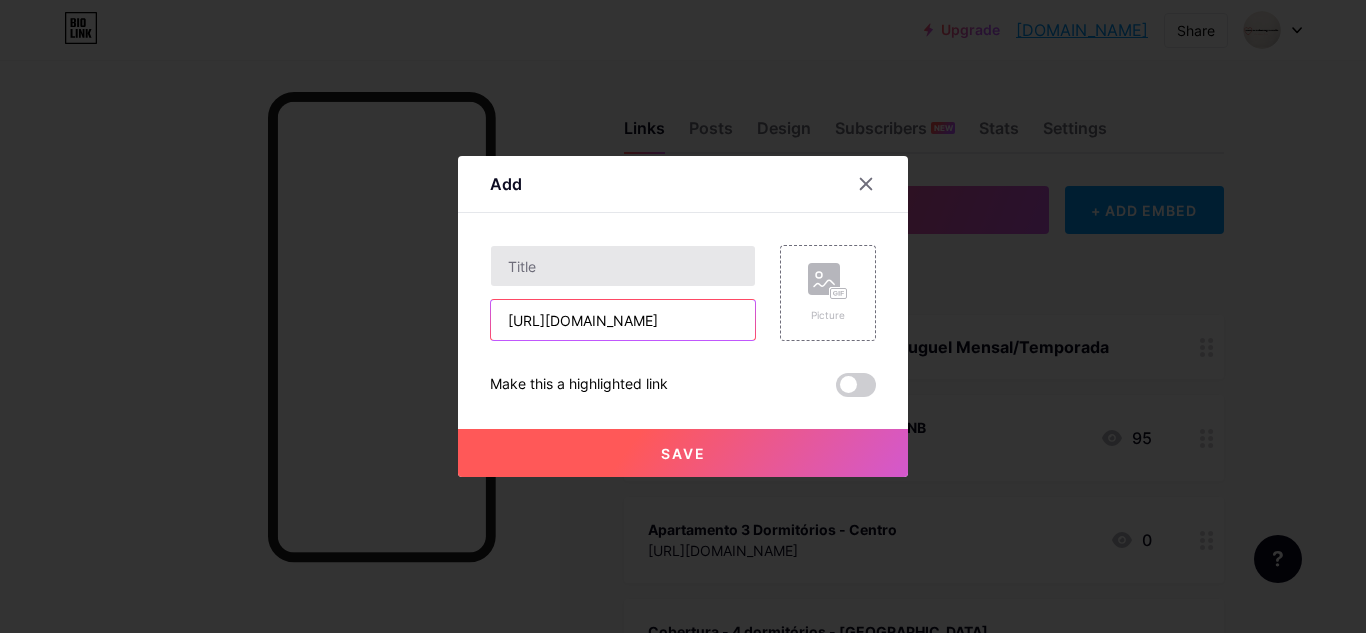 type on "[URL][DOMAIN_NAME]" 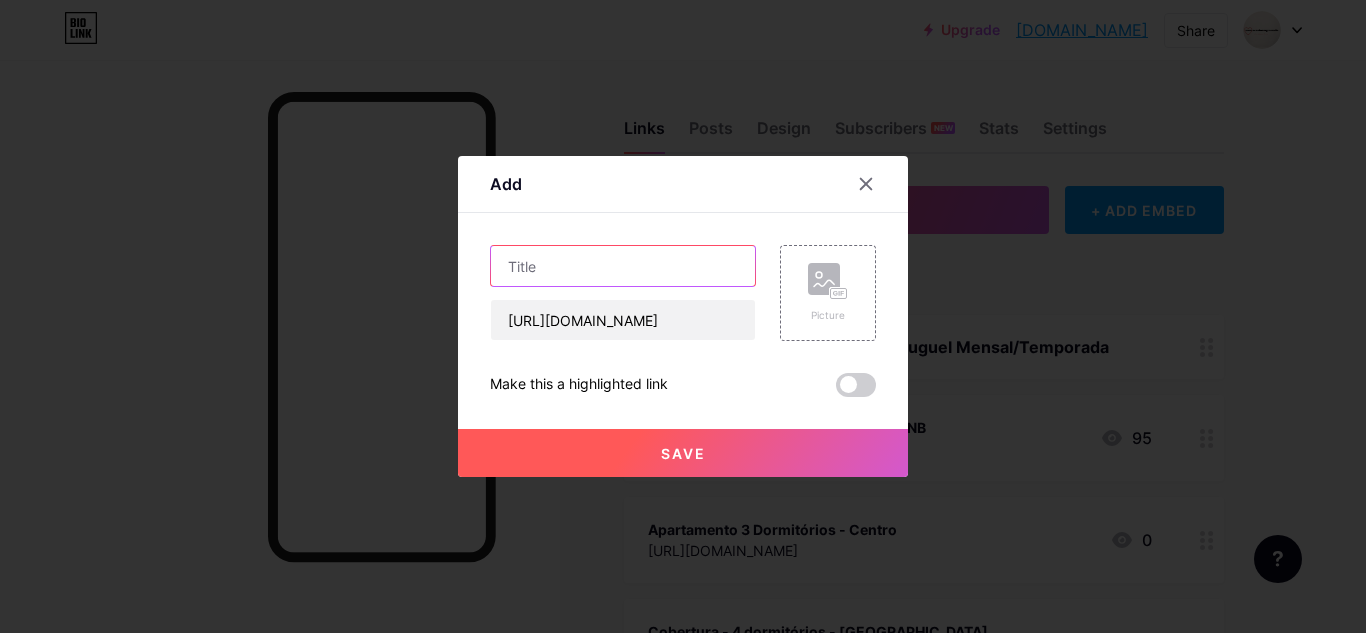 click at bounding box center (623, 266) 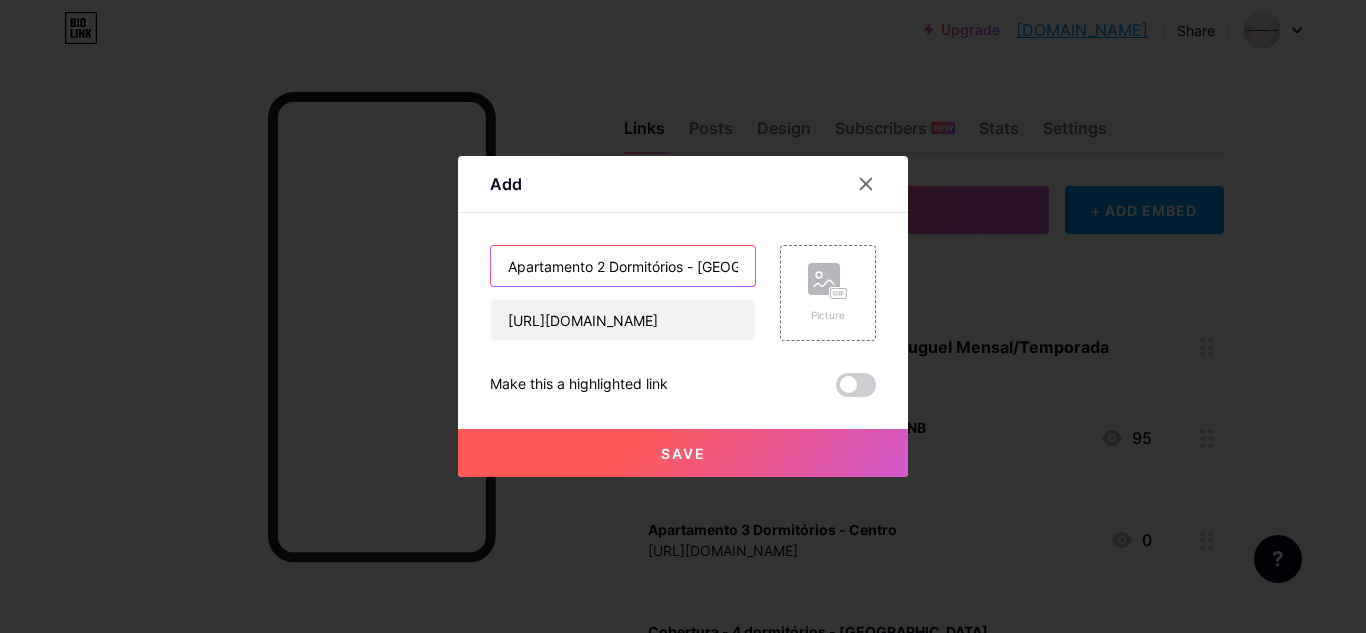 scroll, scrollTop: 0, scrollLeft: 6, axis: horizontal 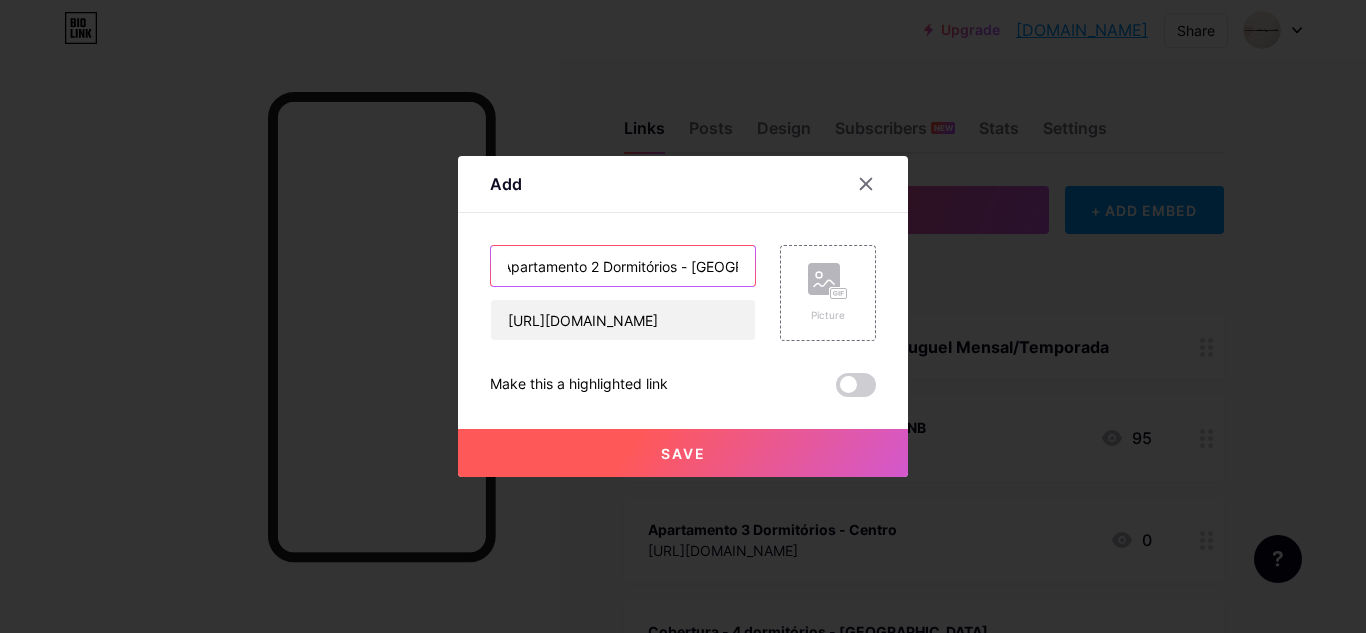 type on "Apartamento 2 Dormitórios - [GEOGRAPHIC_DATA]" 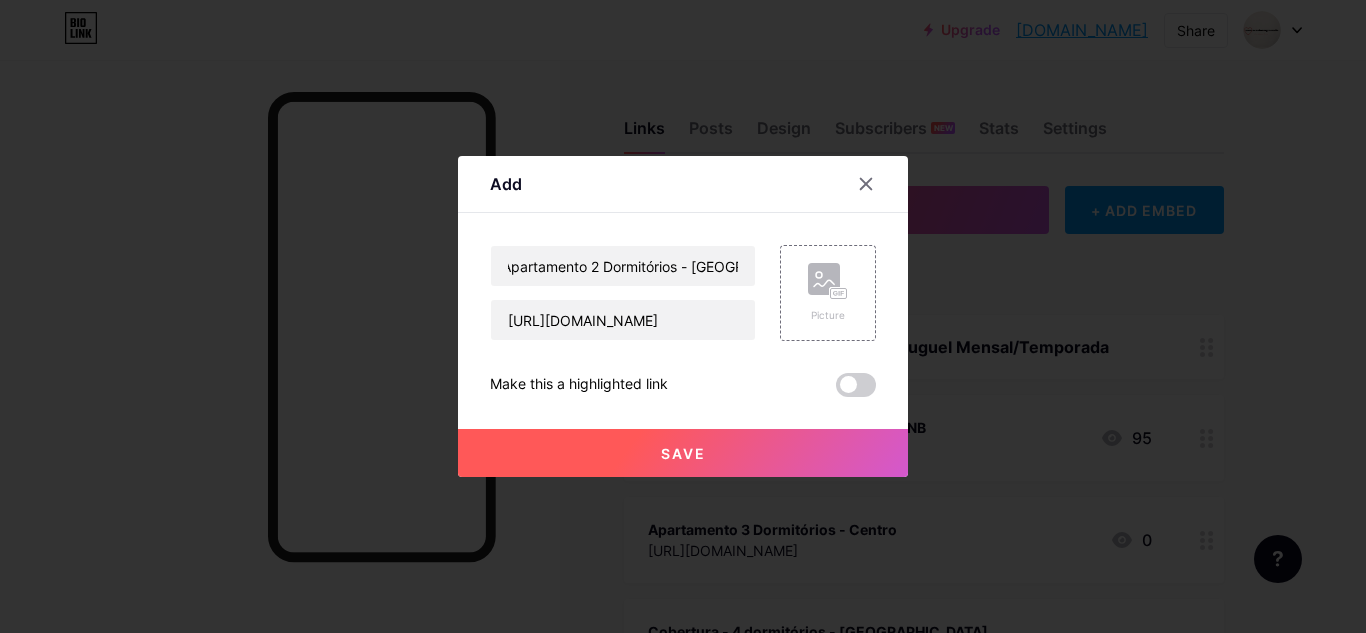 click on "Save" at bounding box center (683, 453) 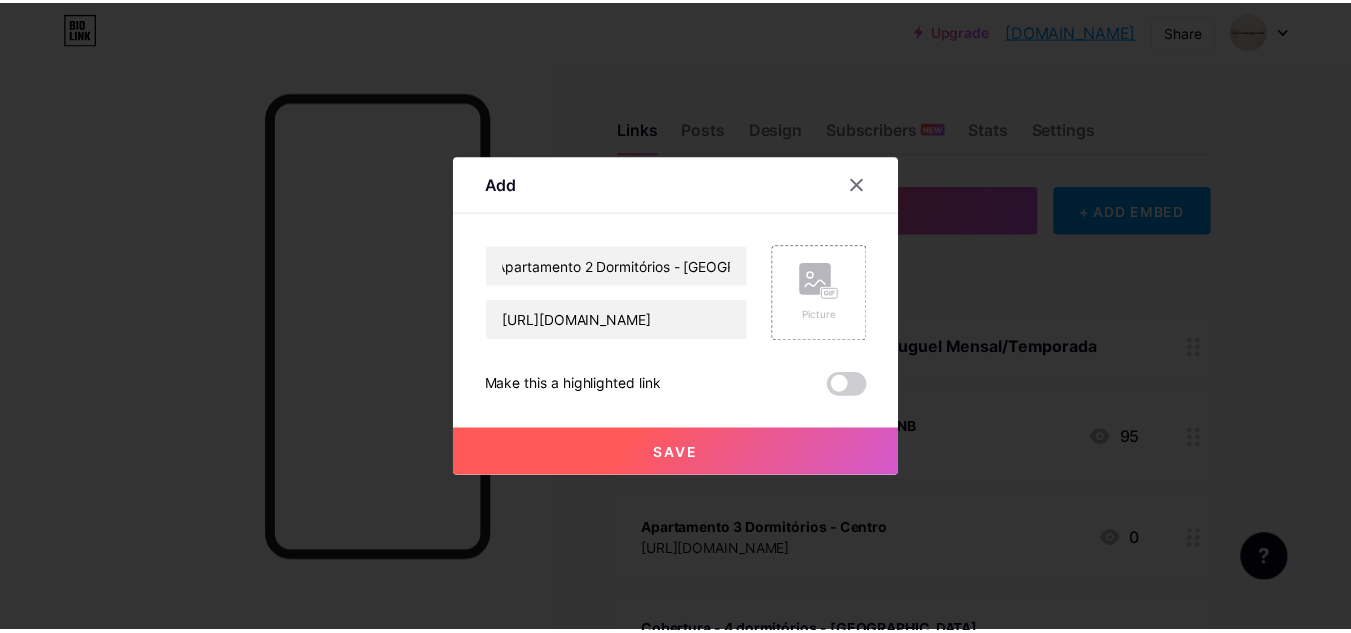 scroll, scrollTop: 0, scrollLeft: 0, axis: both 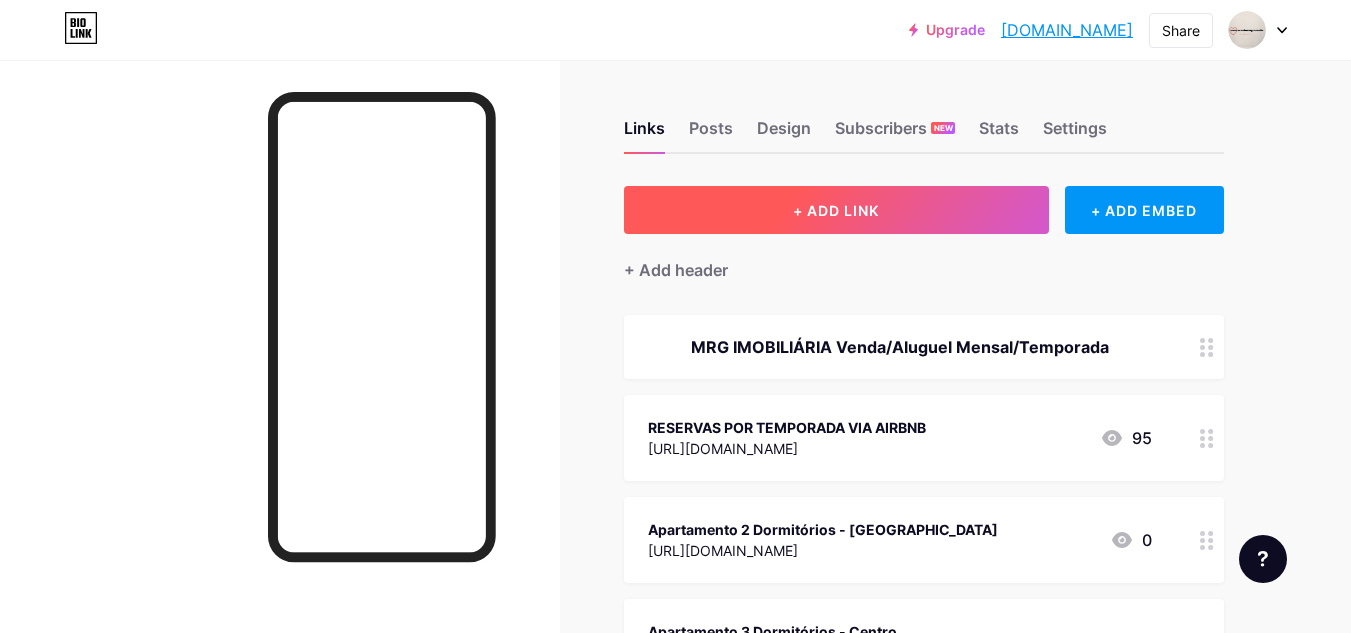 click on "+ ADD LINK" at bounding box center [836, 210] 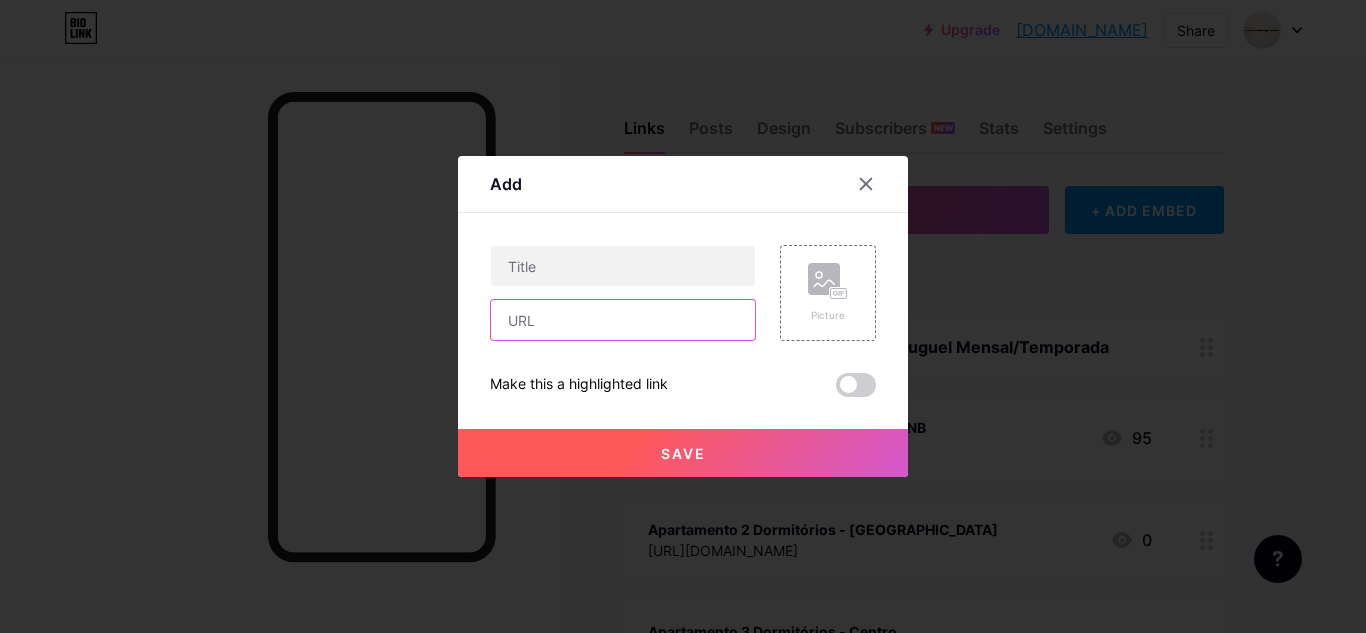 click at bounding box center (623, 320) 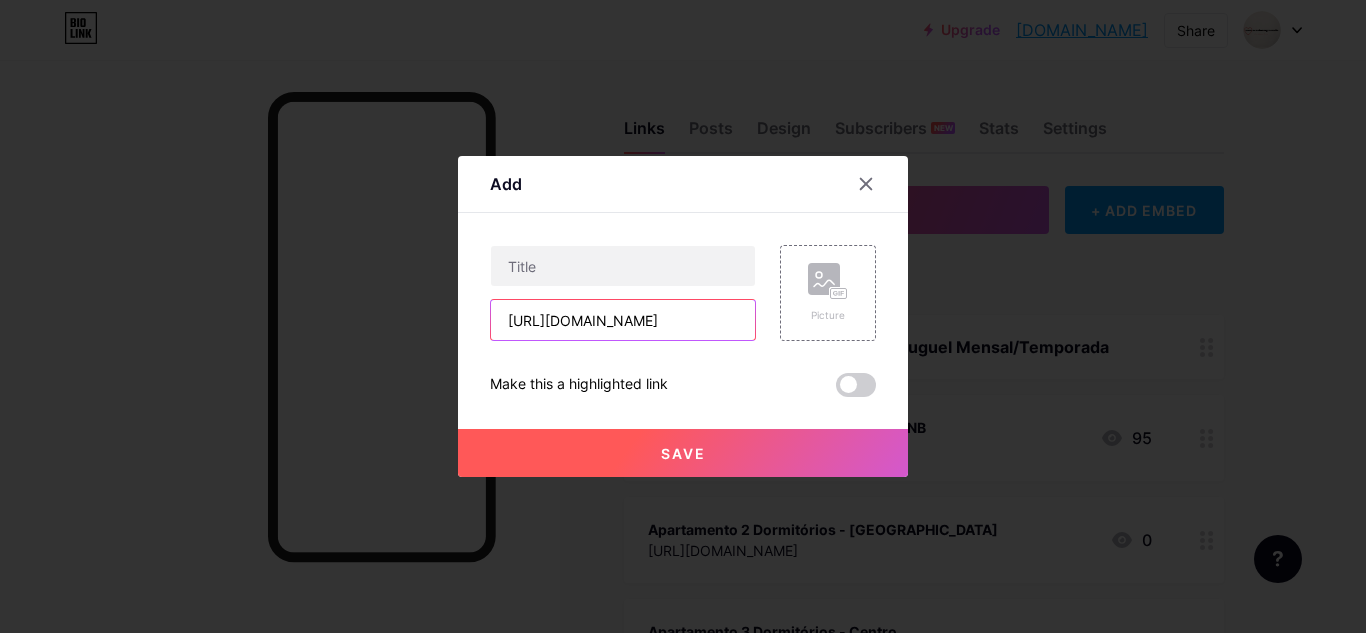 scroll, scrollTop: 0, scrollLeft: 476, axis: horizontal 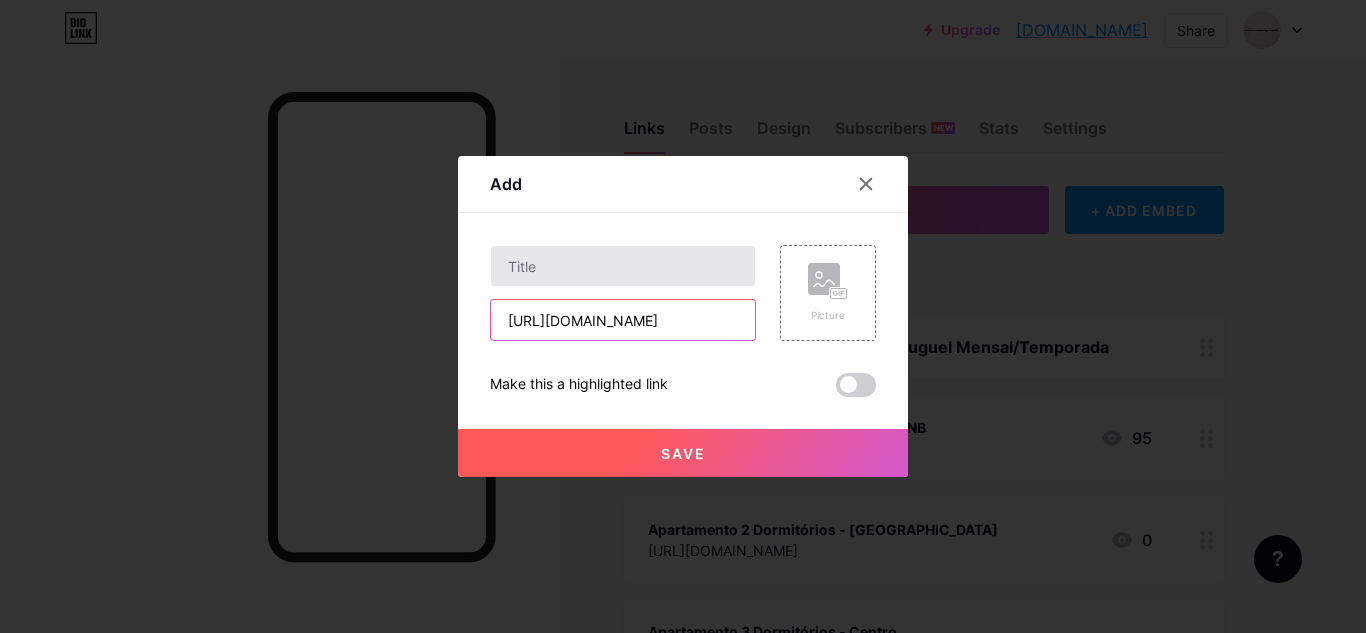 type on "[URL][DOMAIN_NAME]" 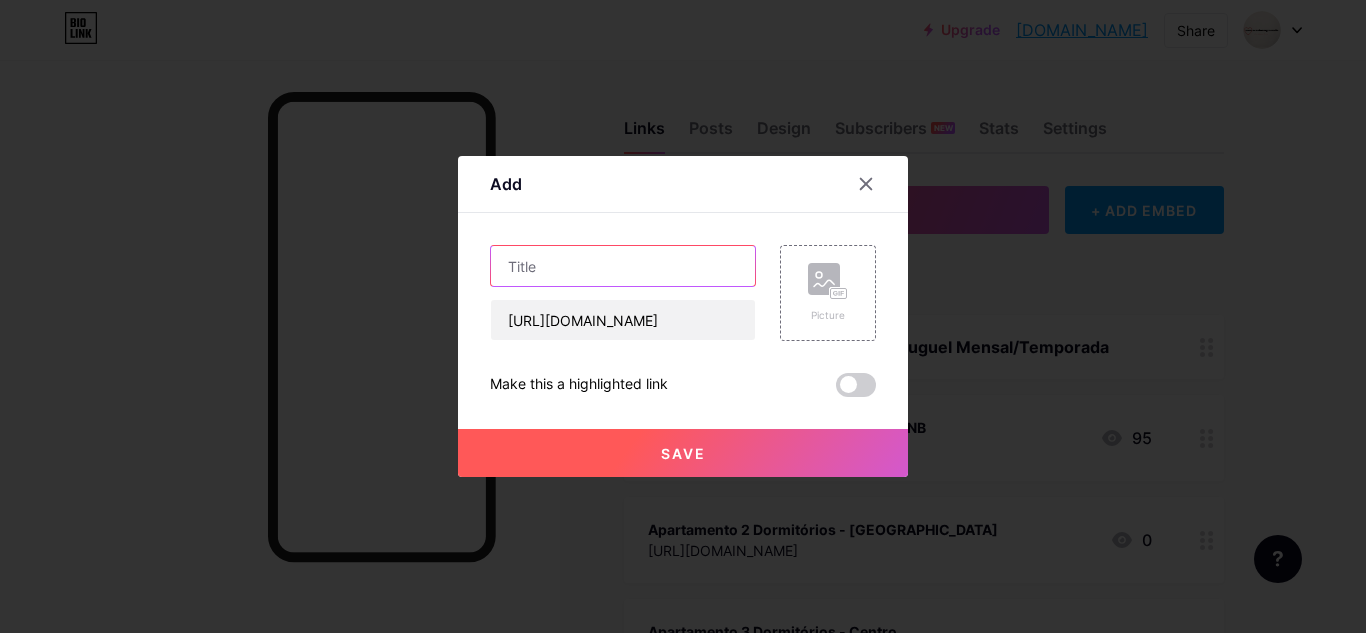 click at bounding box center [623, 266] 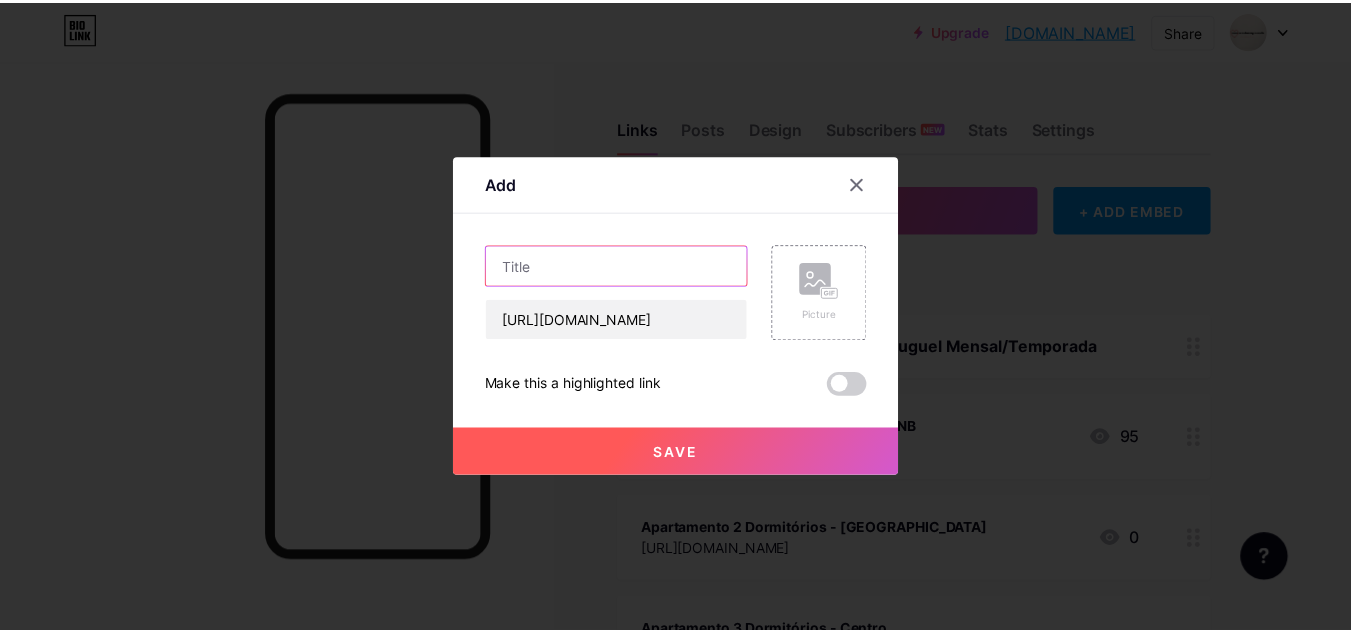 scroll, scrollTop: 0, scrollLeft: 0, axis: both 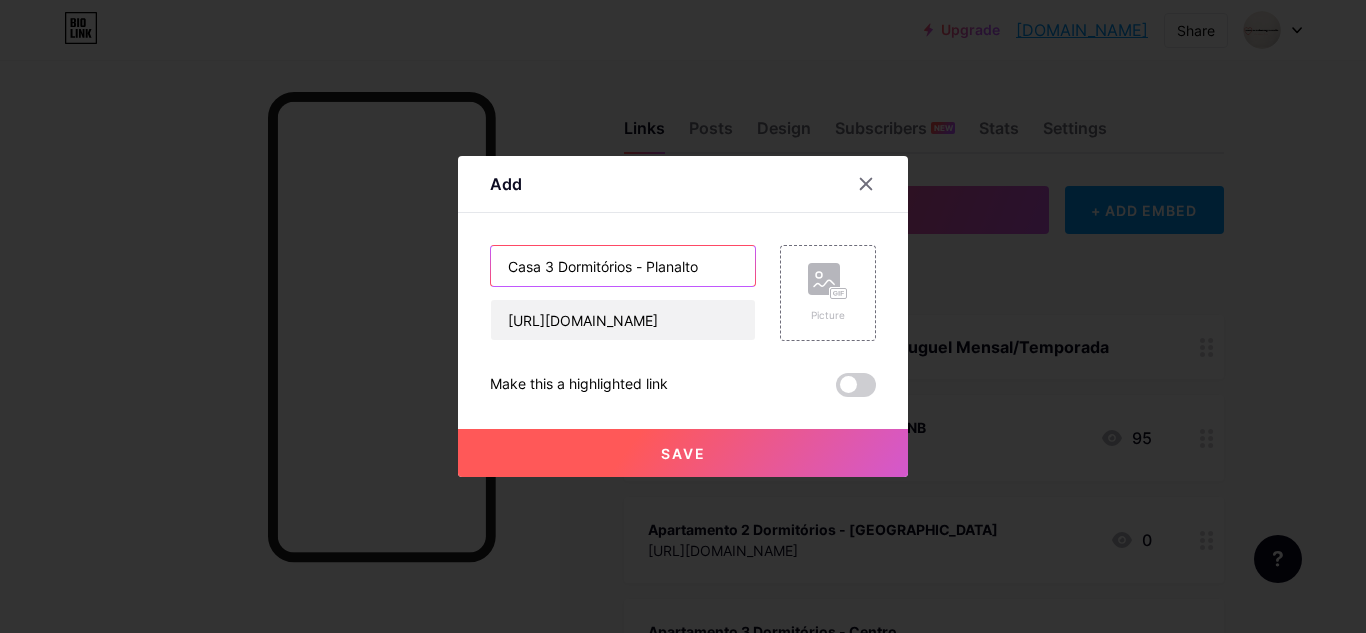 type on "Casa 3 Dormitórios - Planalto" 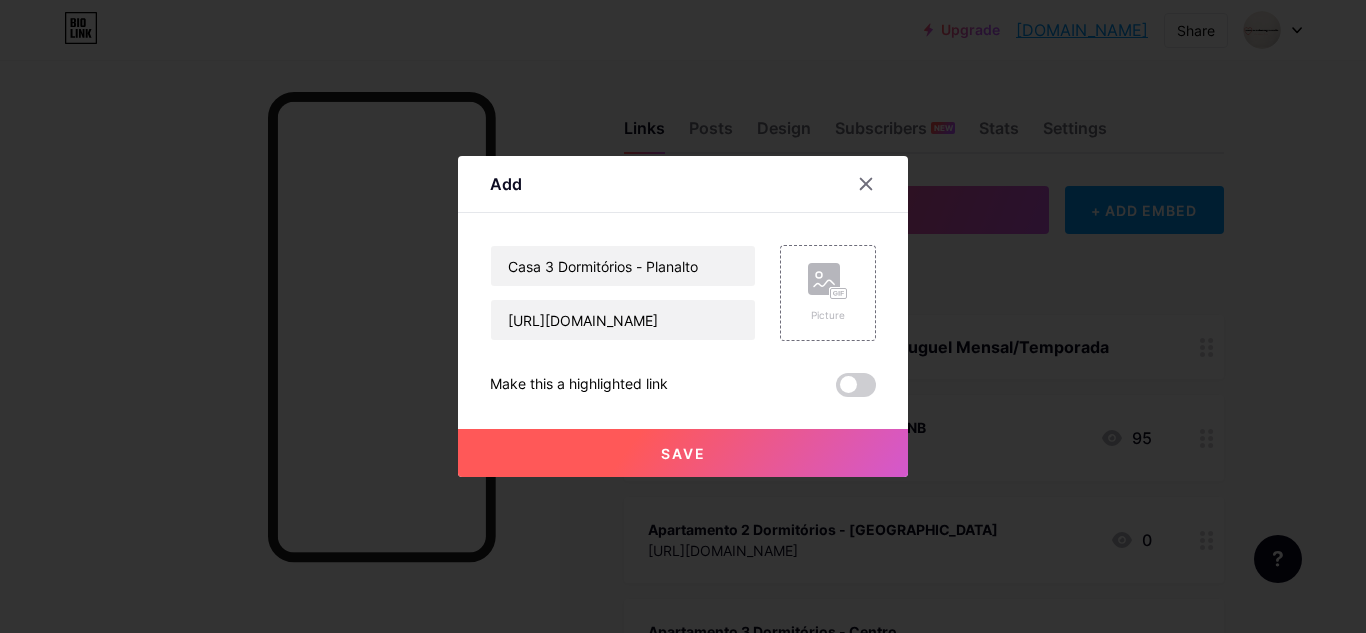 click on "Save" at bounding box center [683, 453] 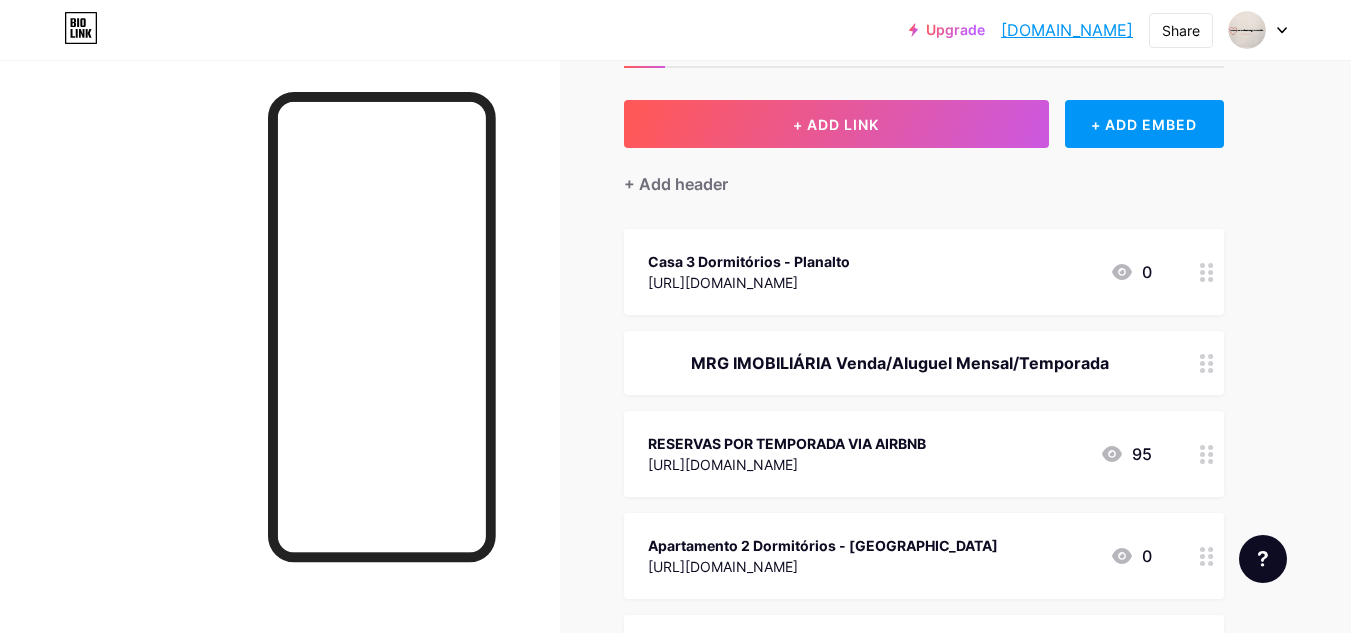 scroll, scrollTop: 200, scrollLeft: 0, axis: vertical 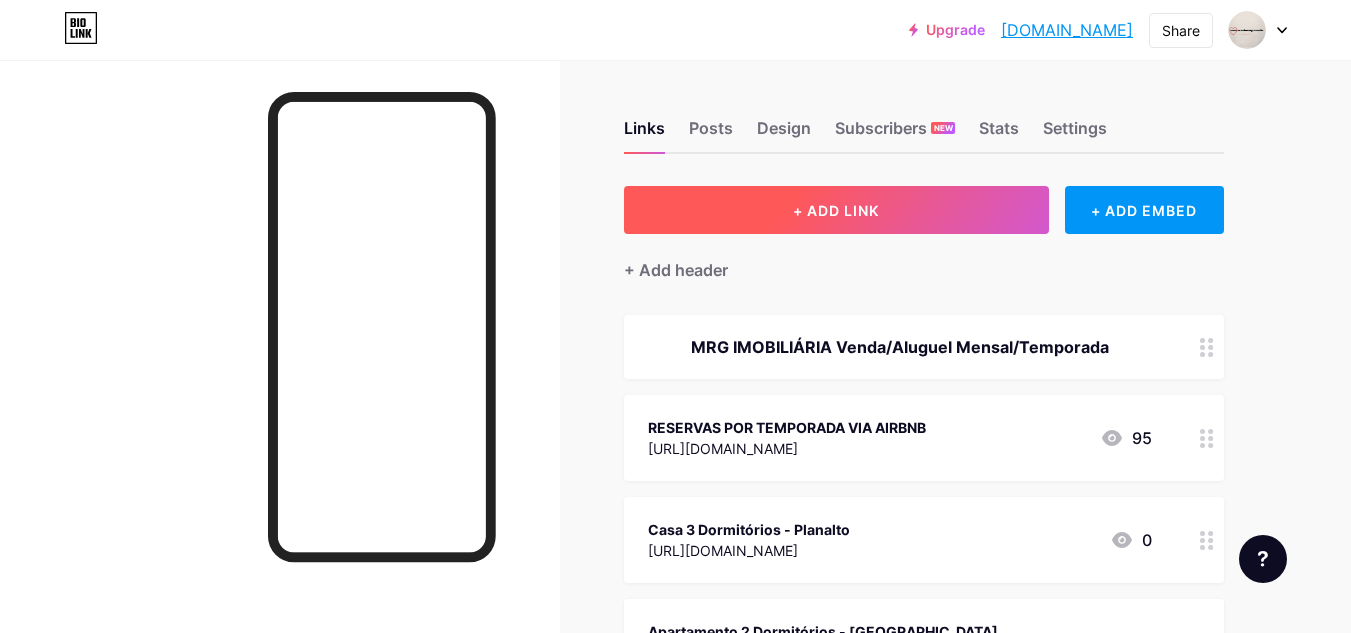 click on "+ ADD LINK" at bounding box center [836, 210] 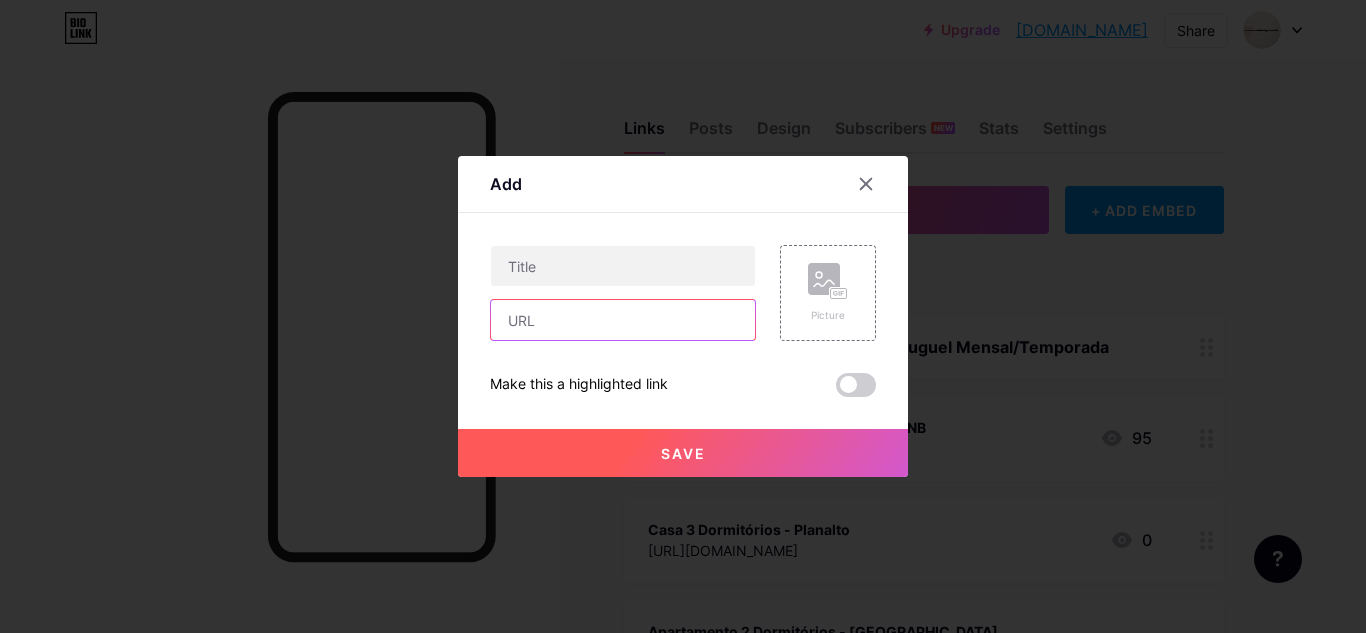 click at bounding box center (623, 320) 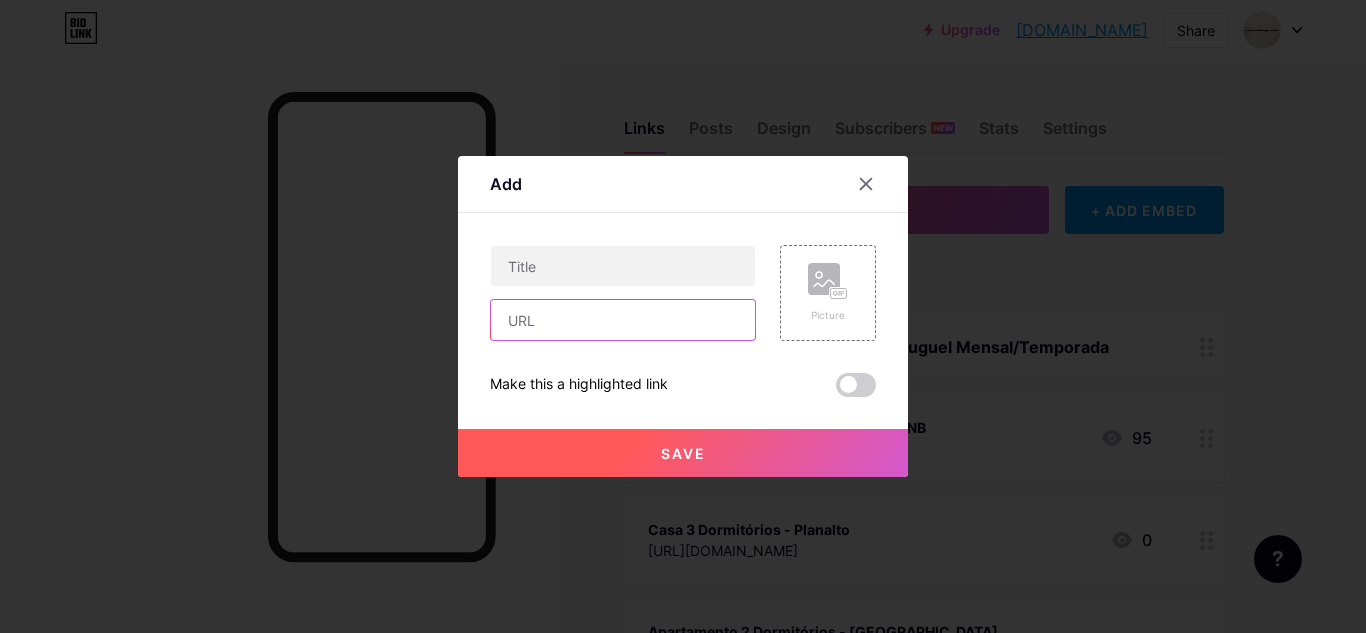 paste on "[URL][DOMAIN_NAME]" 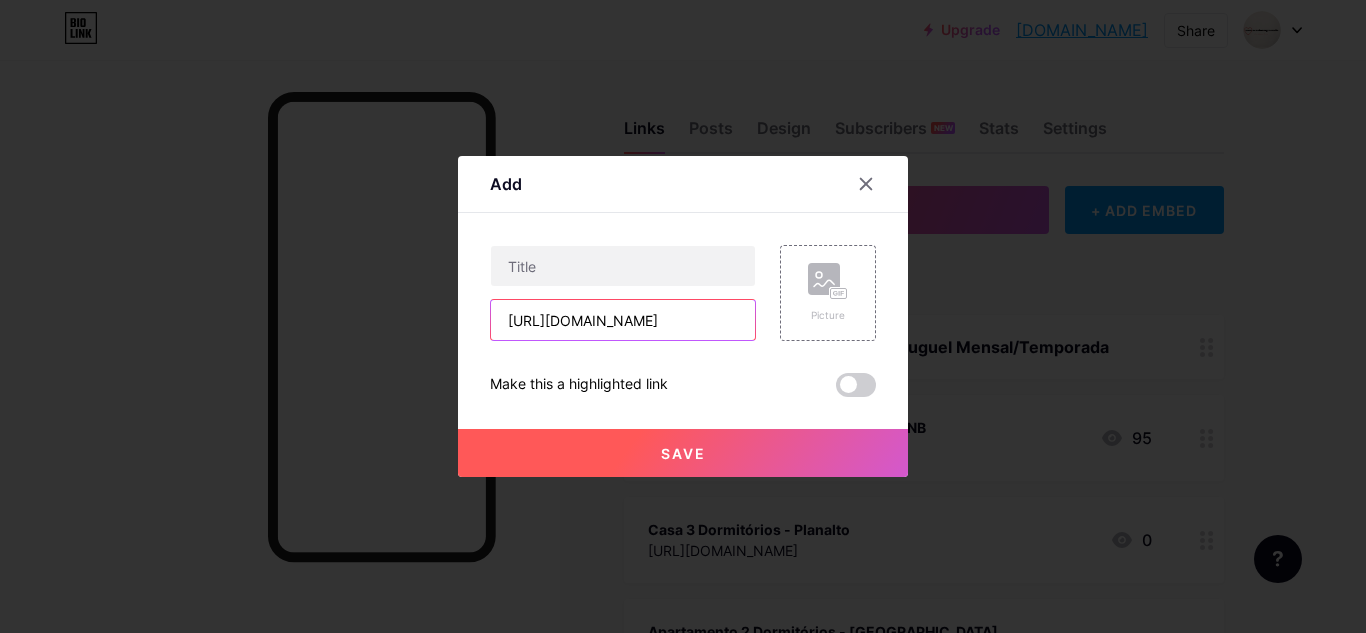 scroll, scrollTop: 0, scrollLeft: 528, axis: horizontal 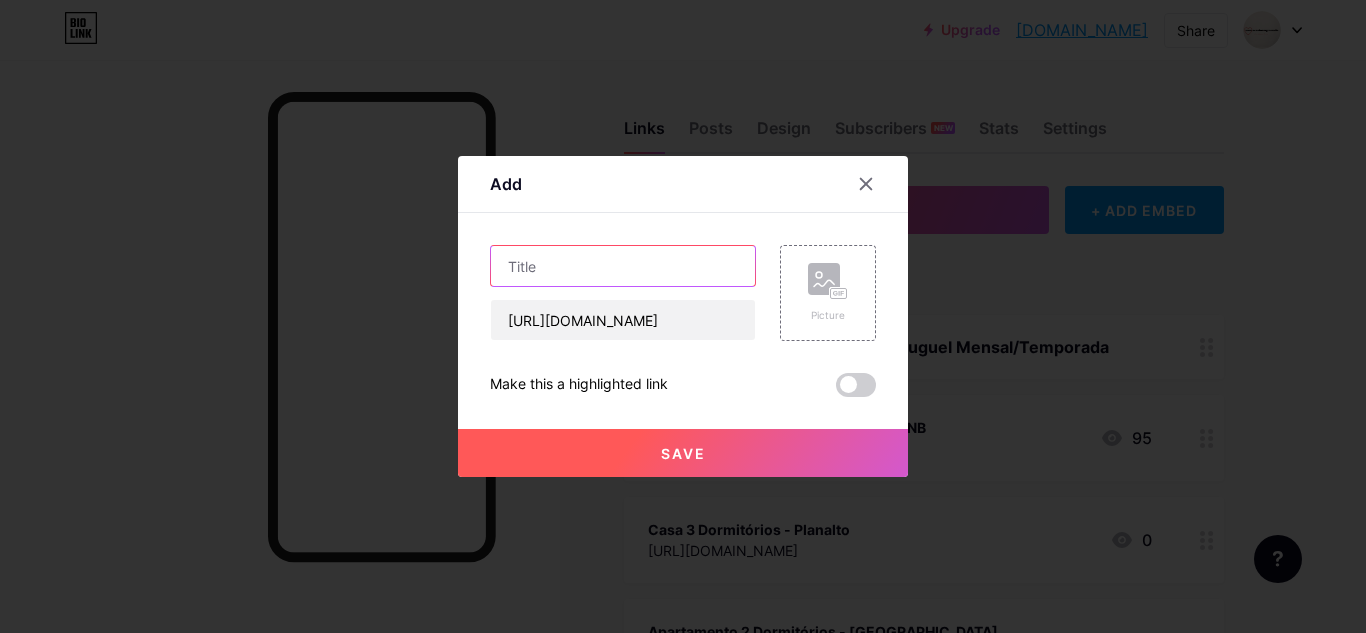 click at bounding box center (623, 266) 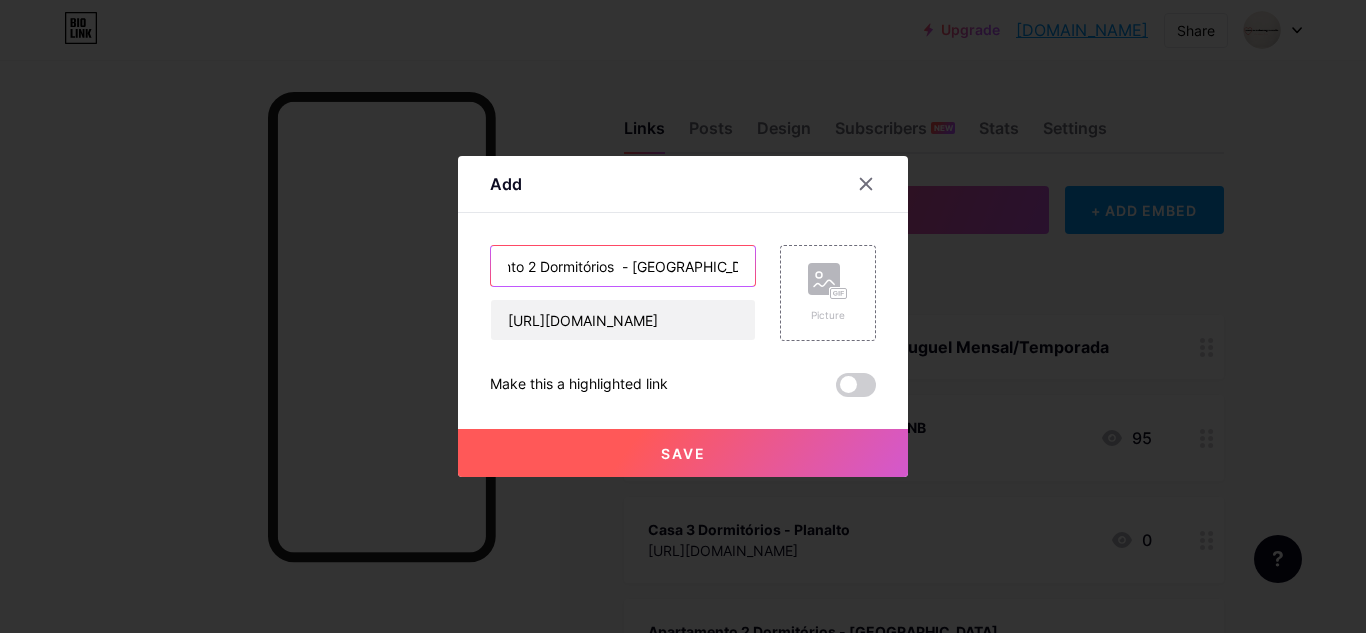 scroll, scrollTop: 0, scrollLeft: 72, axis: horizontal 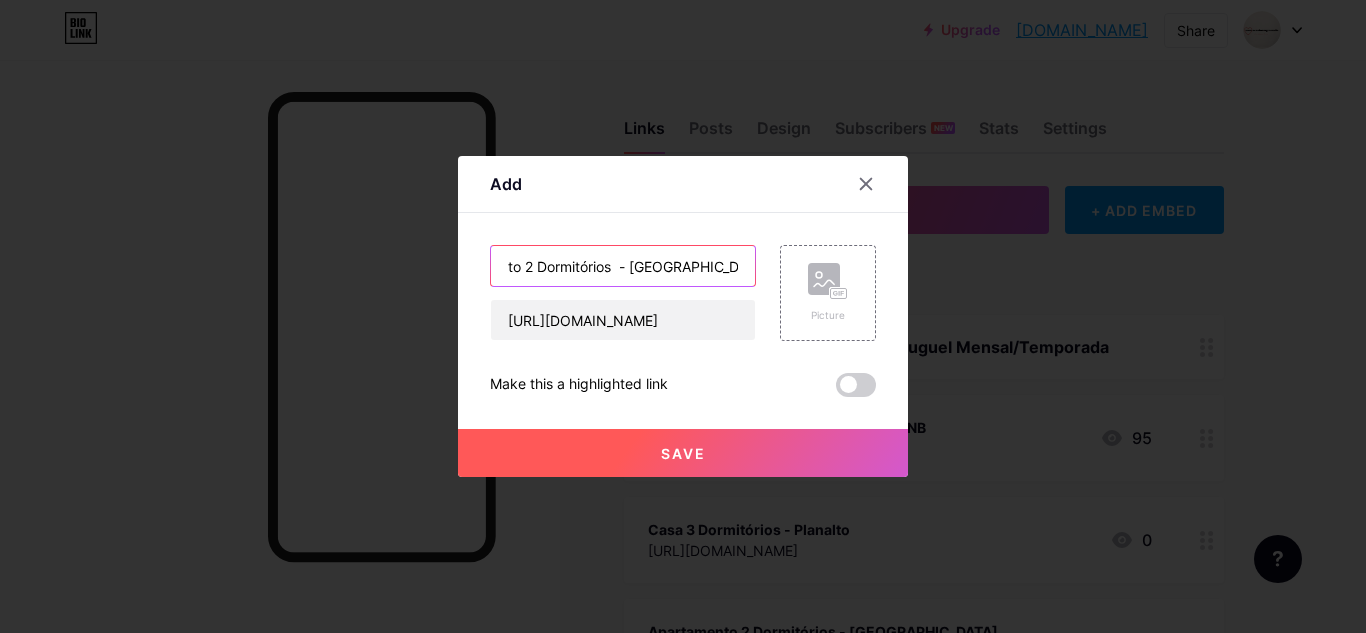 type on "Apartamento 2 Dormitórios  - [GEOGRAPHIC_DATA]" 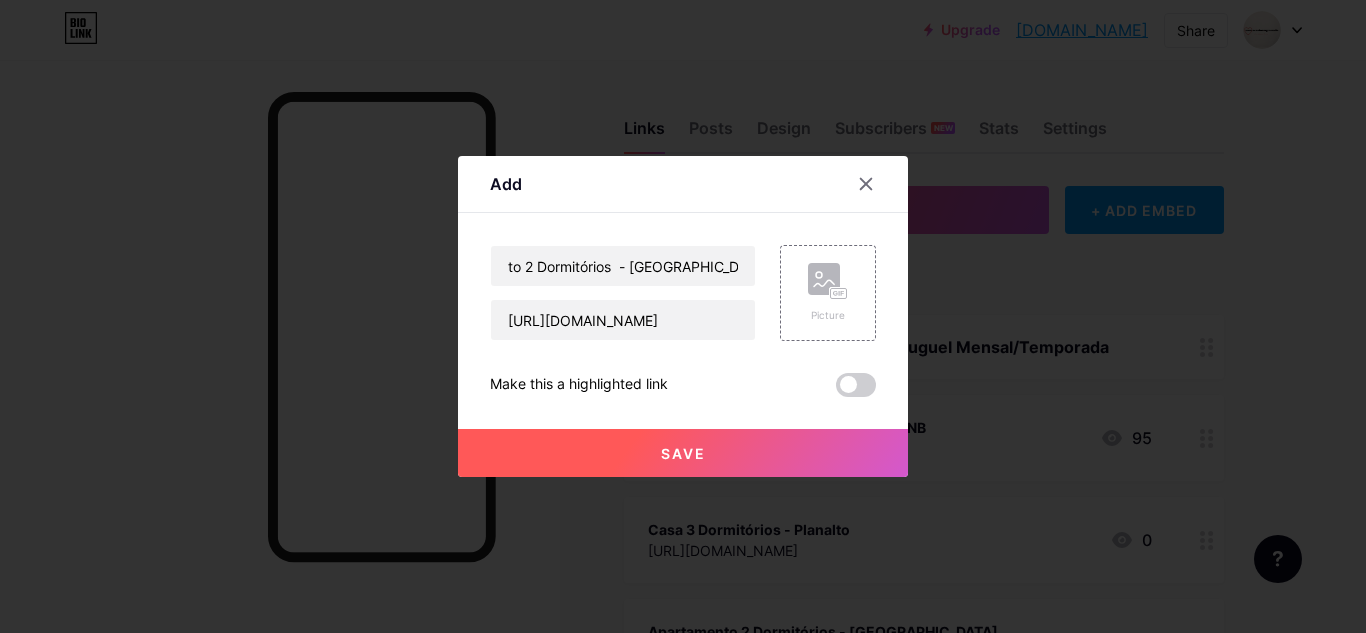 click on "Save" at bounding box center [683, 453] 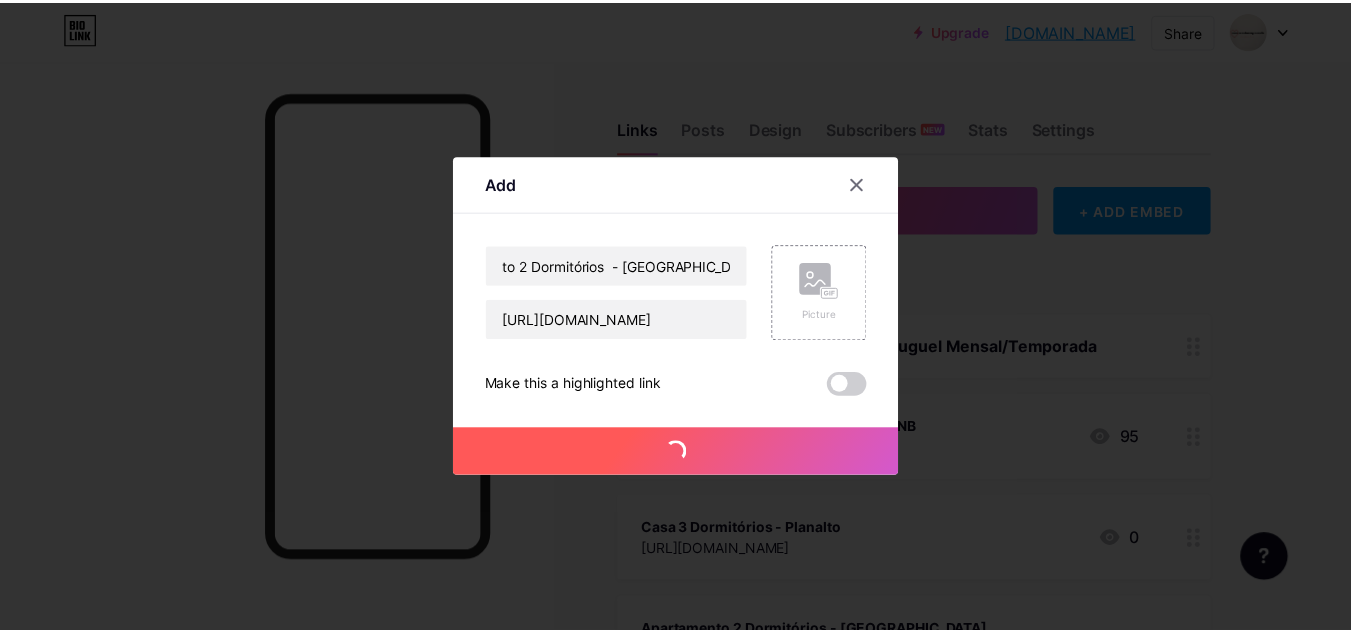 scroll, scrollTop: 0, scrollLeft: 0, axis: both 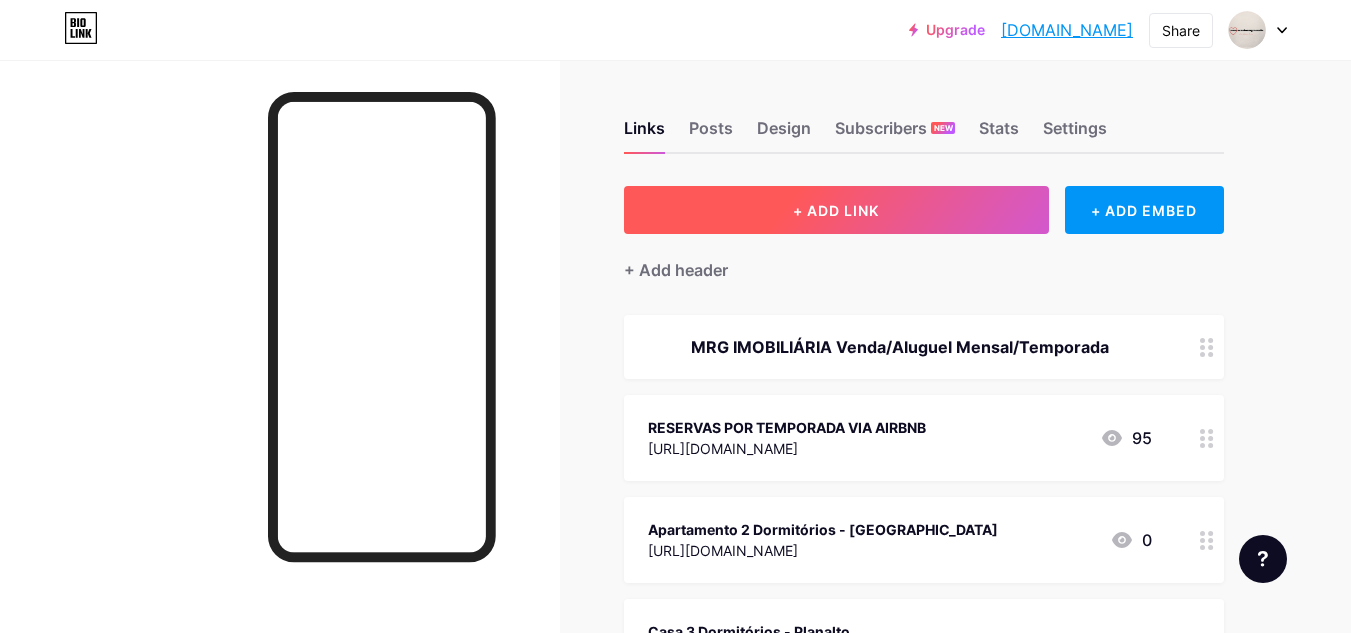 click on "+ ADD LINK" at bounding box center [836, 210] 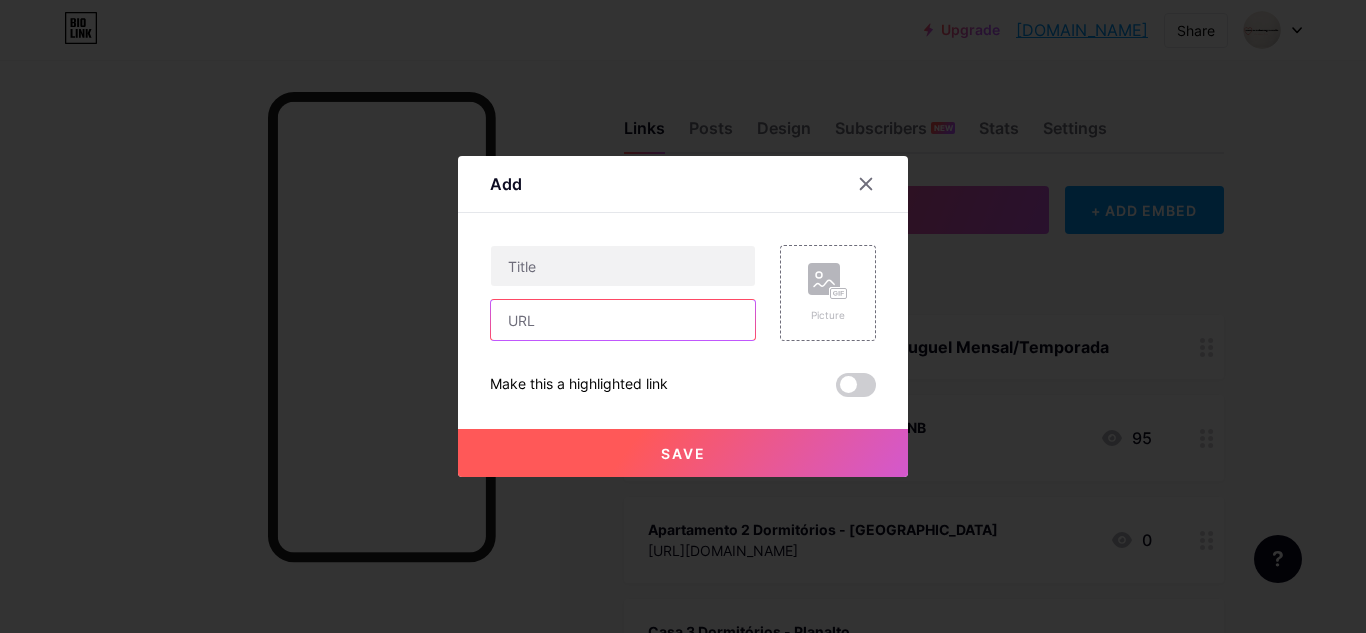 click at bounding box center [623, 320] 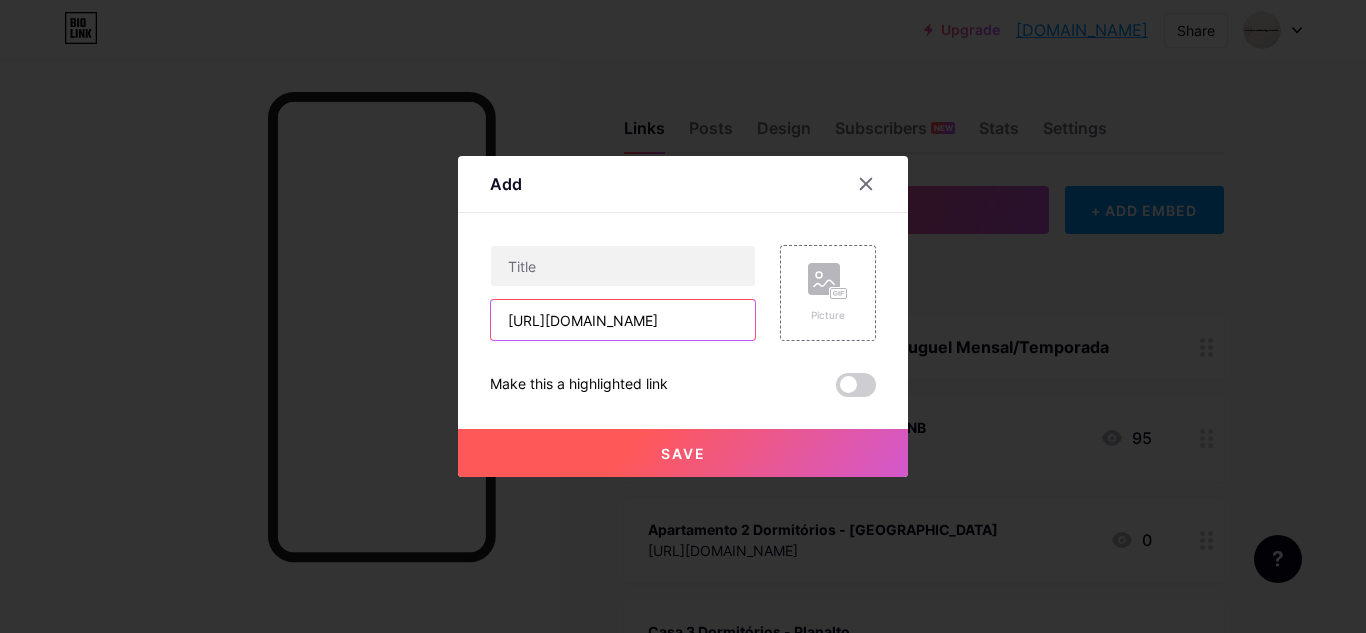 scroll, scrollTop: 0, scrollLeft: 393, axis: horizontal 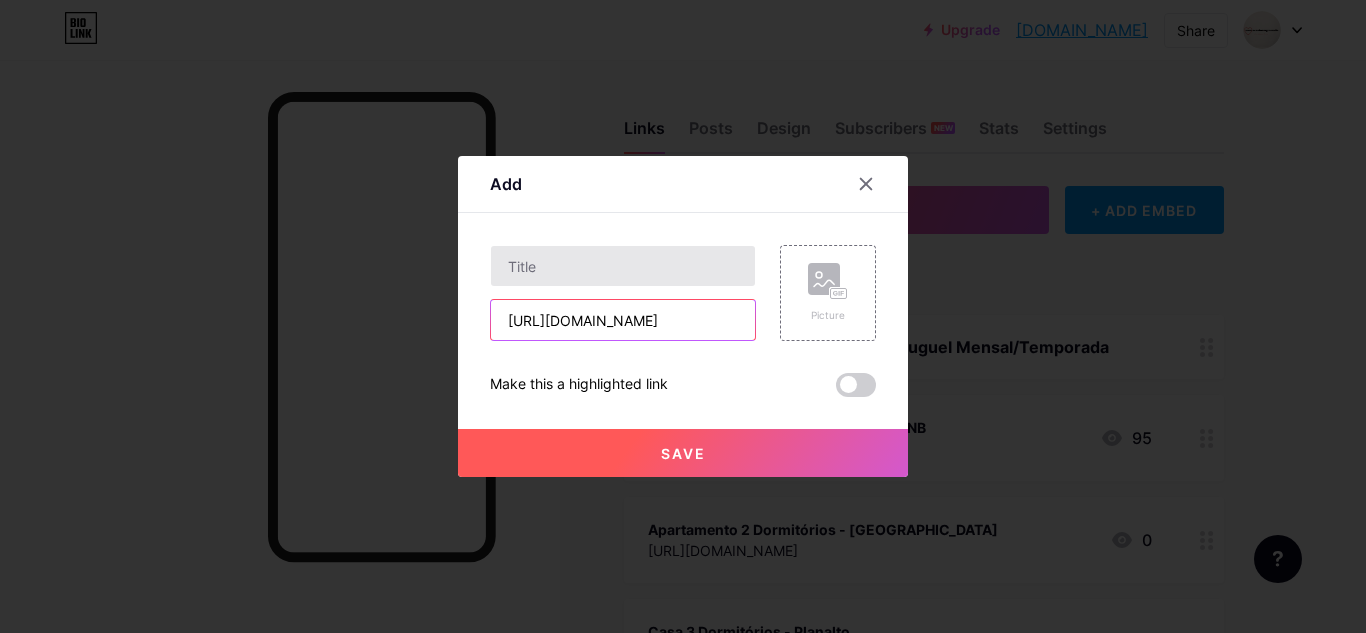 type on "[URL][DOMAIN_NAME]" 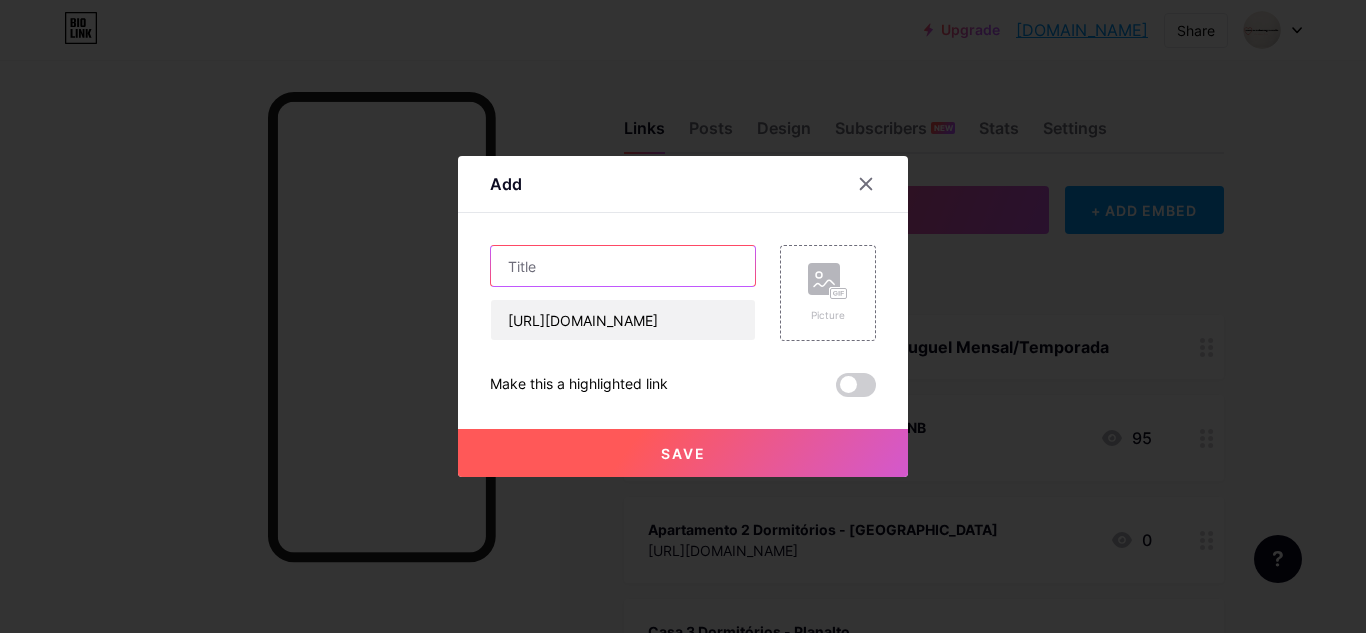 click at bounding box center [623, 266] 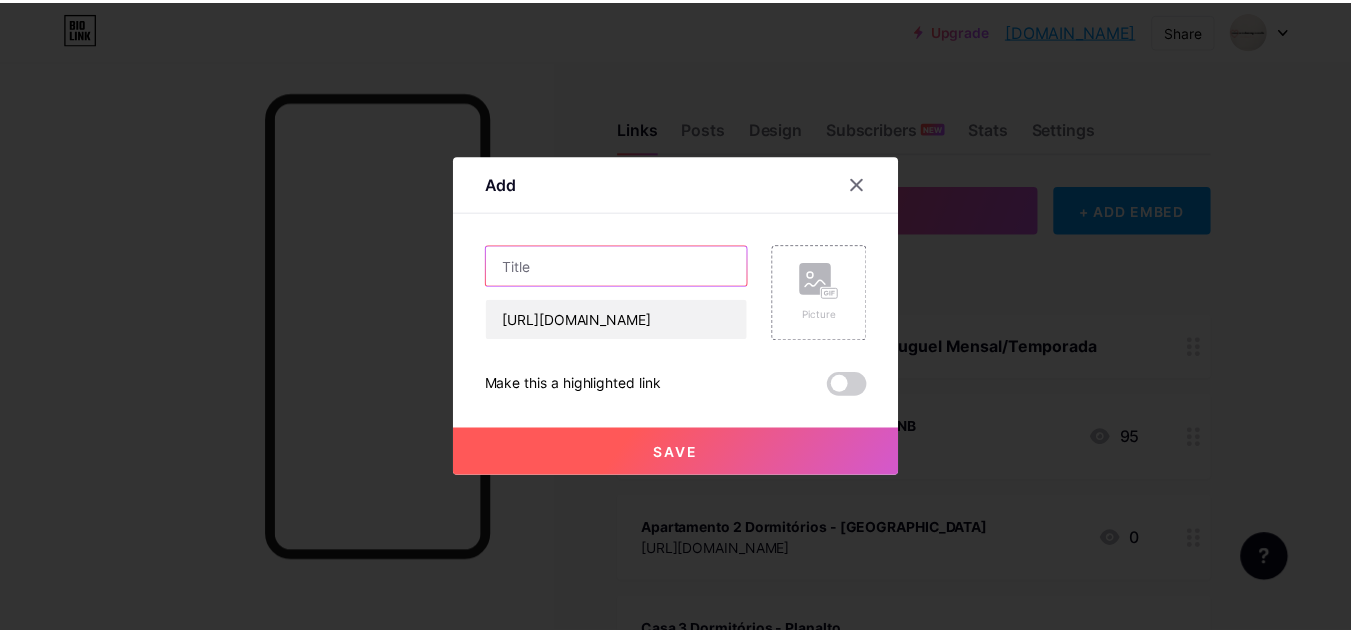 scroll, scrollTop: 0, scrollLeft: 0, axis: both 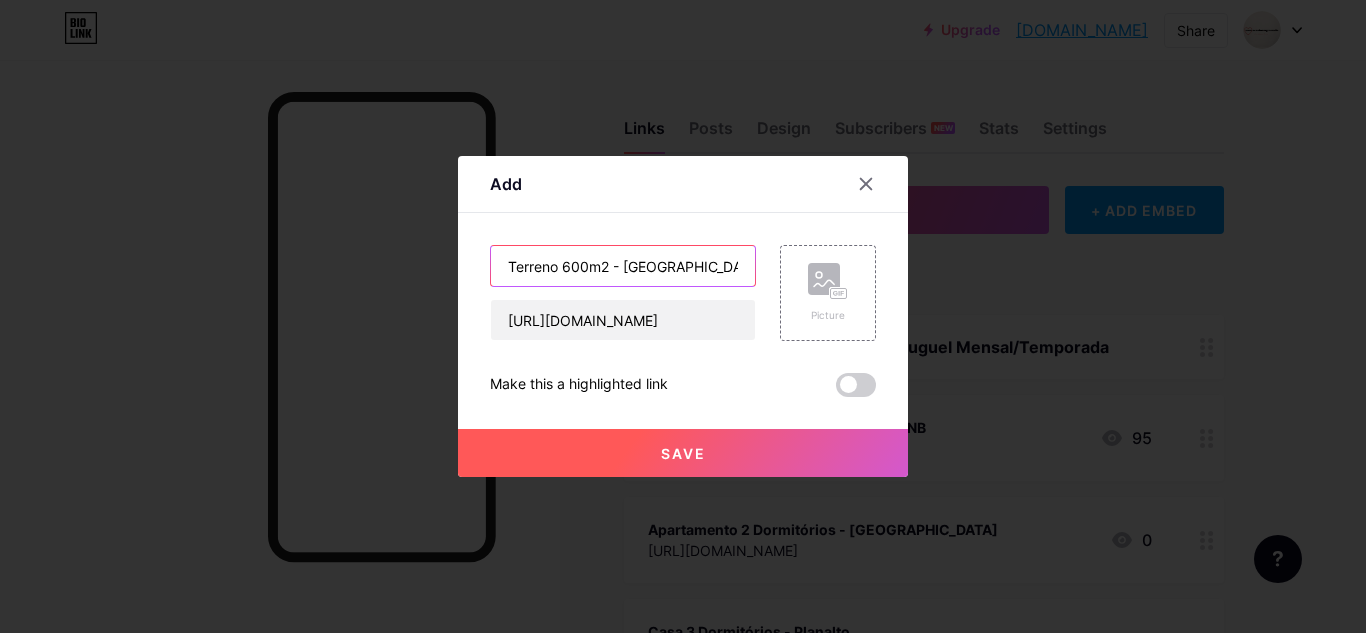 type on "Terreno 600m2 - [GEOGRAPHIC_DATA]" 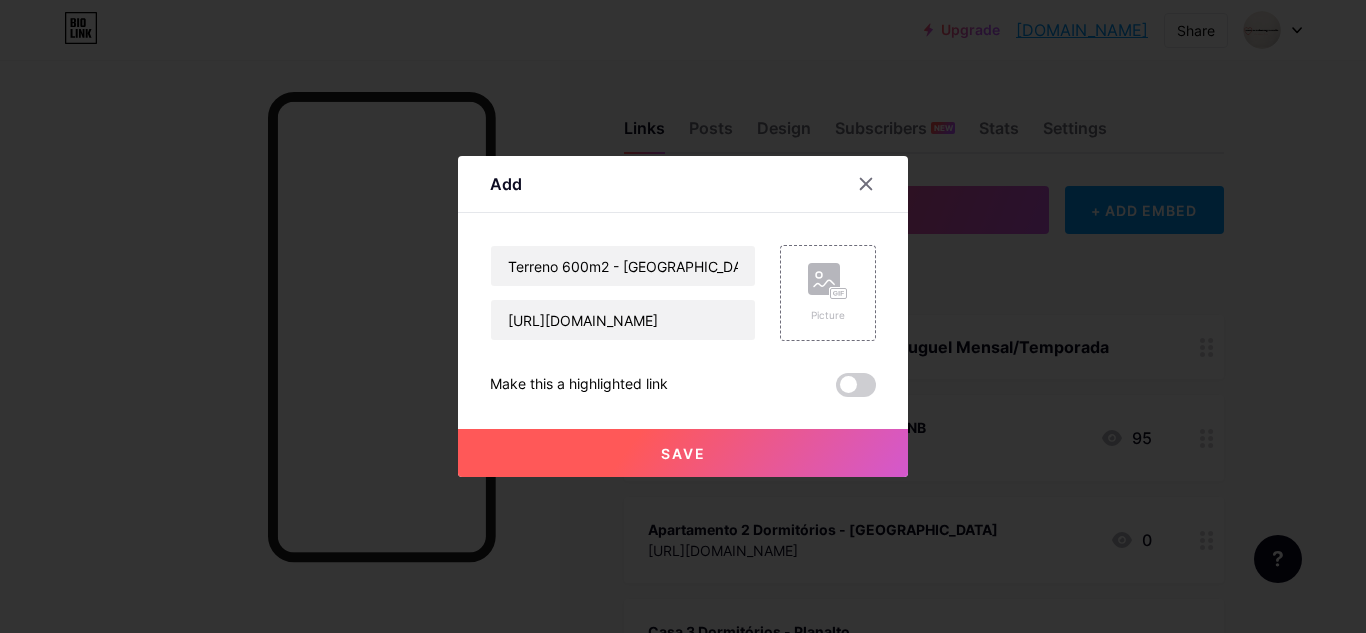 click on "Save" at bounding box center [683, 453] 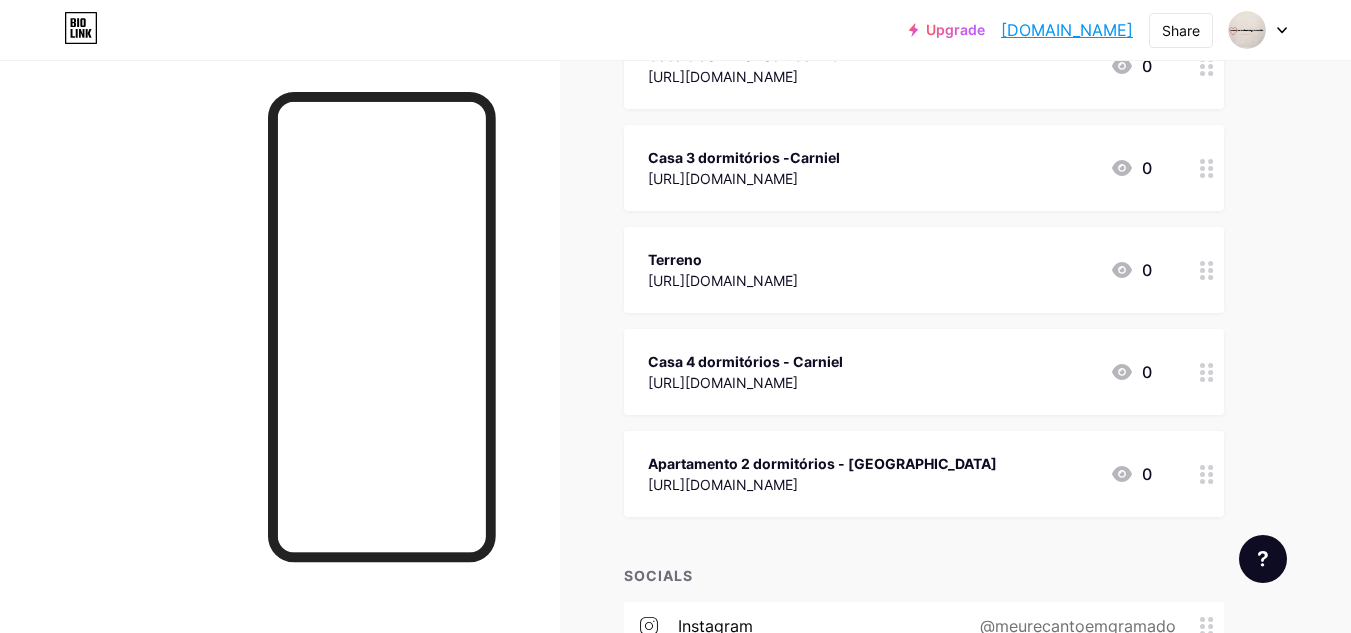 scroll, scrollTop: 1184, scrollLeft: 0, axis: vertical 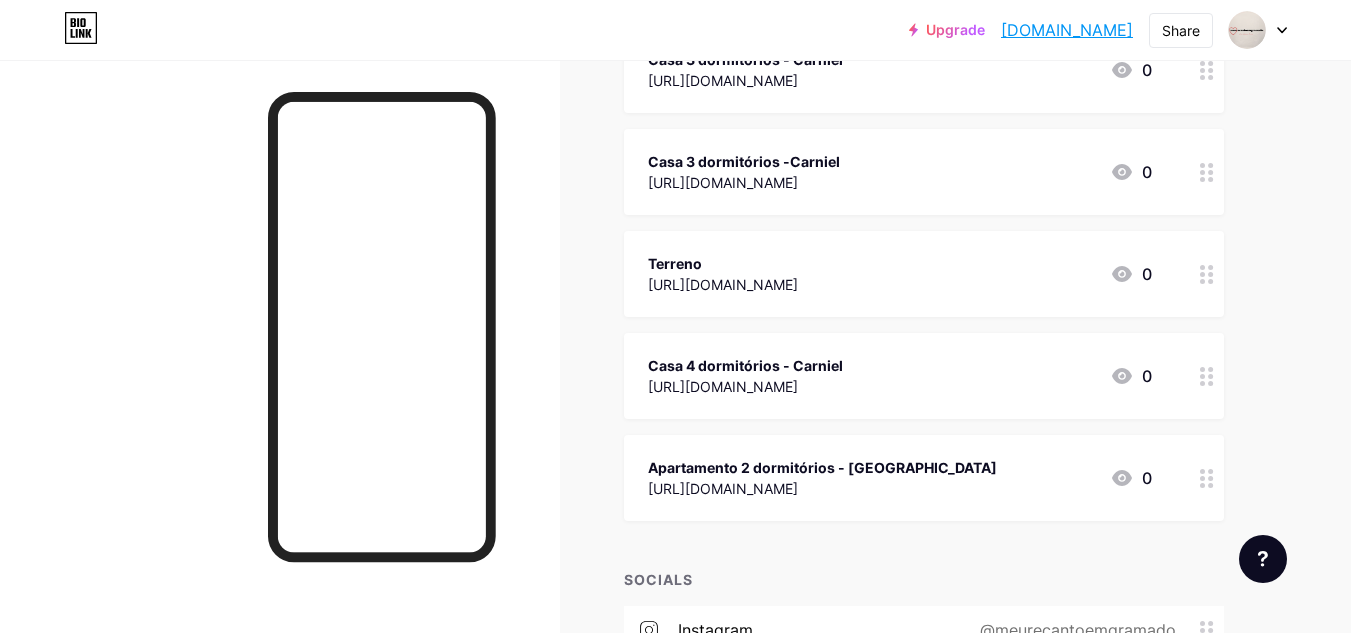 click on "[URL][DOMAIN_NAME]" at bounding box center (723, 284) 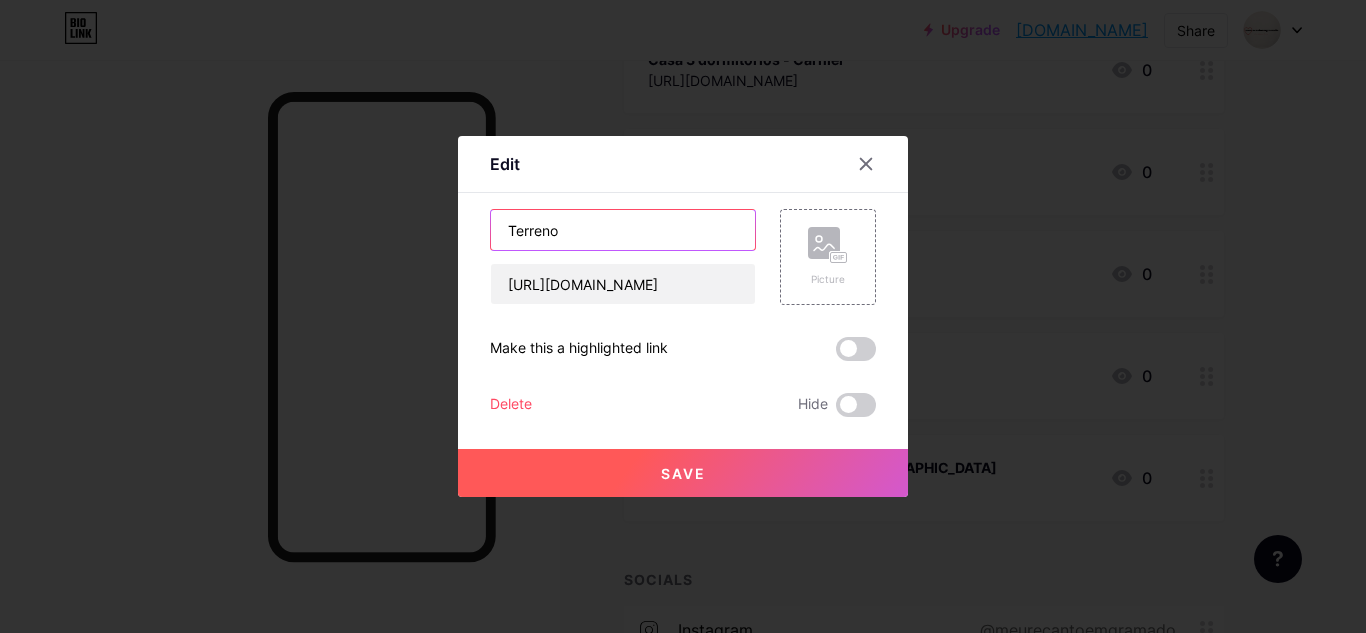 click on "Terreno" at bounding box center [623, 230] 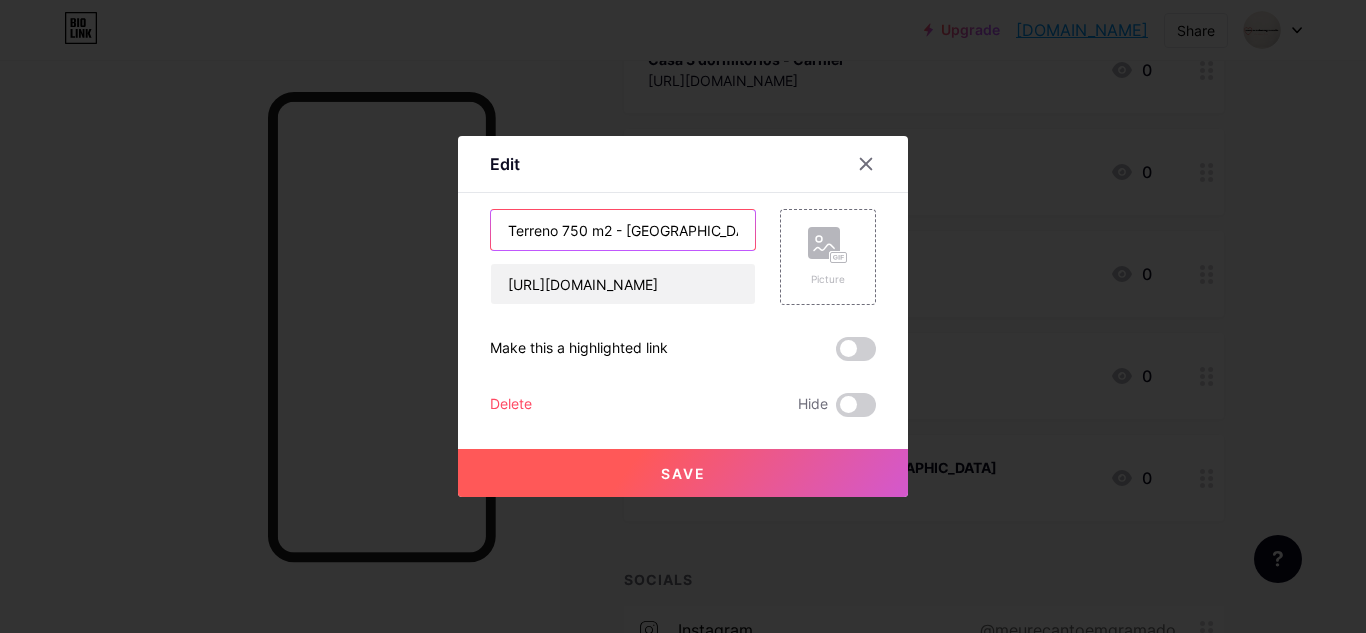 type on "Terreno 750 m2 - [GEOGRAPHIC_DATA]" 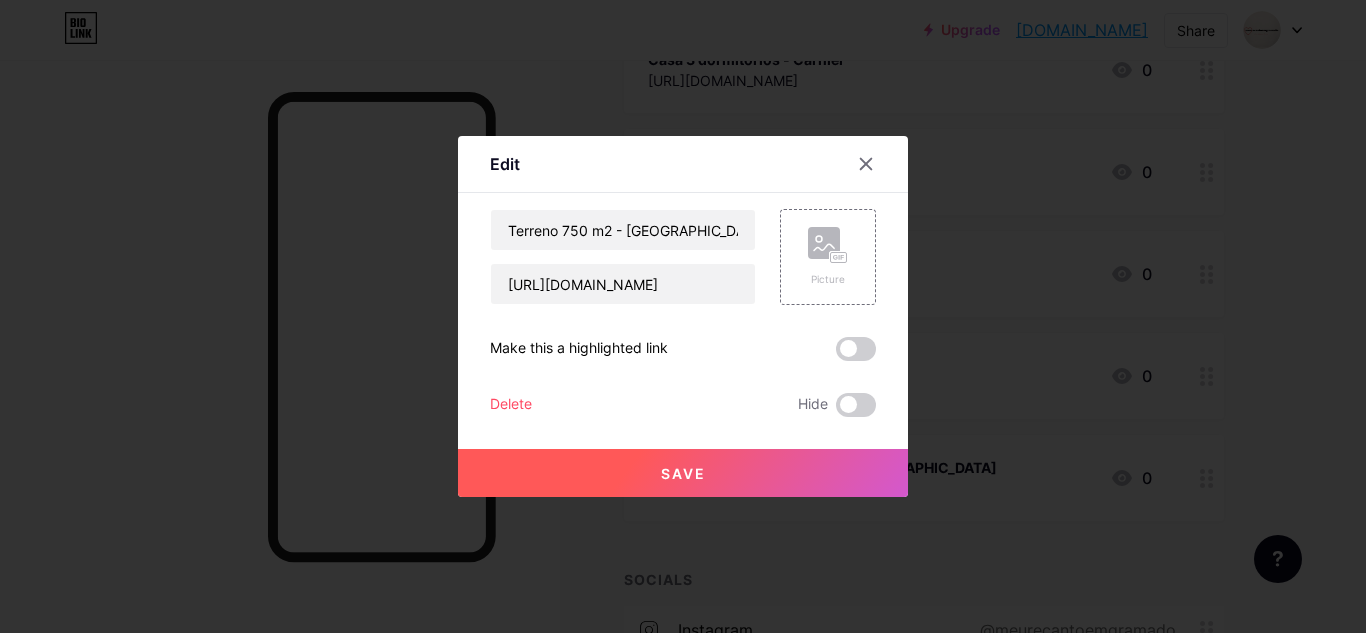 click on "Save" at bounding box center (683, 473) 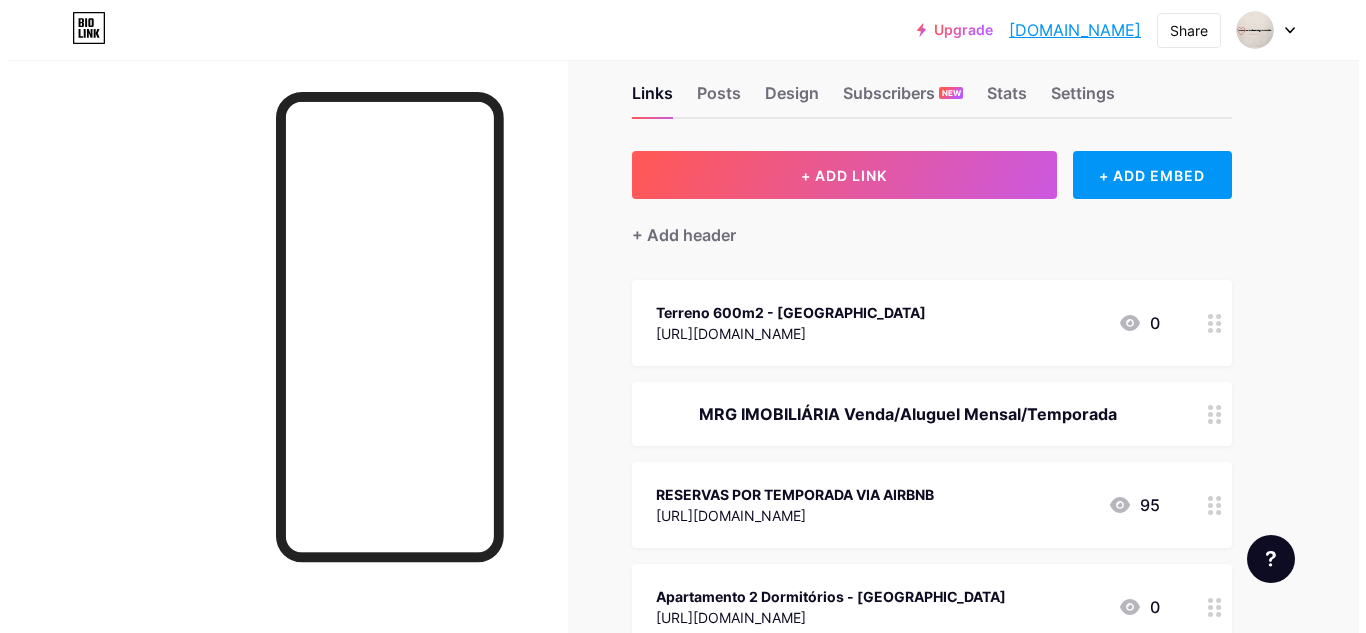 scroll, scrollTop: 0, scrollLeft: 0, axis: both 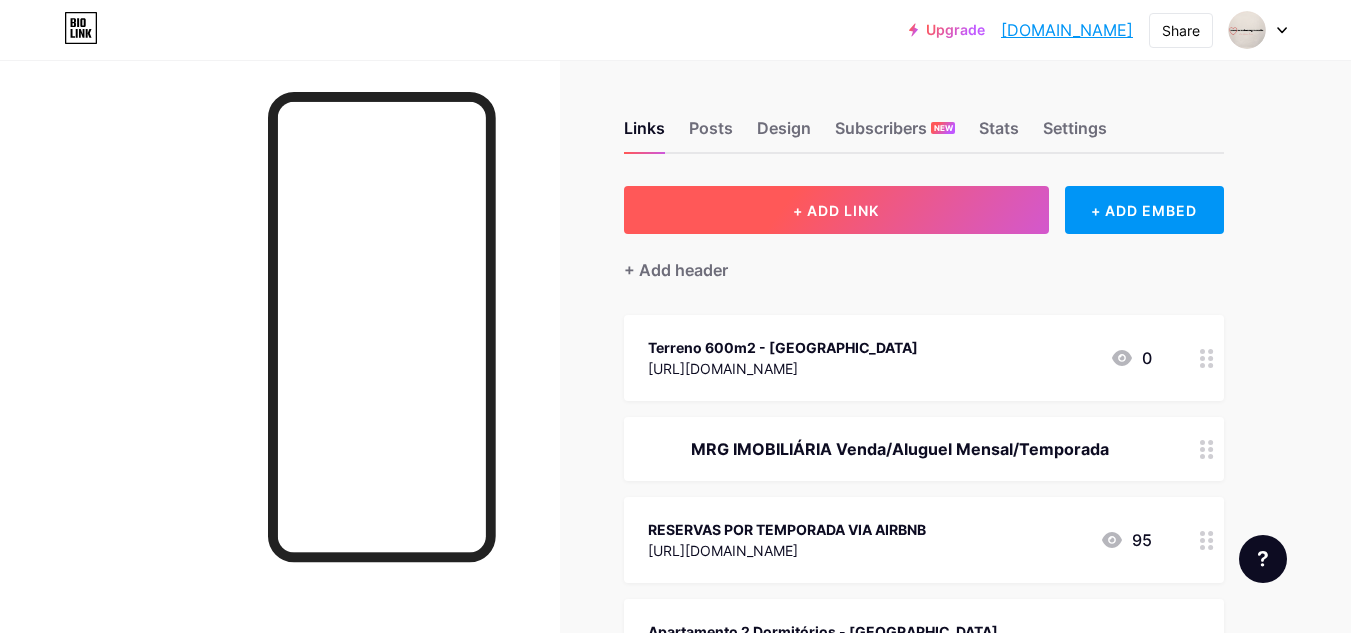 click on "+ ADD LINK" at bounding box center (836, 210) 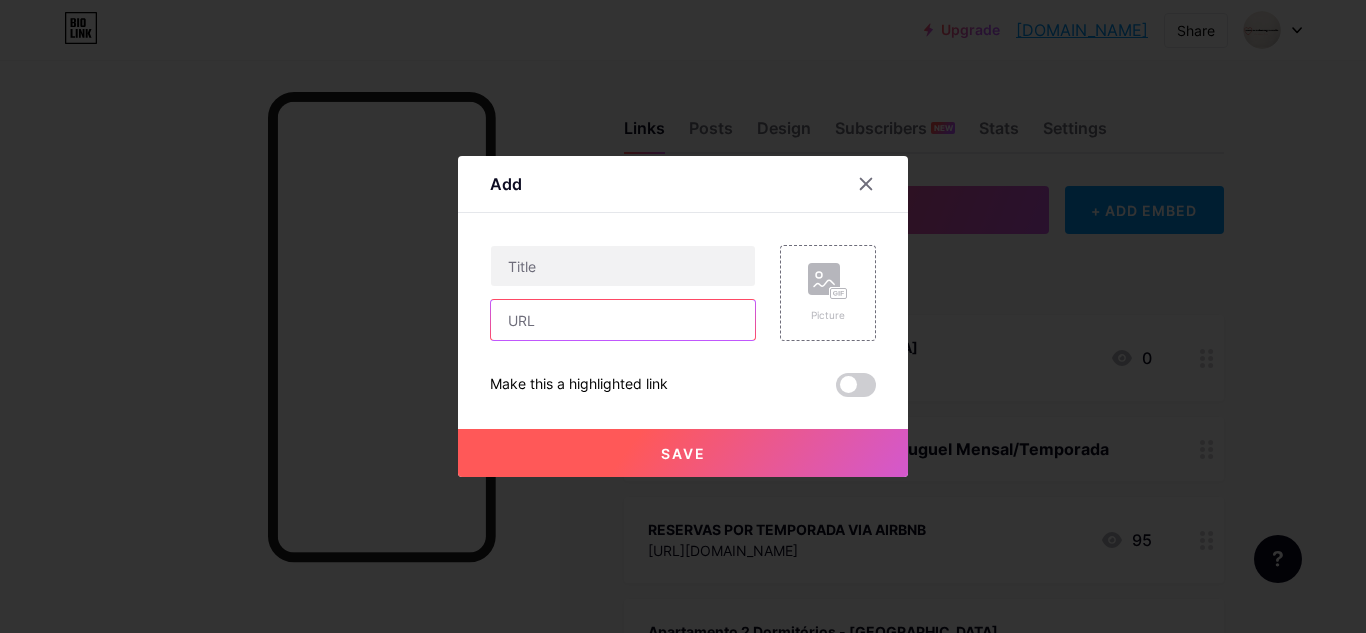 click at bounding box center (623, 320) 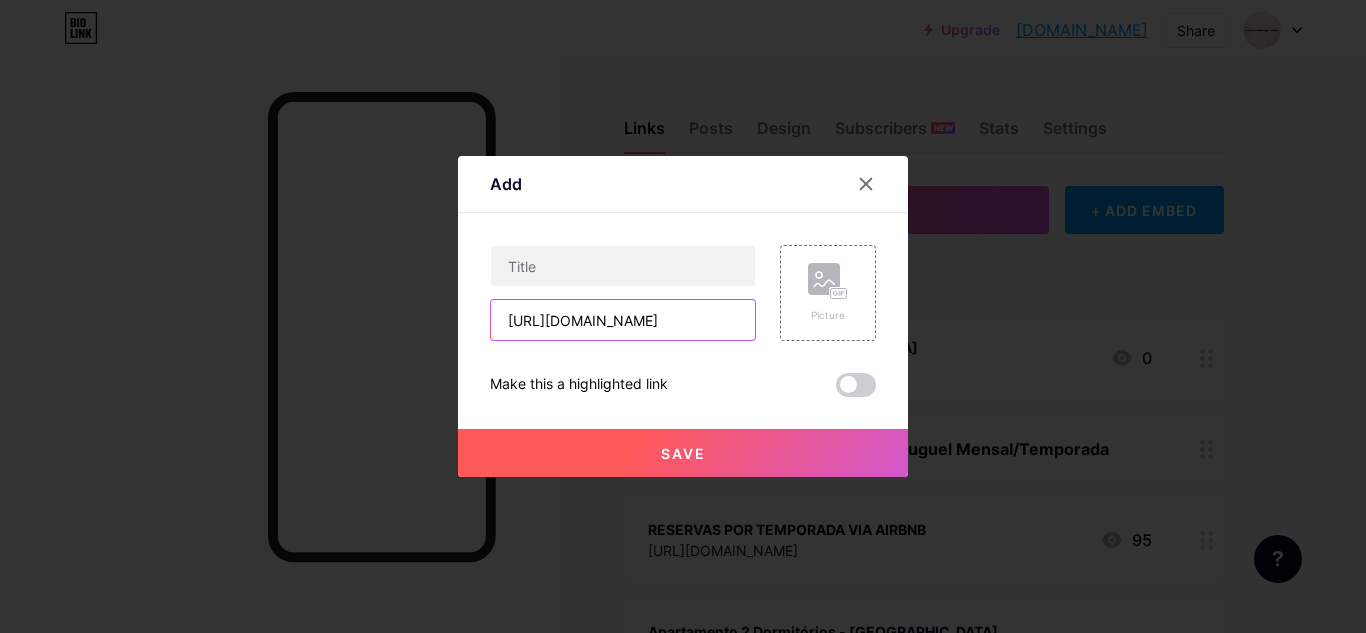 scroll, scrollTop: 0, scrollLeft: 393, axis: horizontal 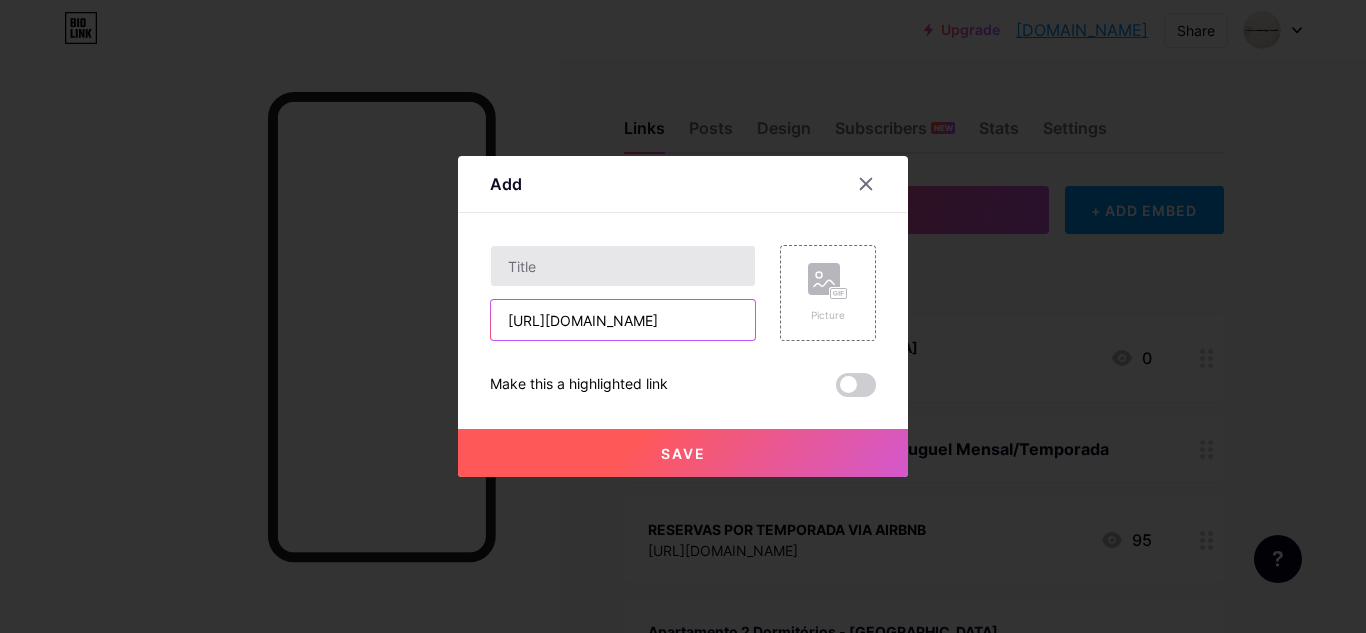 type on "[URL][DOMAIN_NAME]" 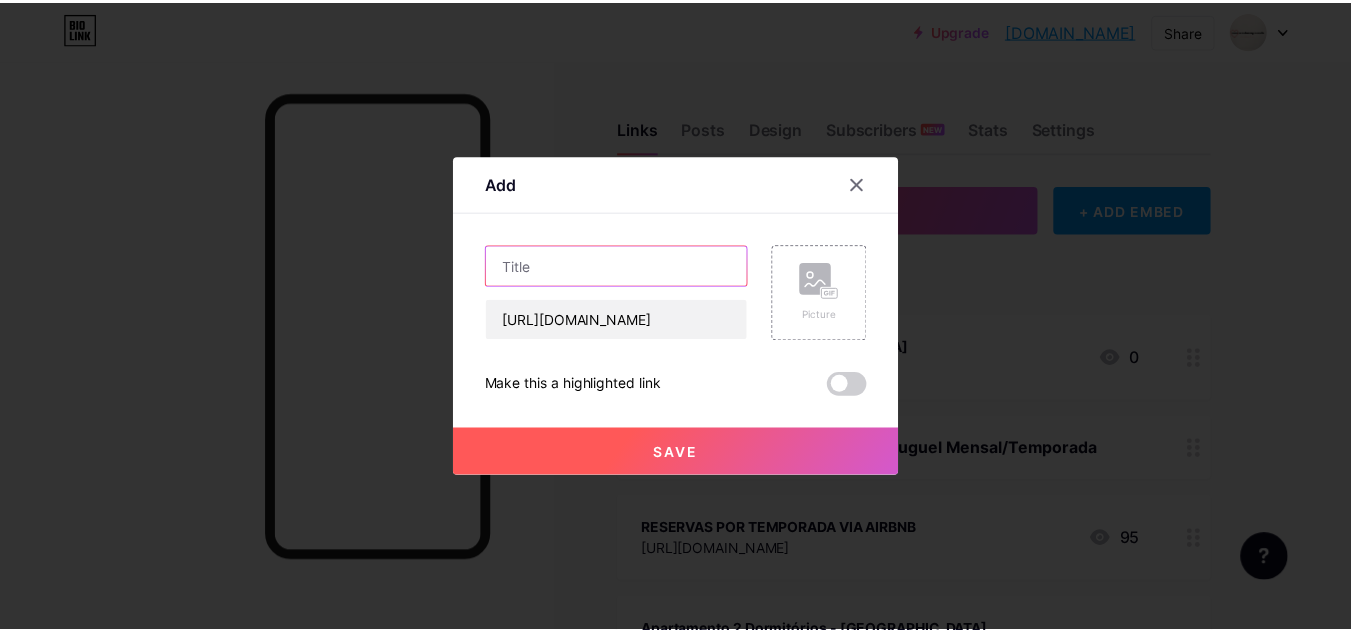 scroll, scrollTop: 0, scrollLeft: 0, axis: both 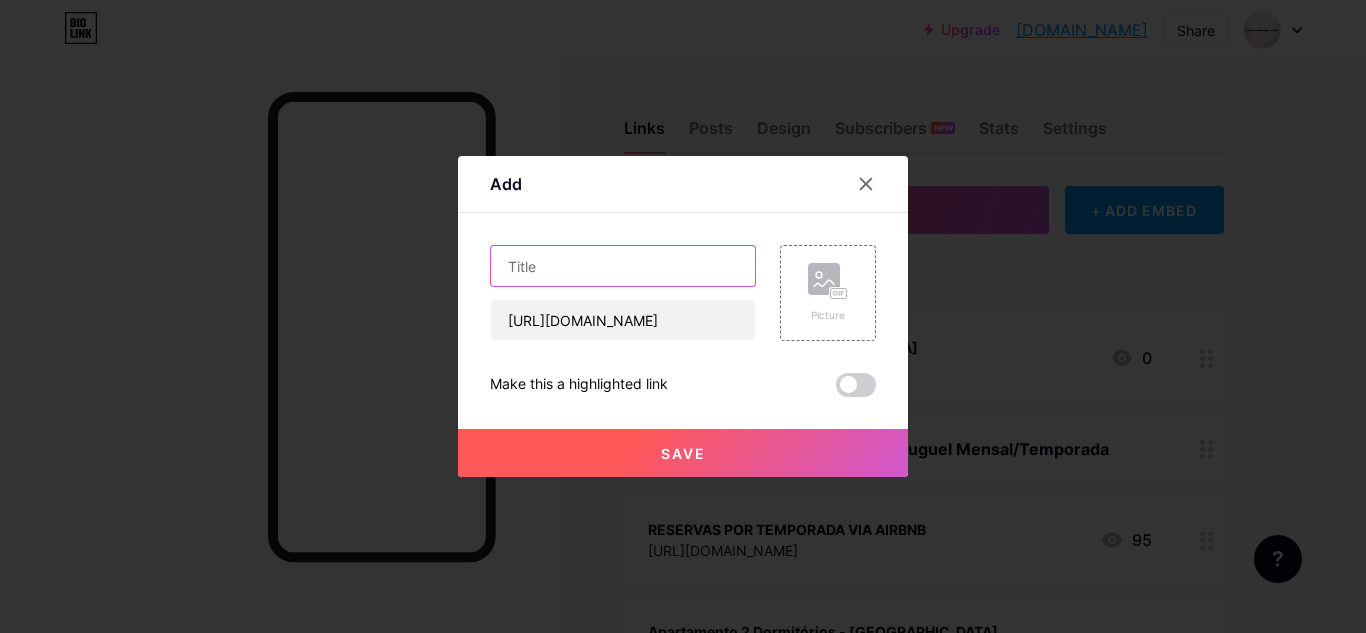 click at bounding box center [623, 266] 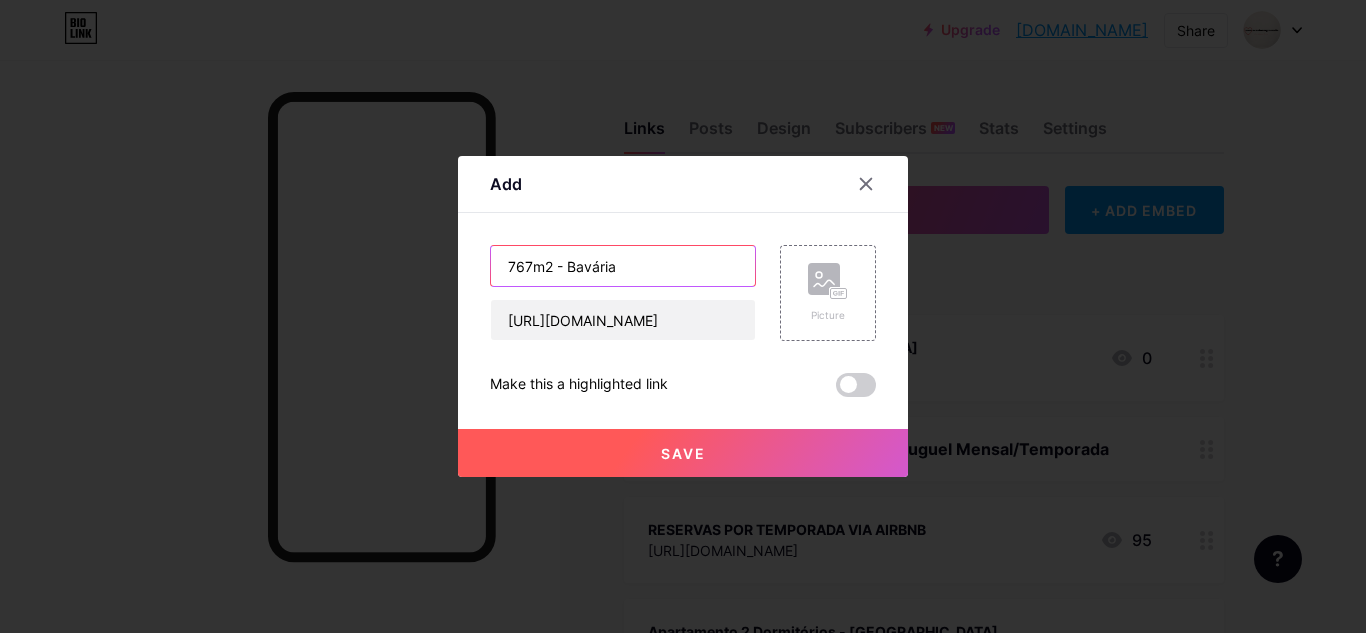 click on "767m2 - Bavária" at bounding box center (623, 266) 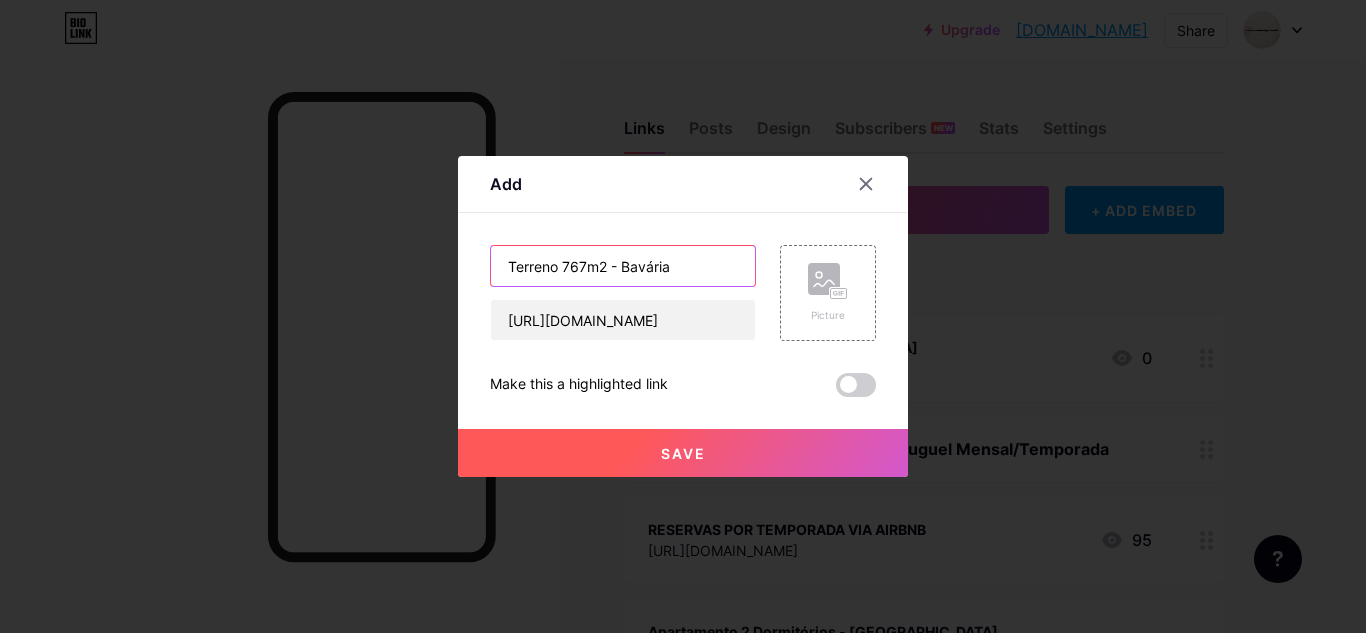 type on "Terreno 767m2 - Bavária" 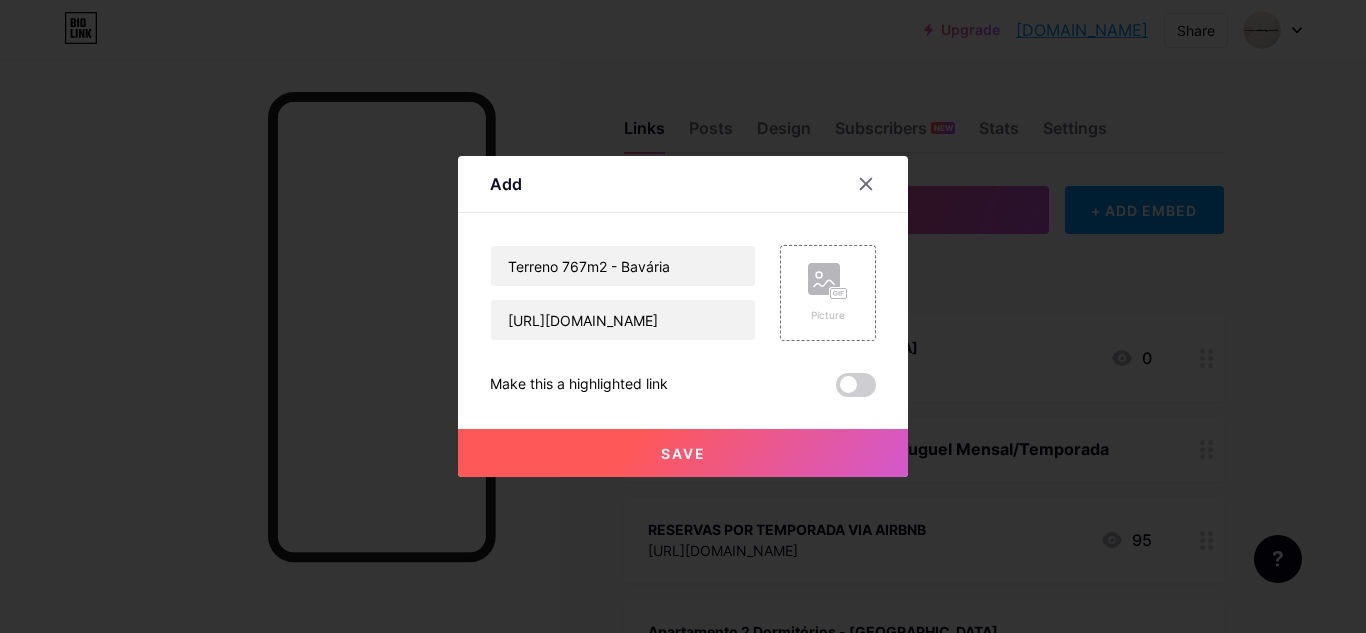 click on "Save" at bounding box center [683, 453] 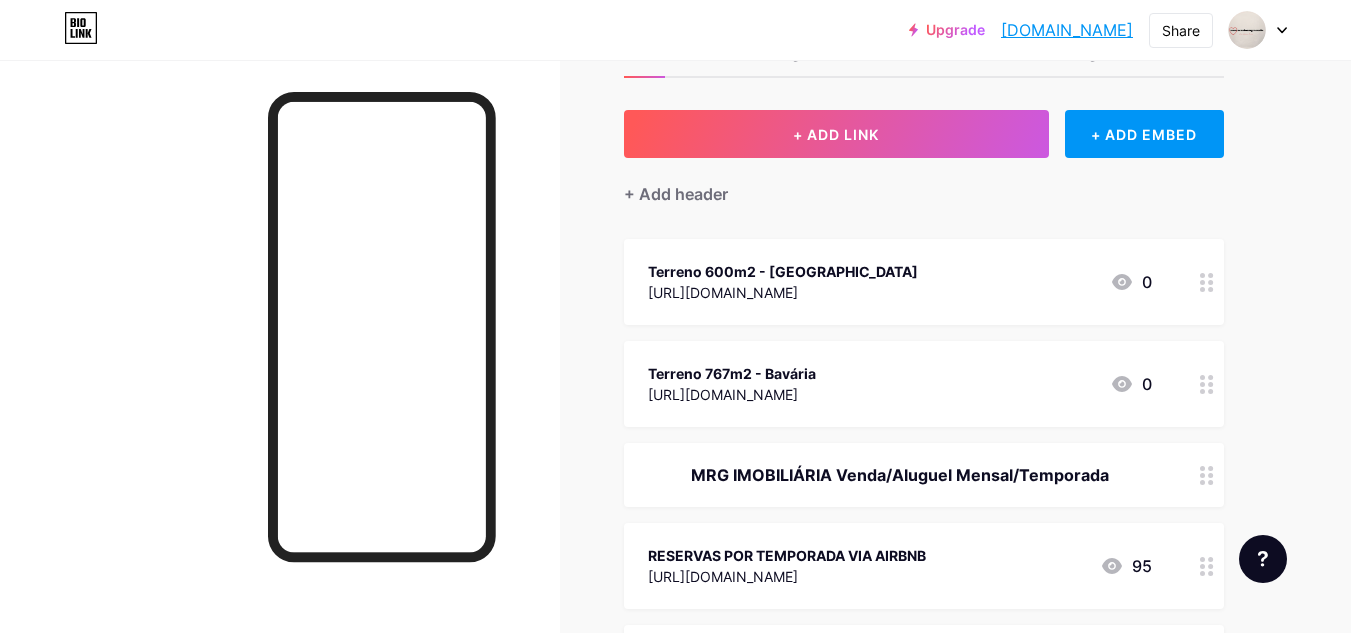 scroll, scrollTop: 200, scrollLeft: 0, axis: vertical 